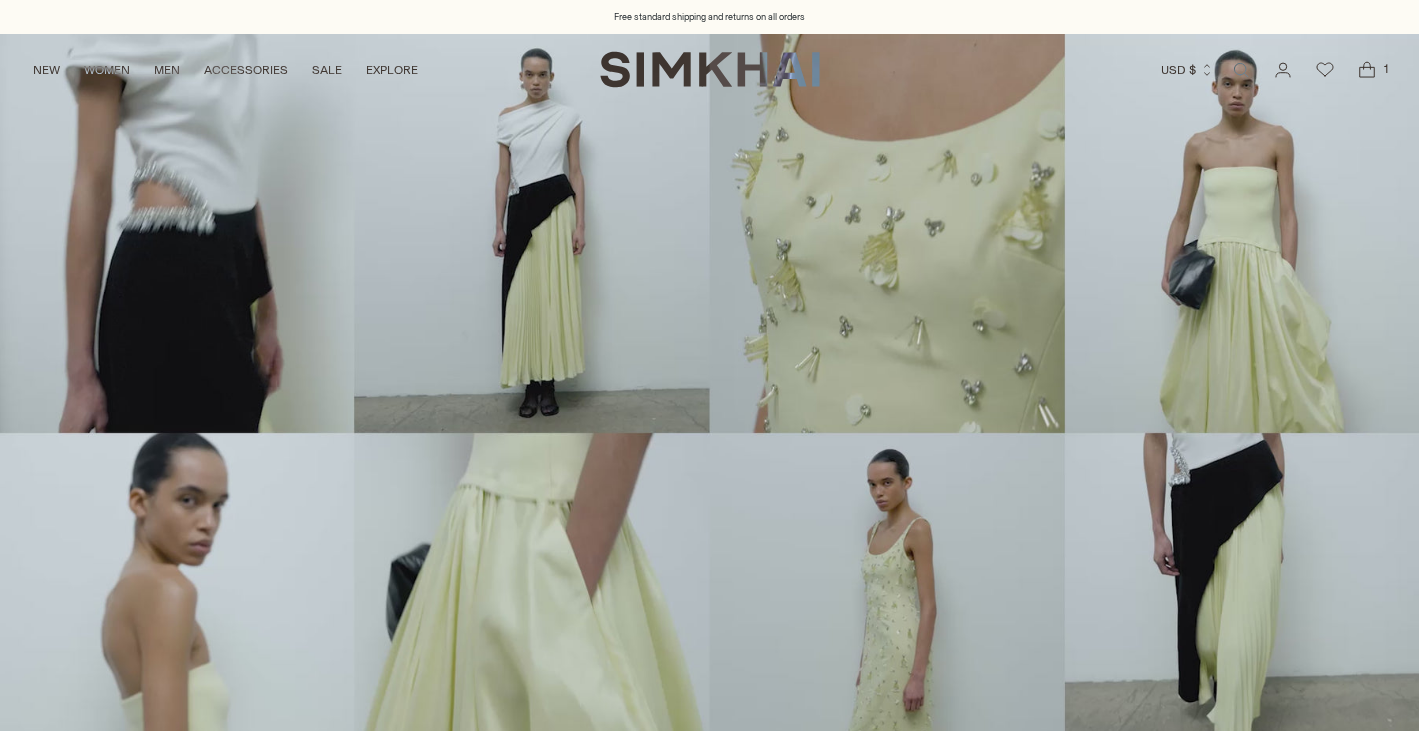 scroll, scrollTop: 0, scrollLeft: 0, axis: both 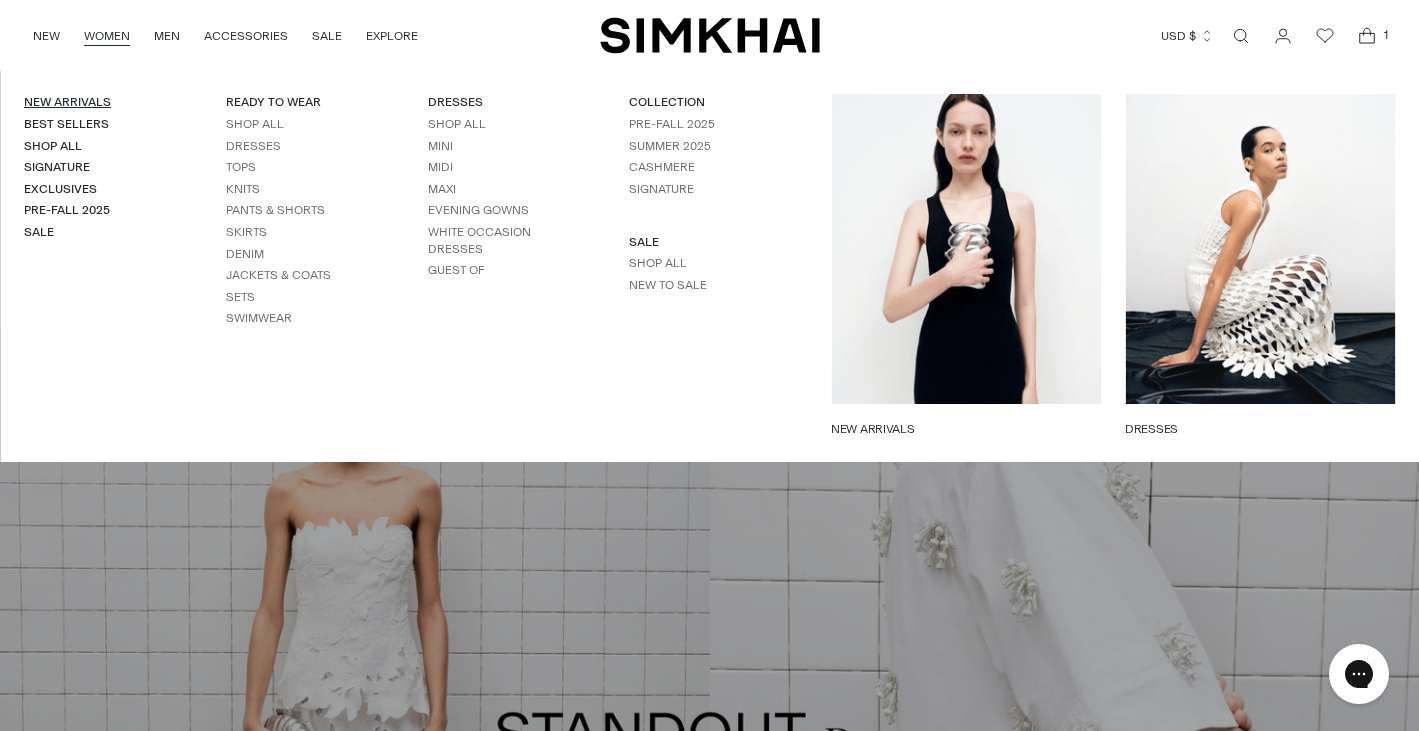 click on "New Arrivals" at bounding box center [67, 102] 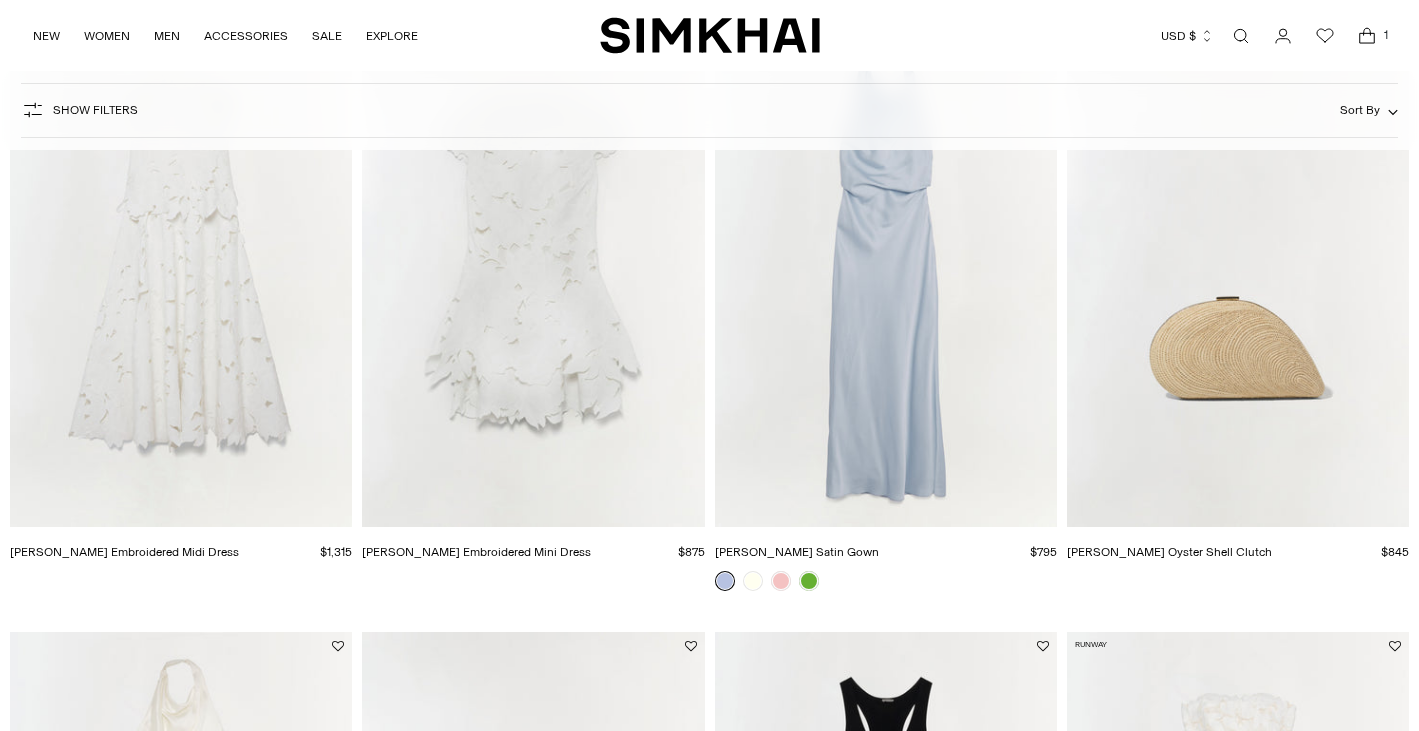 scroll, scrollTop: 218, scrollLeft: 0, axis: vertical 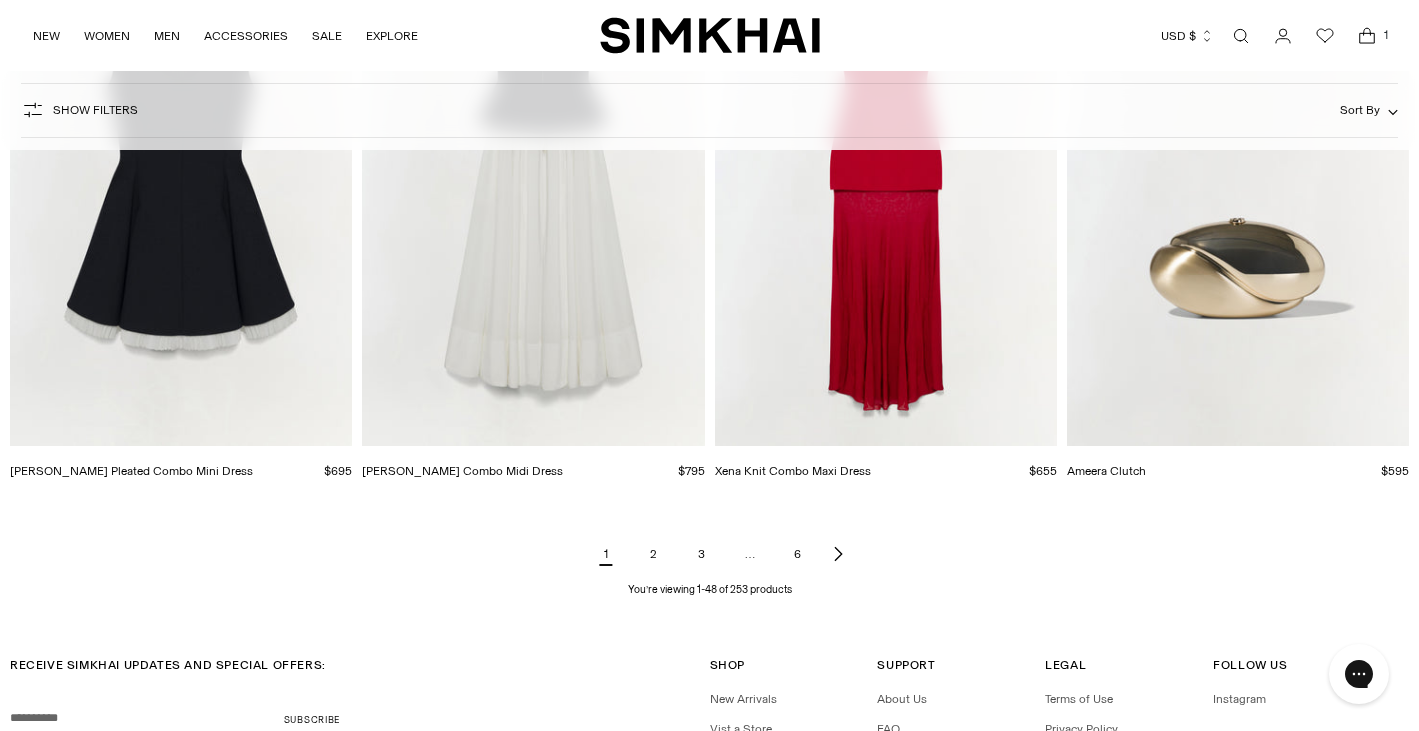 click on "2" at bounding box center [654, 554] 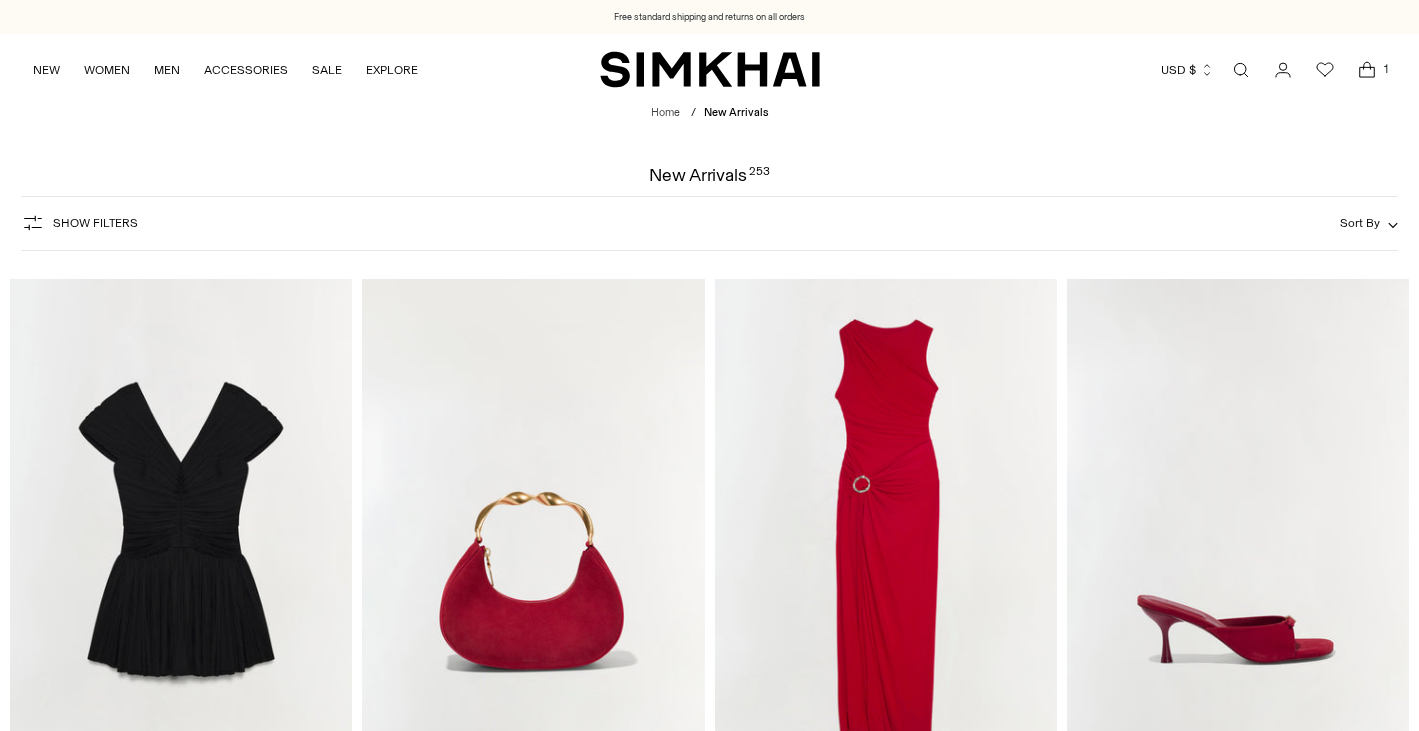 scroll, scrollTop: 0, scrollLeft: 0, axis: both 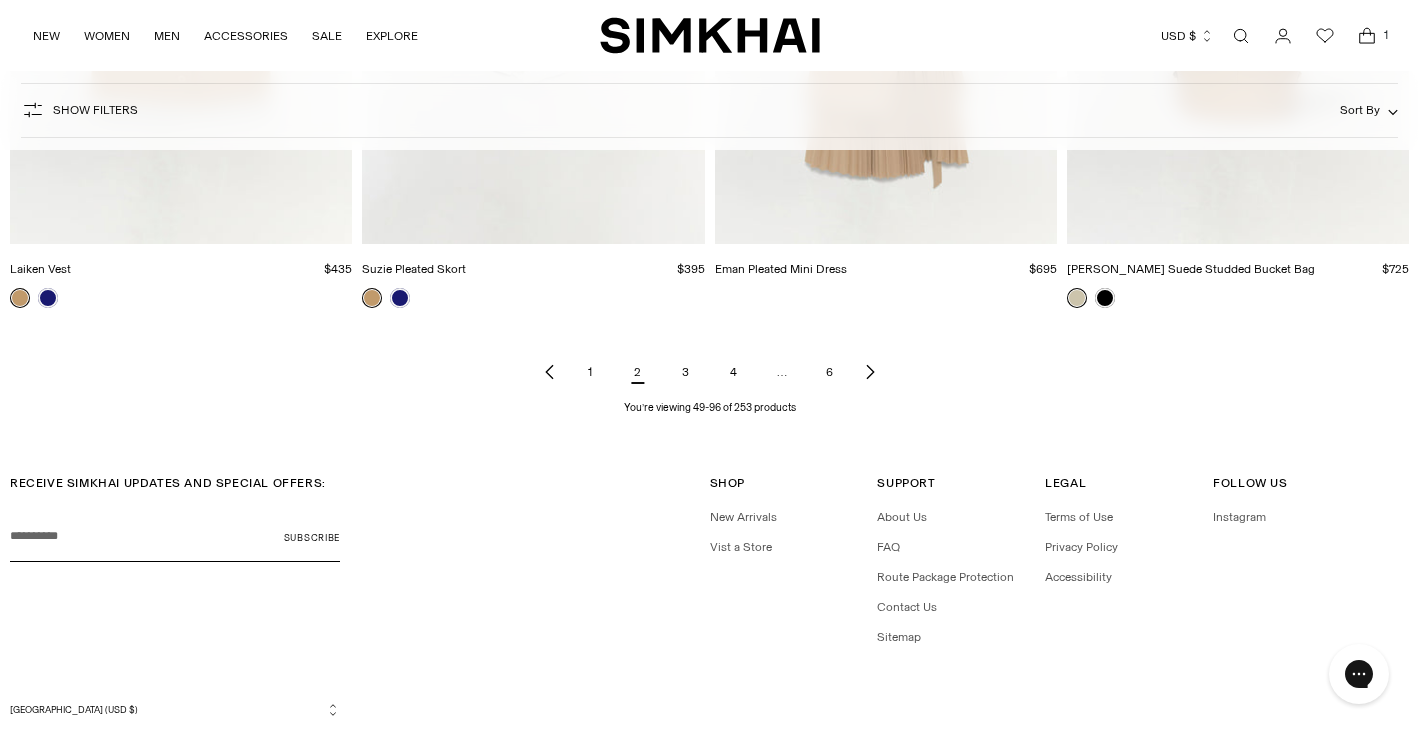 click on "3" at bounding box center (686, 372) 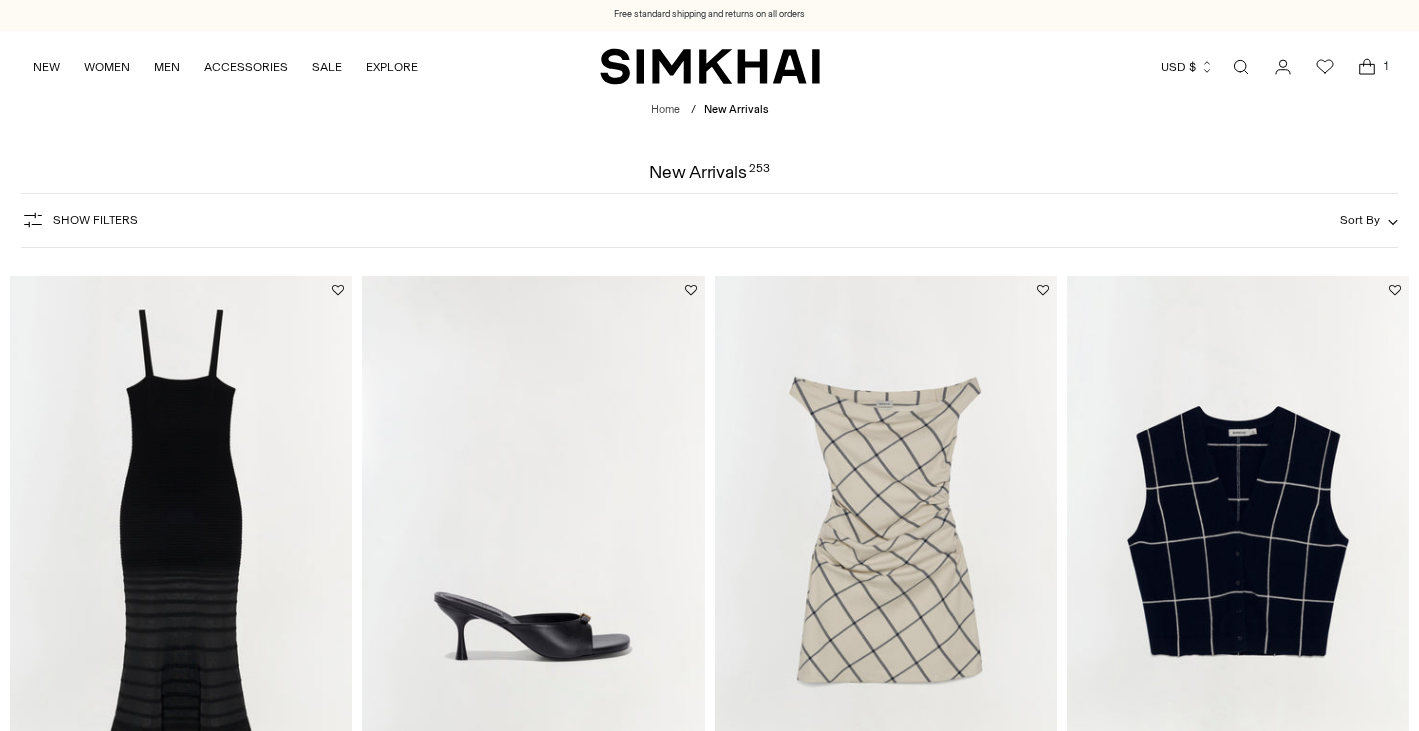 scroll, scrollTop: 292, scrollLeft: 0, axis: vertical 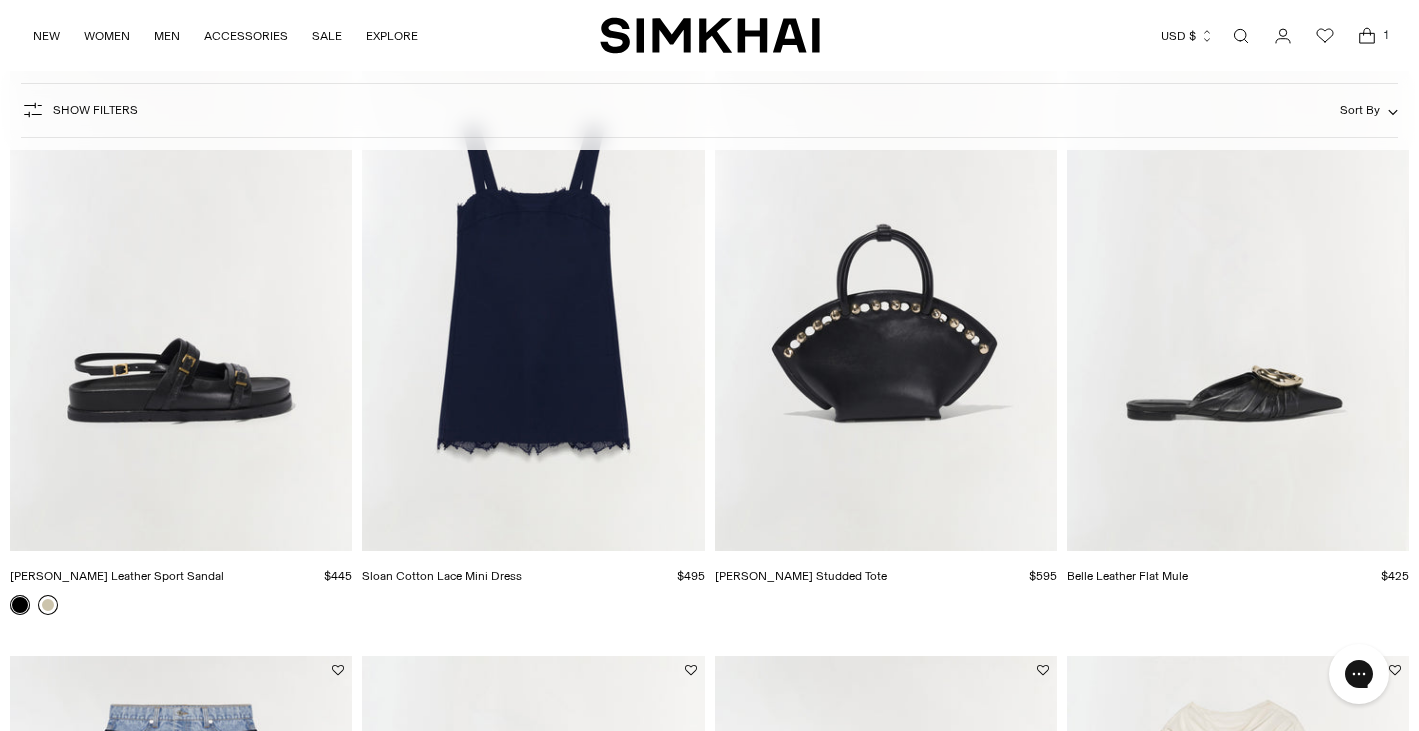 click at bounding box center [48, 605] 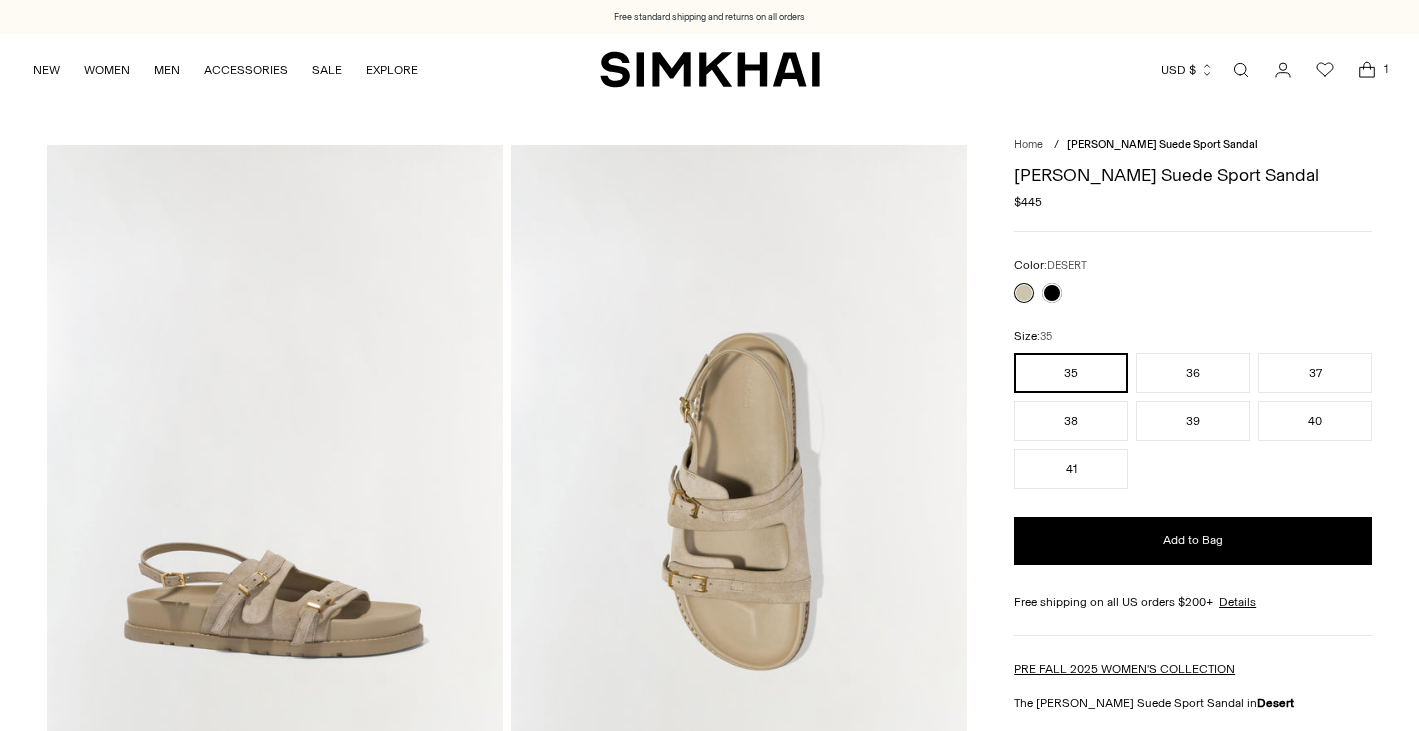 scroll, scrollTop: 0, scrollLeft: 0, axis: both 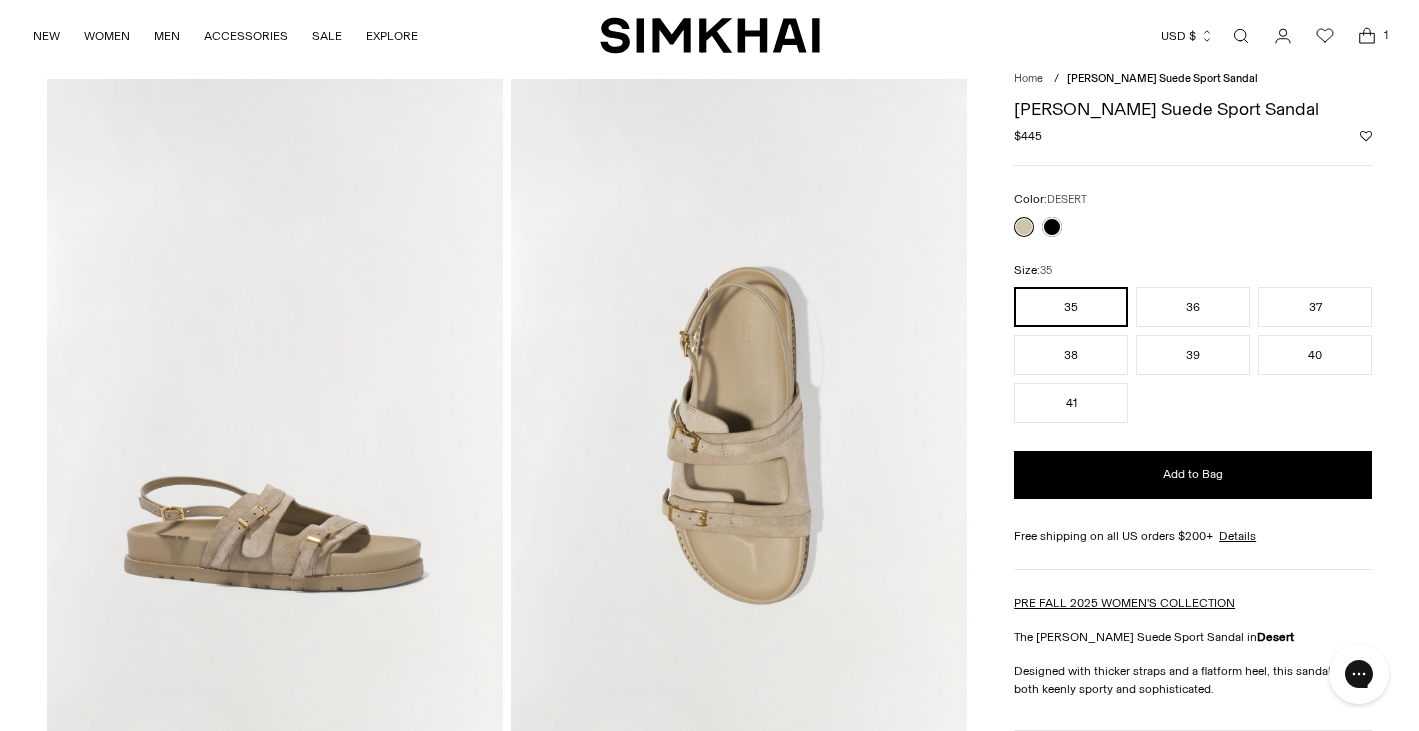 click at bounding box center [275, 421] 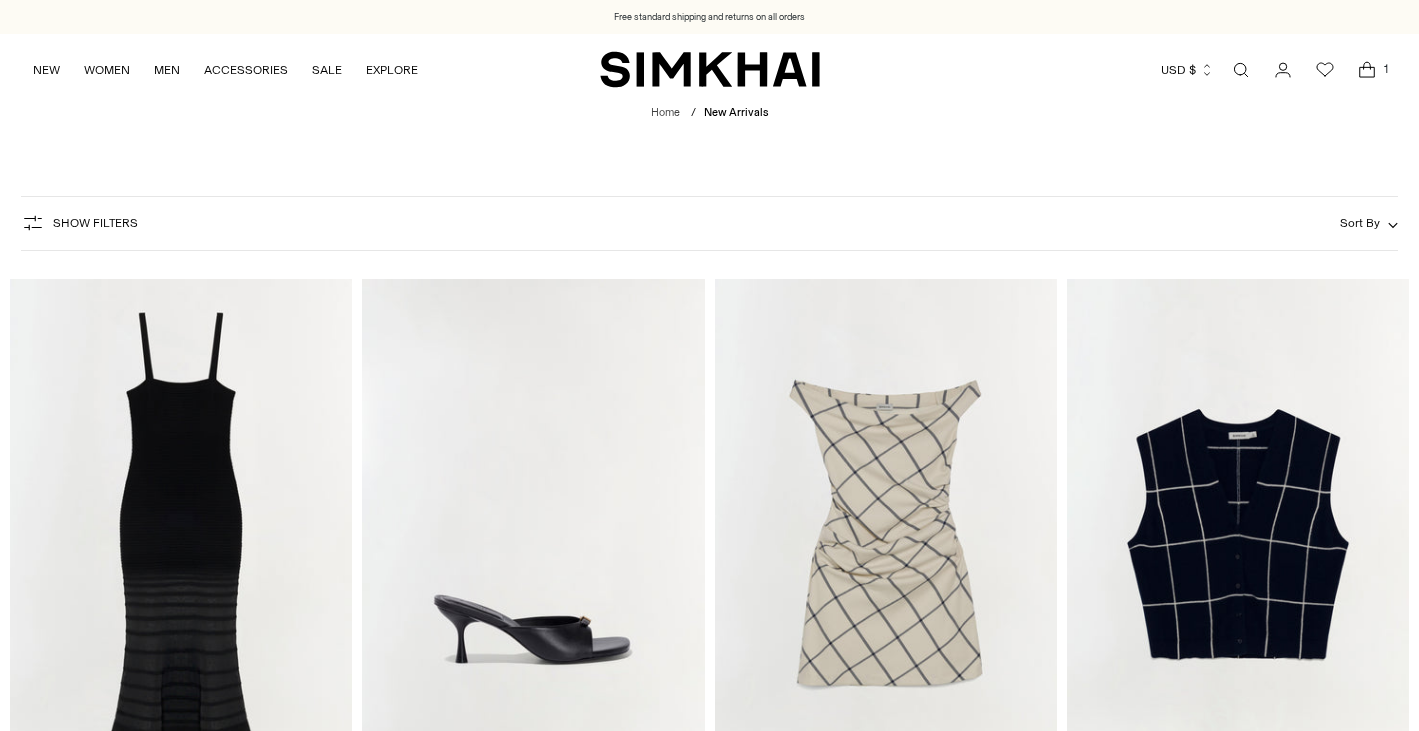 scroll, scrollTop: 860, scrollLeft: 0, axis: vertical 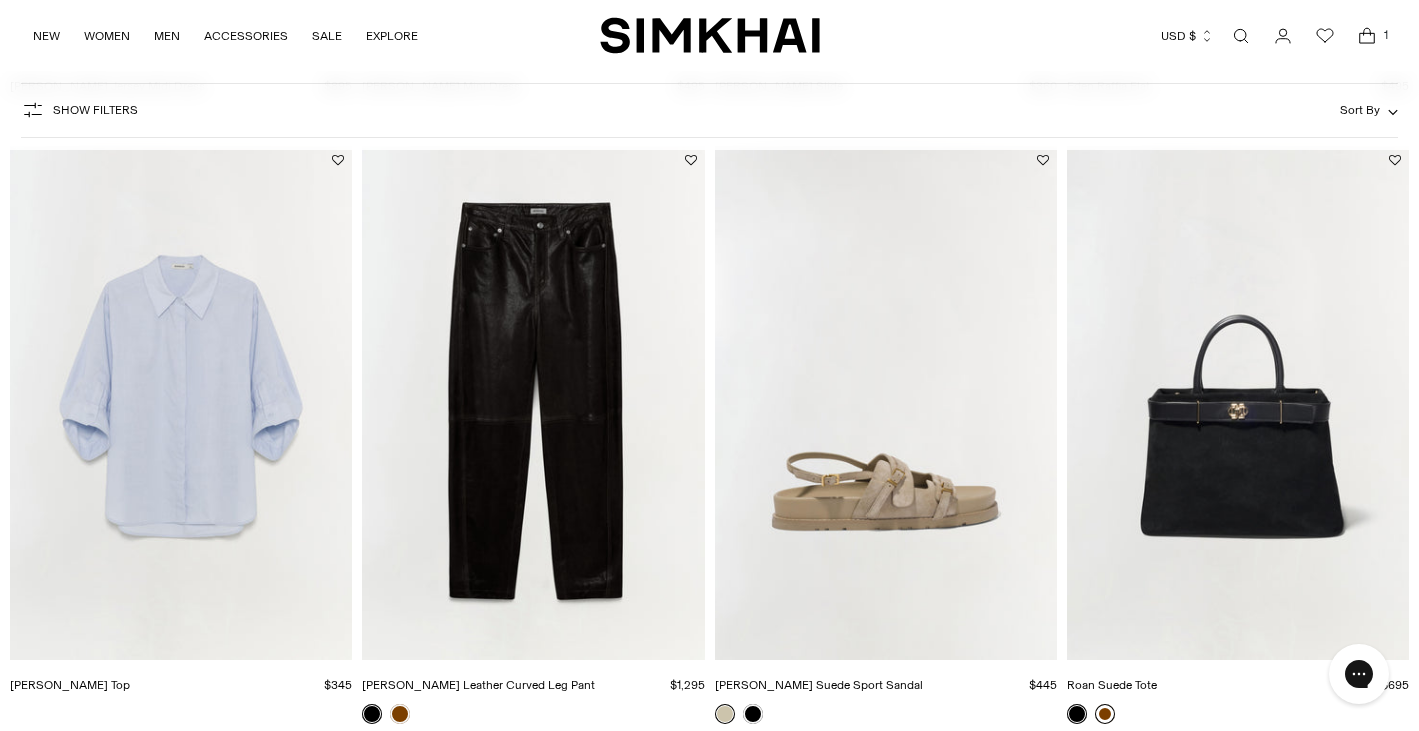 click at bounding box center [0, 0] 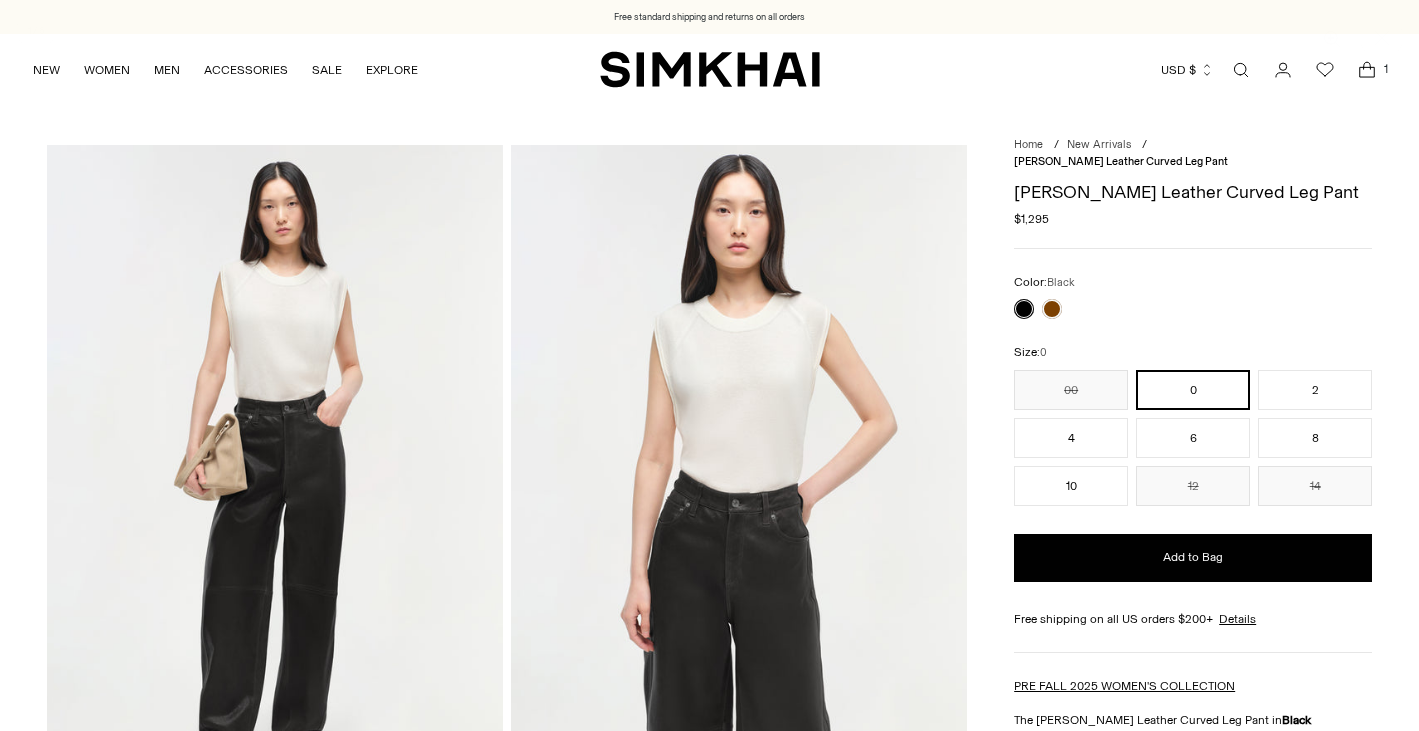 scroll, scrollTop: 0, scrollLeft: 0, axis: both 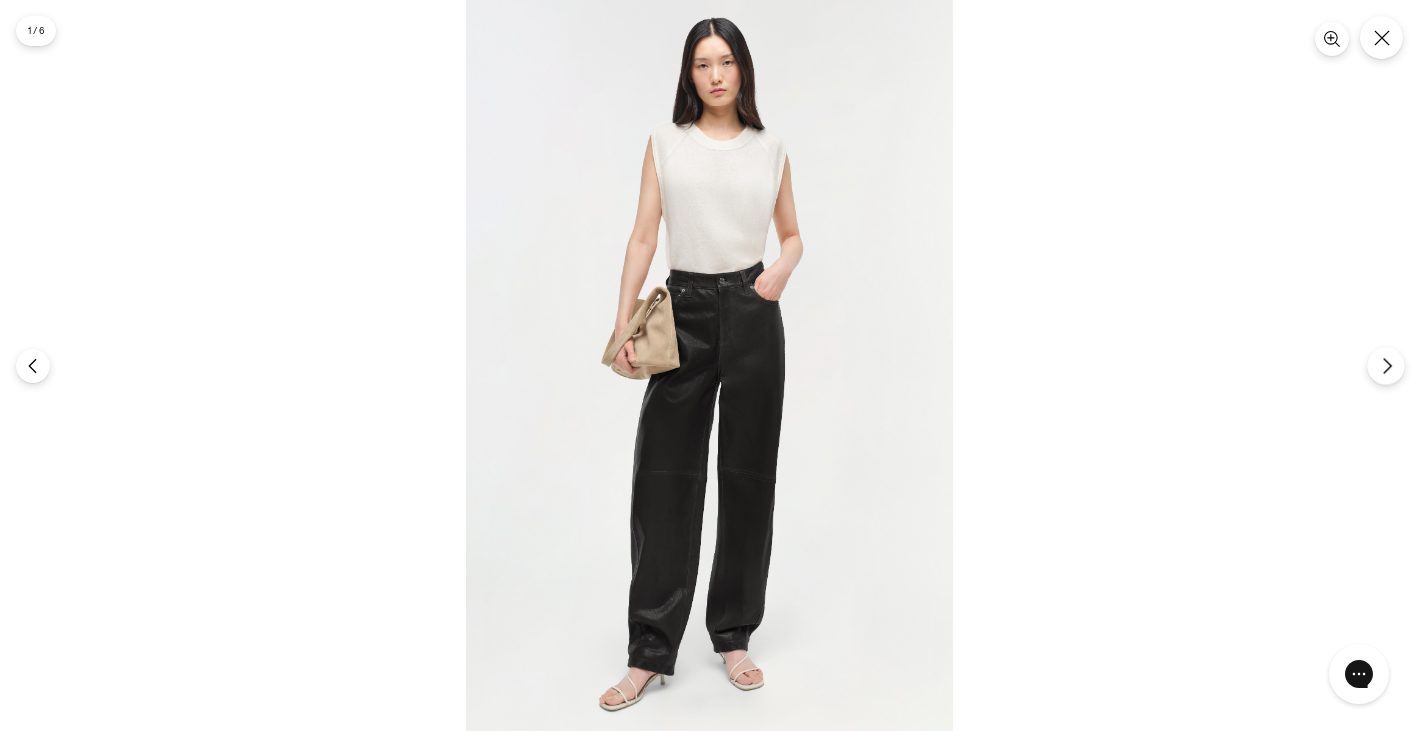 click at bounding box center (1385, 365) 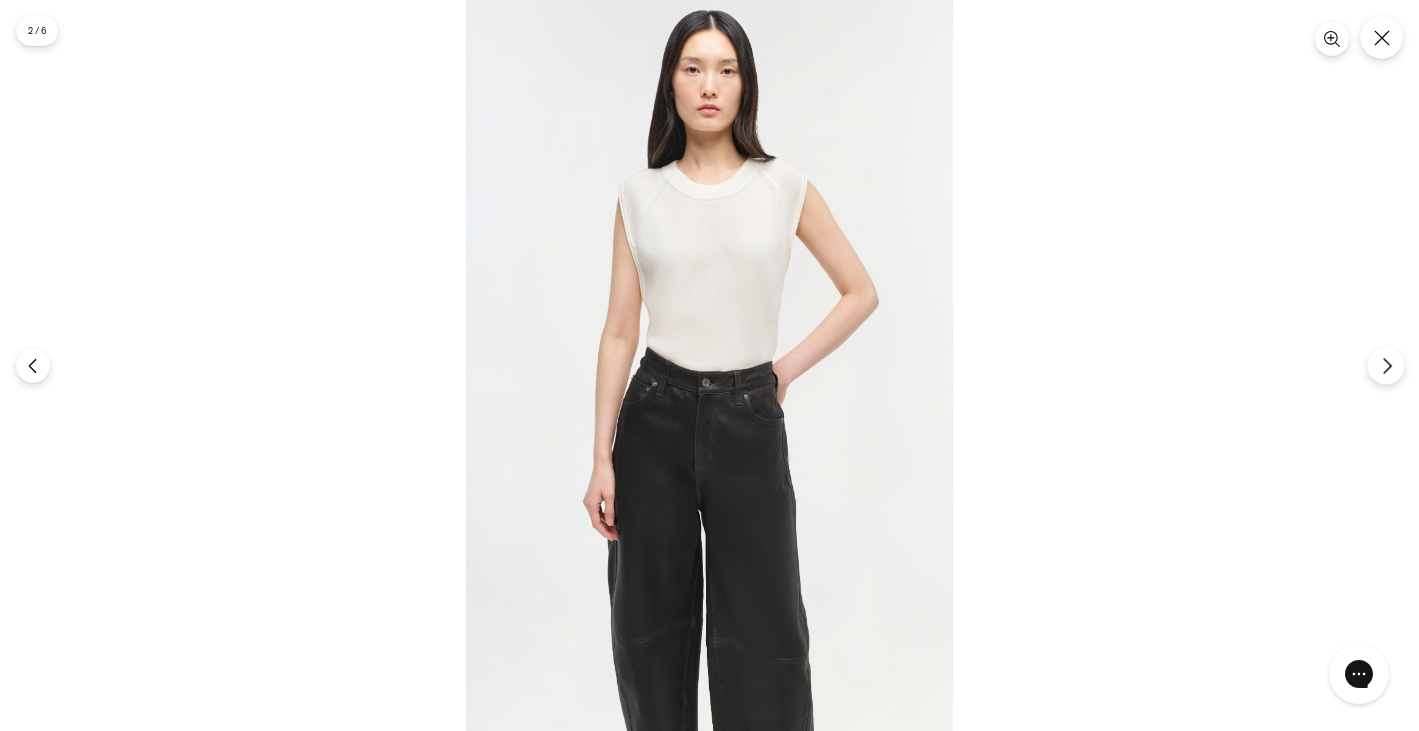 click at bounding box center [1385, 365] 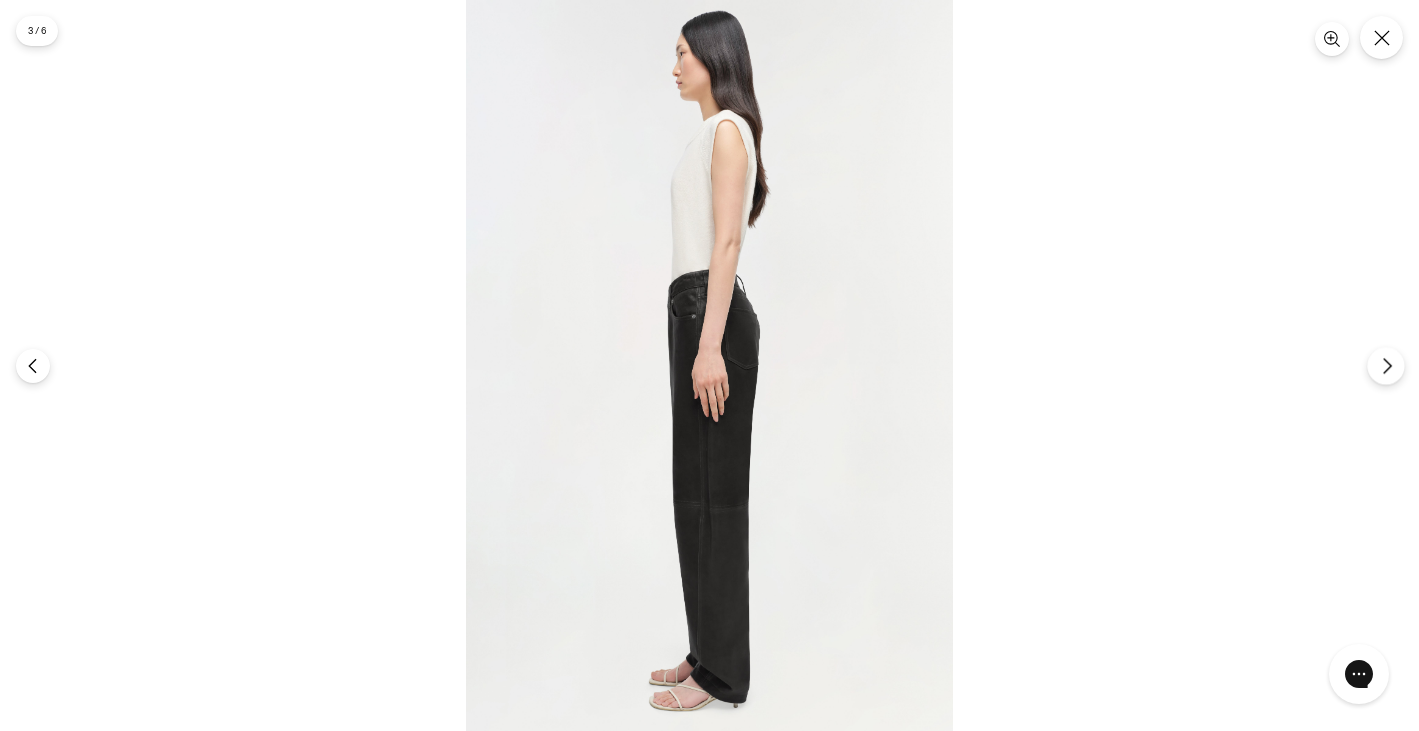 click at bounding box center (1385, 365) 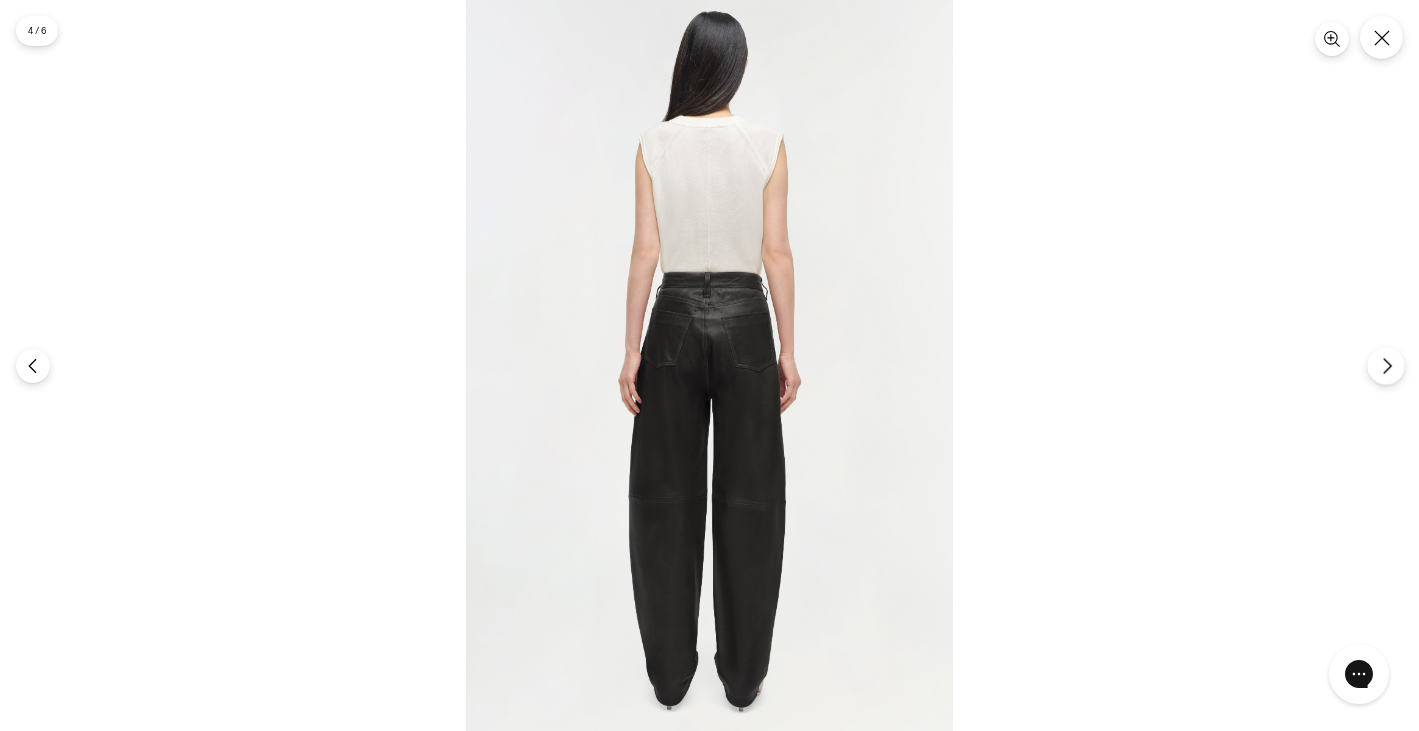 click at bounding box center [1385, 365] 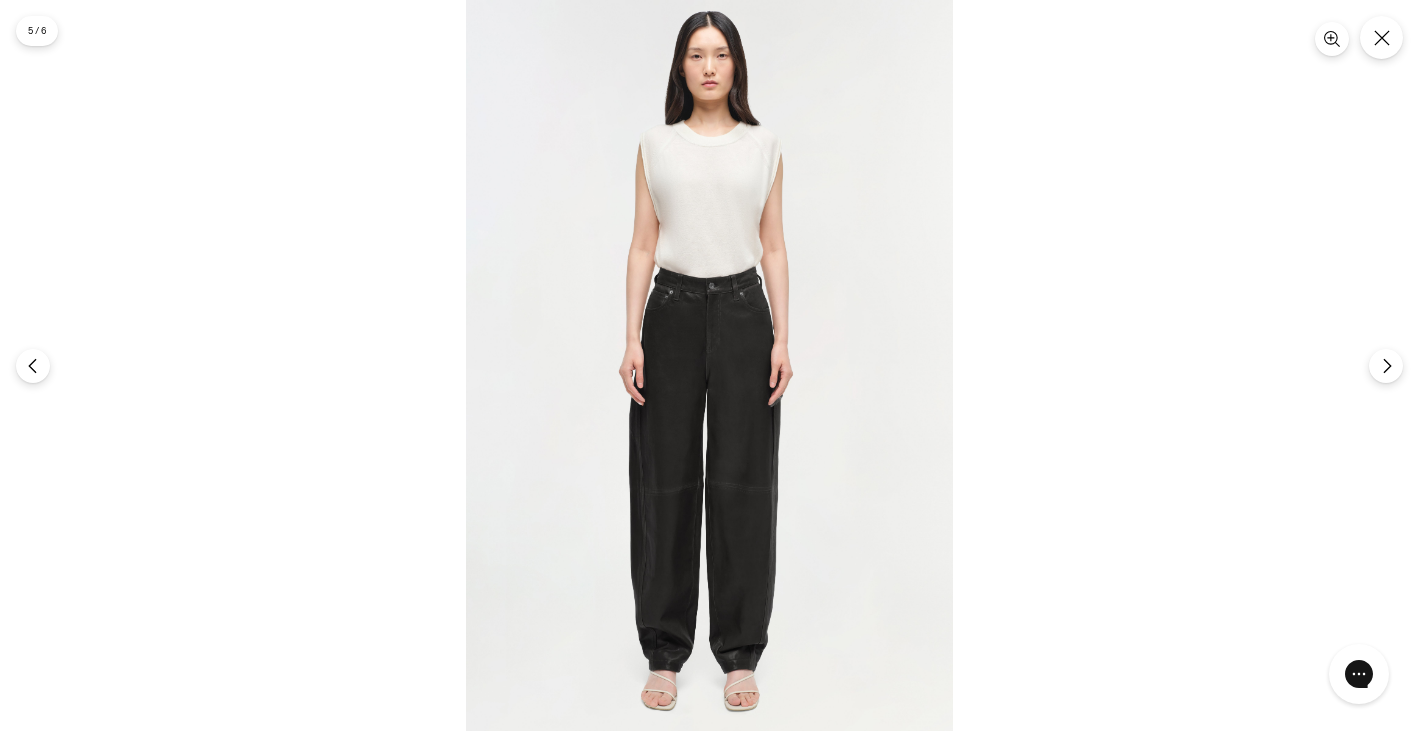 click at bounding box center [709, 365] 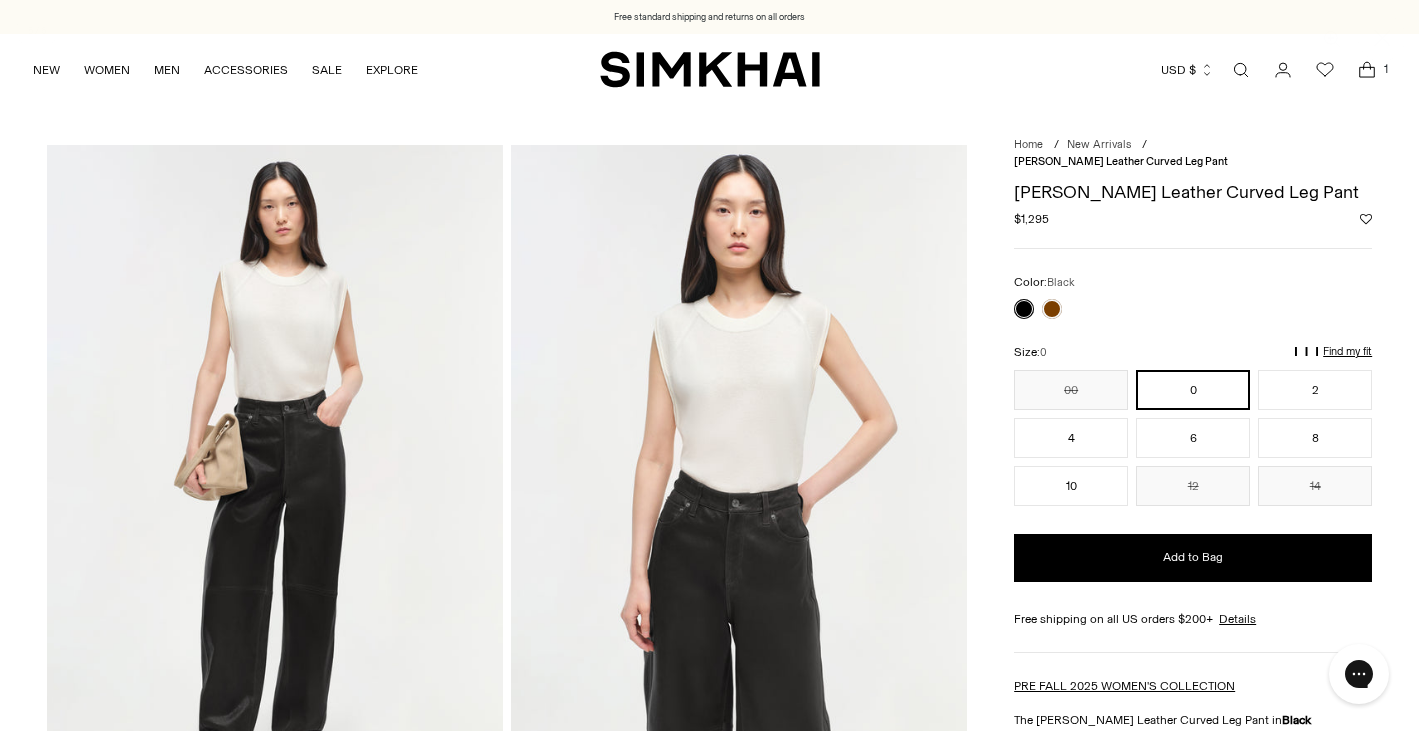 click 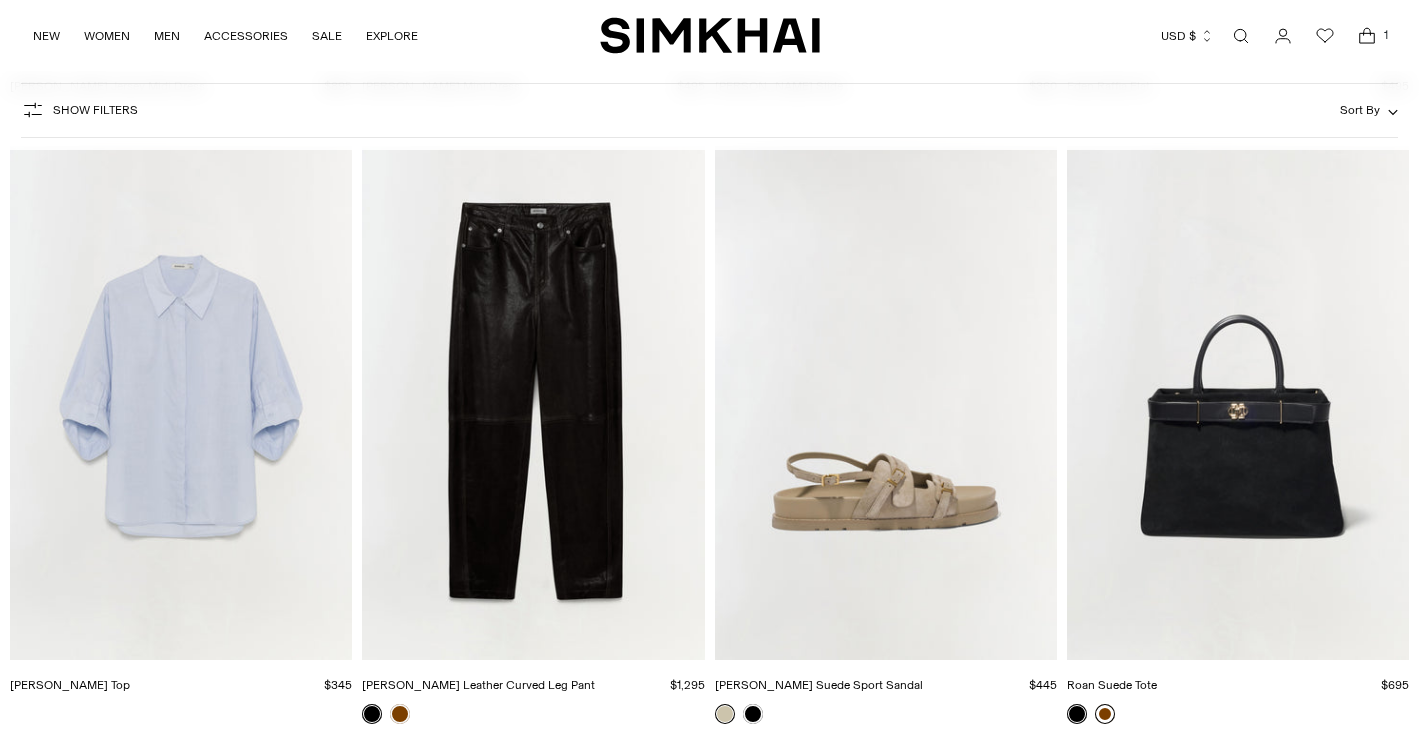 scroll, scrollTop: 5678, scrollLeft: 0, axis: vertical 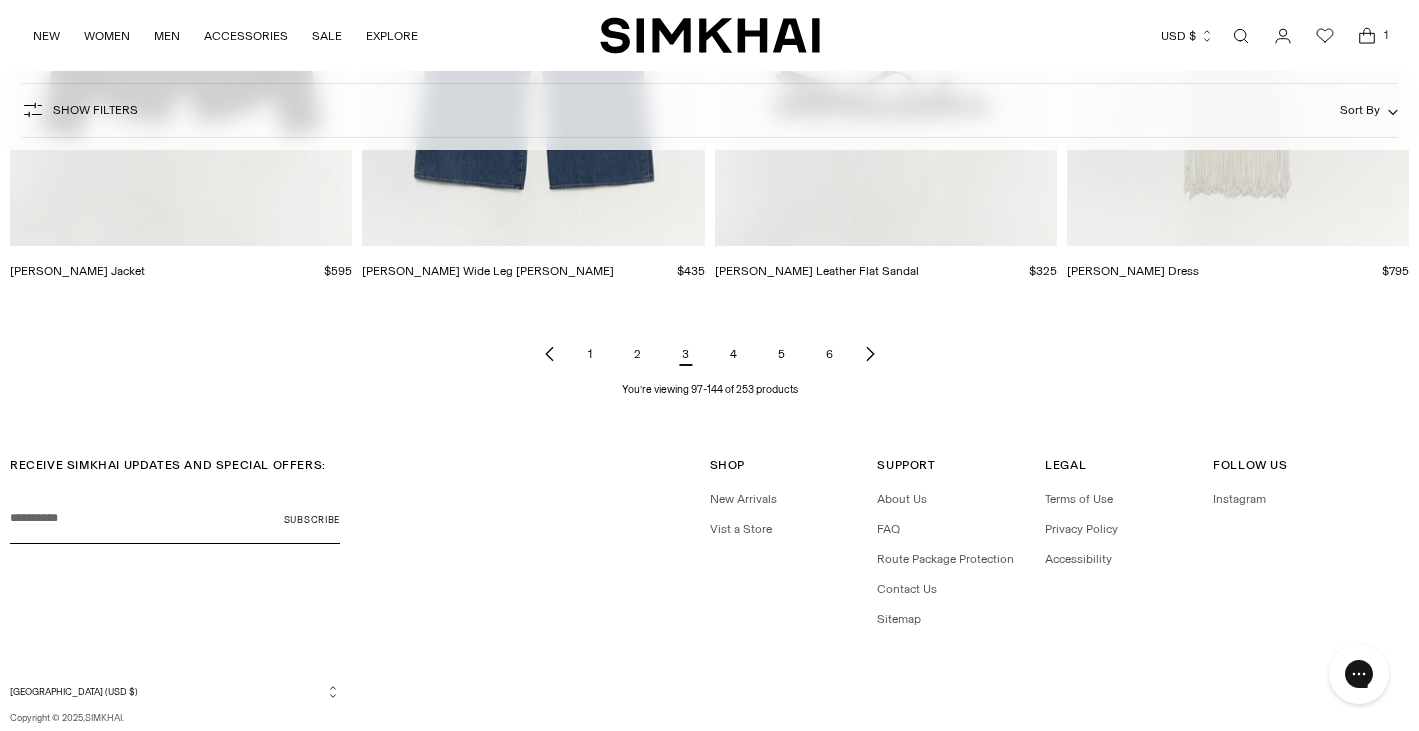 click on "4" at bounding box center [734, 354] 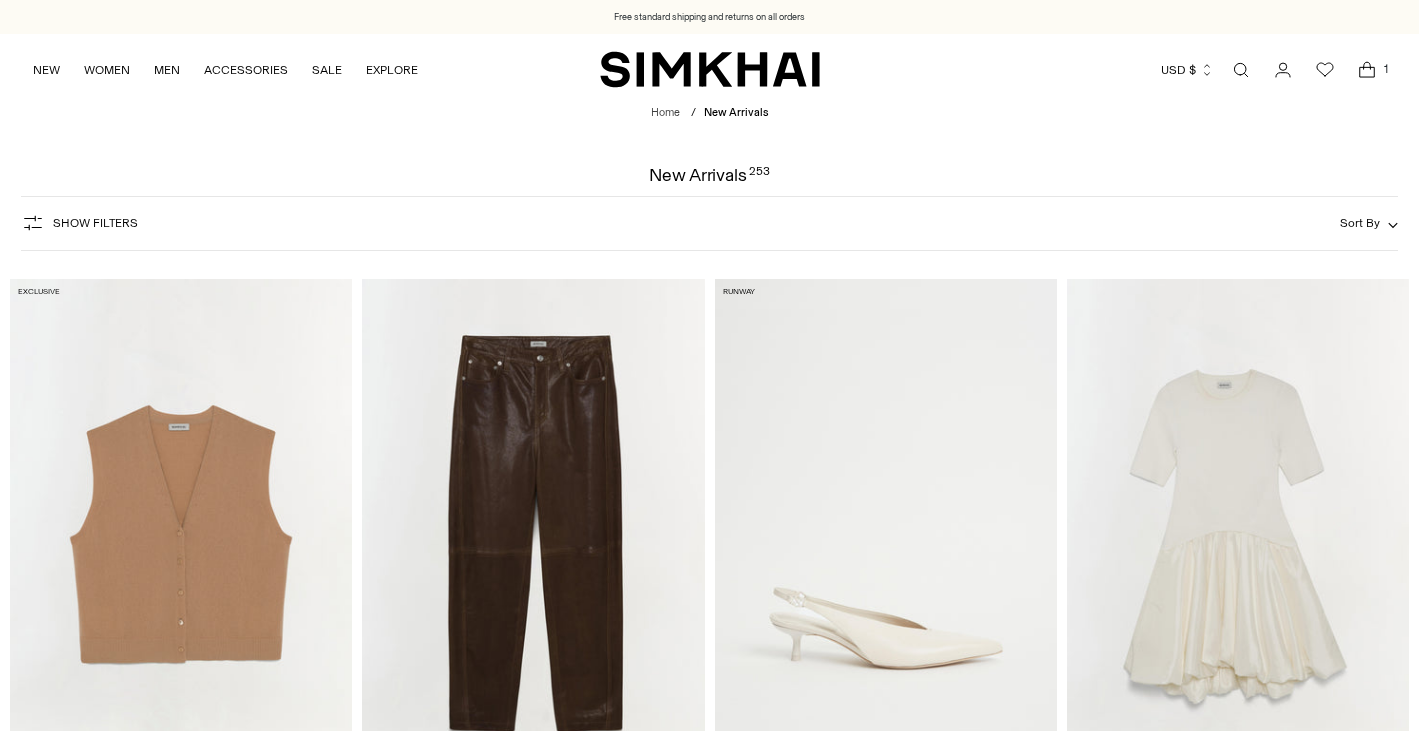scroll, scrollTop: 0, scrollLeft: 0, axis: both 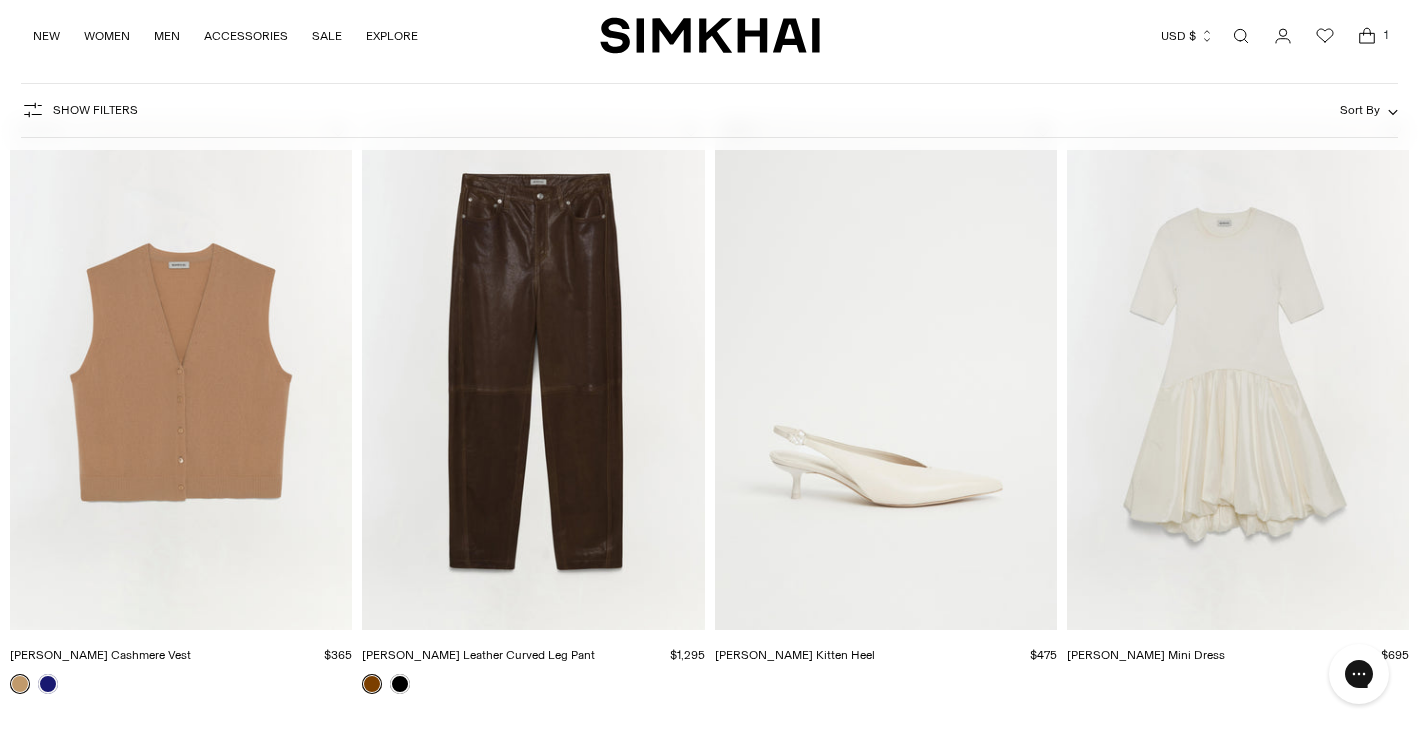 click at bounding box center (0, 0) 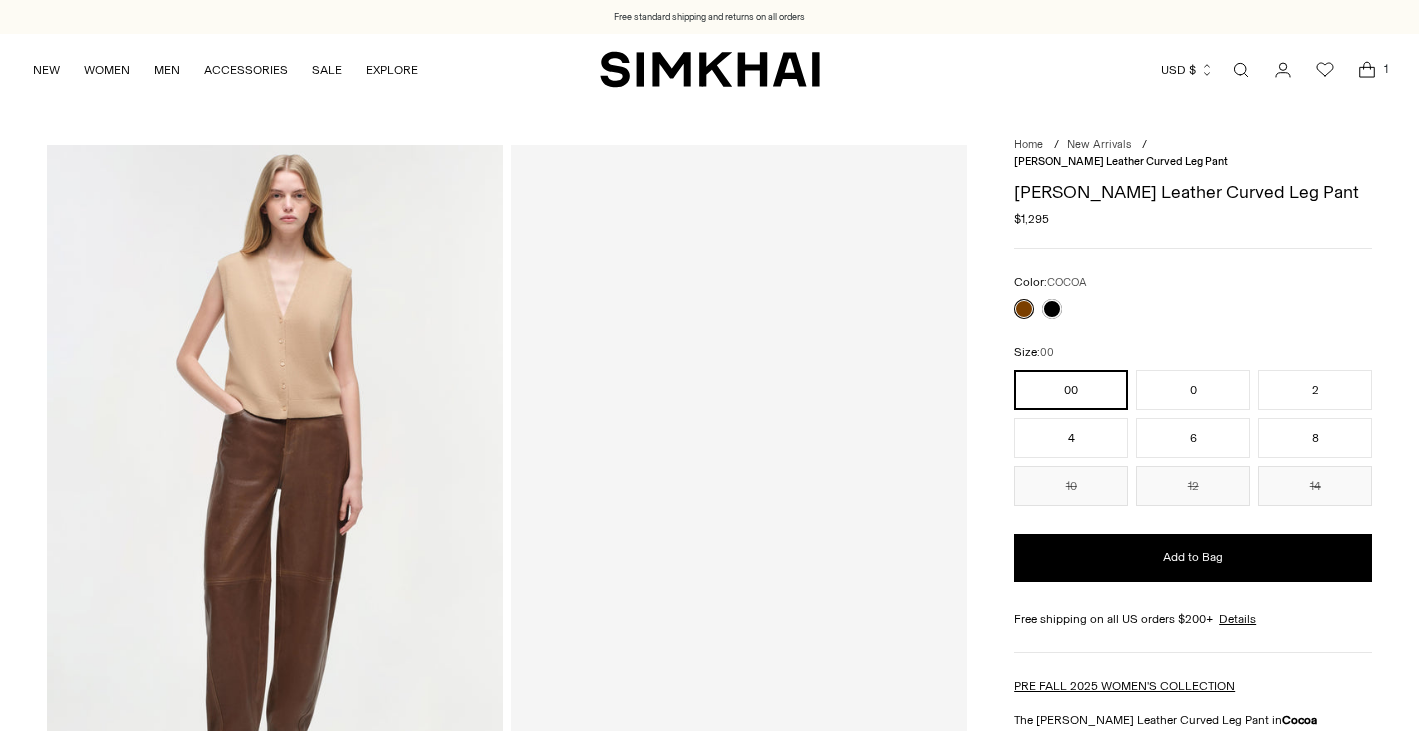 scroll, scrollTop: 0, scrollLeft: 0, axis: both 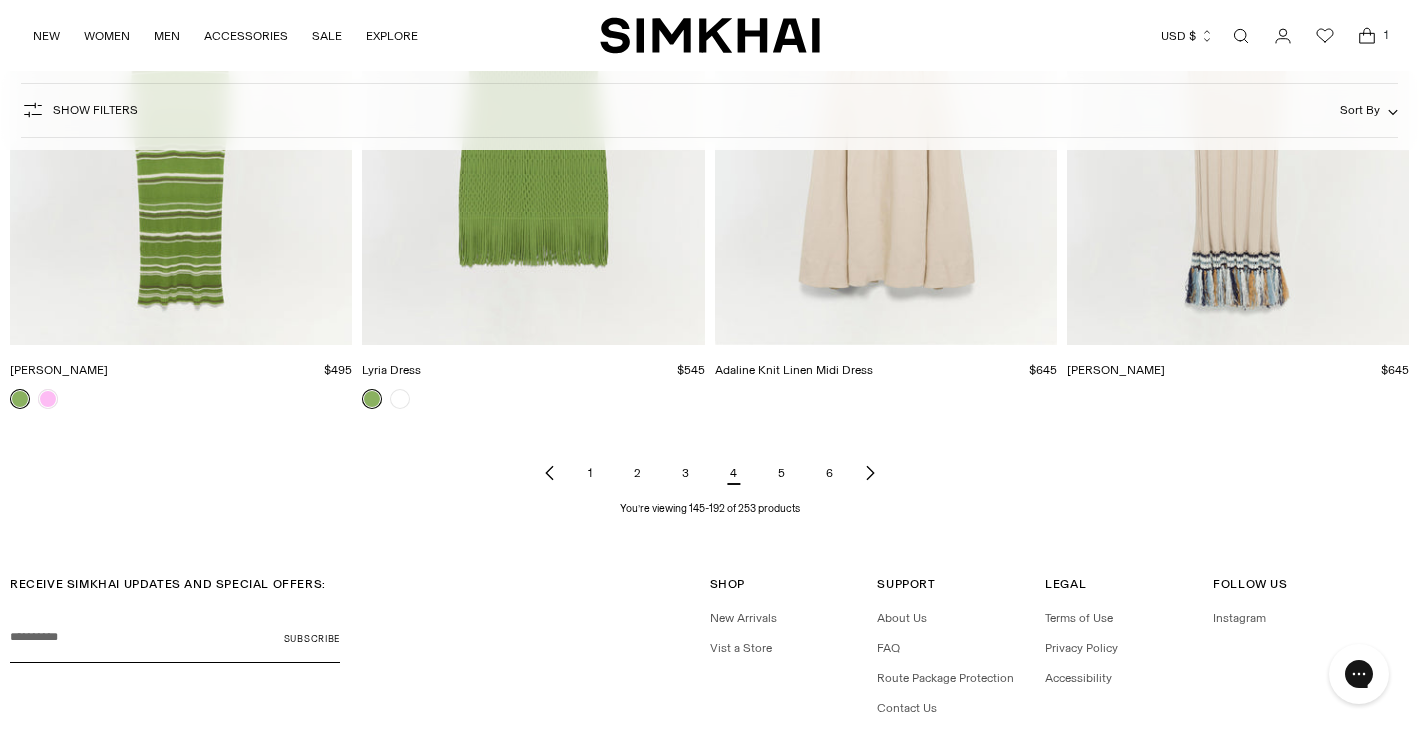 click on "5" at bounding box center (782, 473) 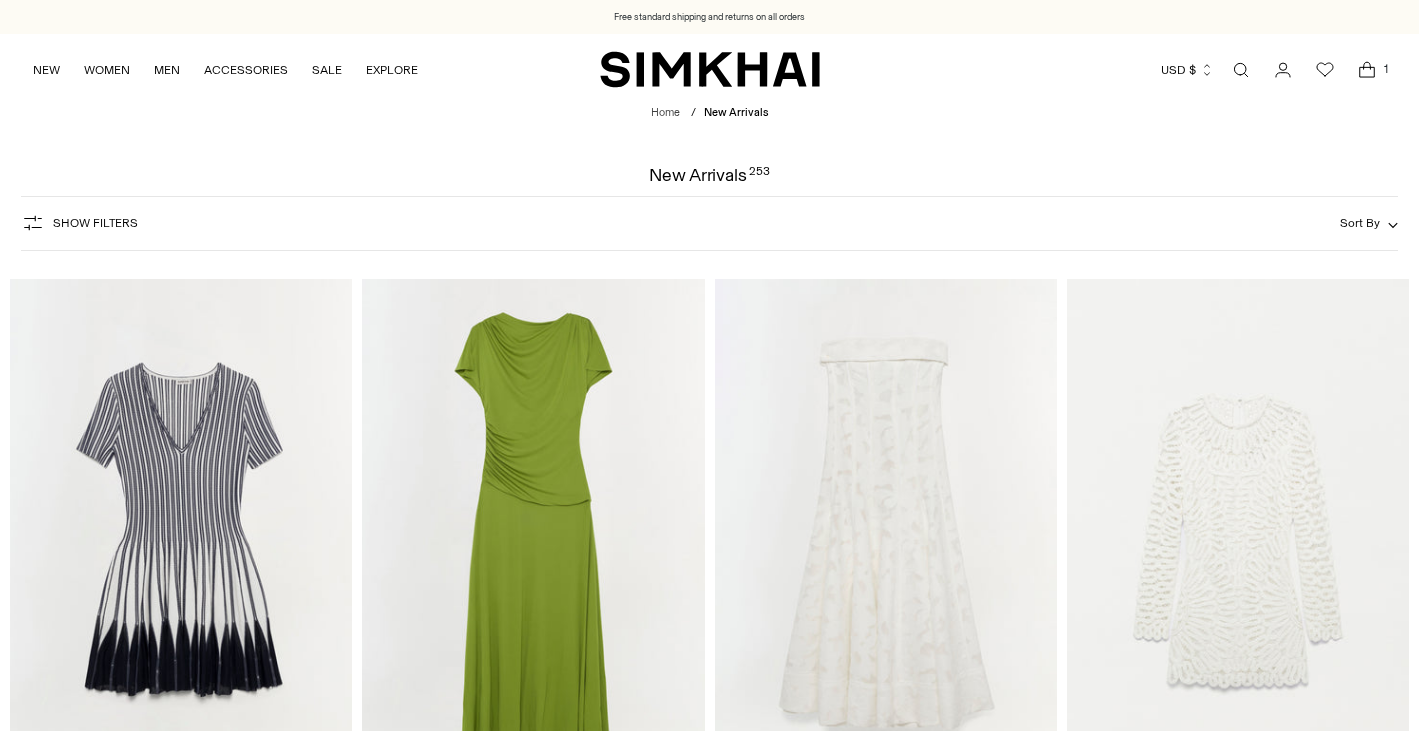 scroll, scrollTop: 0, scrollLeft: 0, axis: both 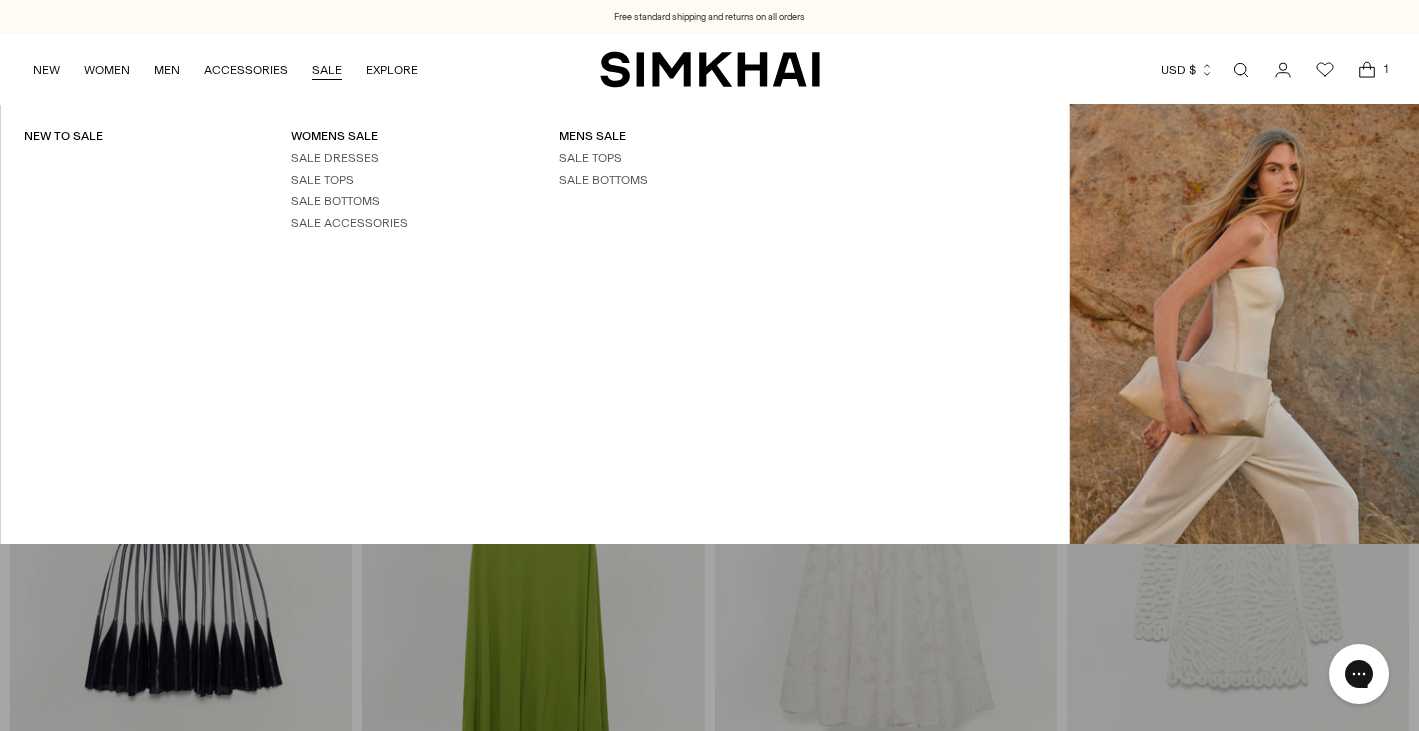 click on "SALE" at bounding box center [327, 70] 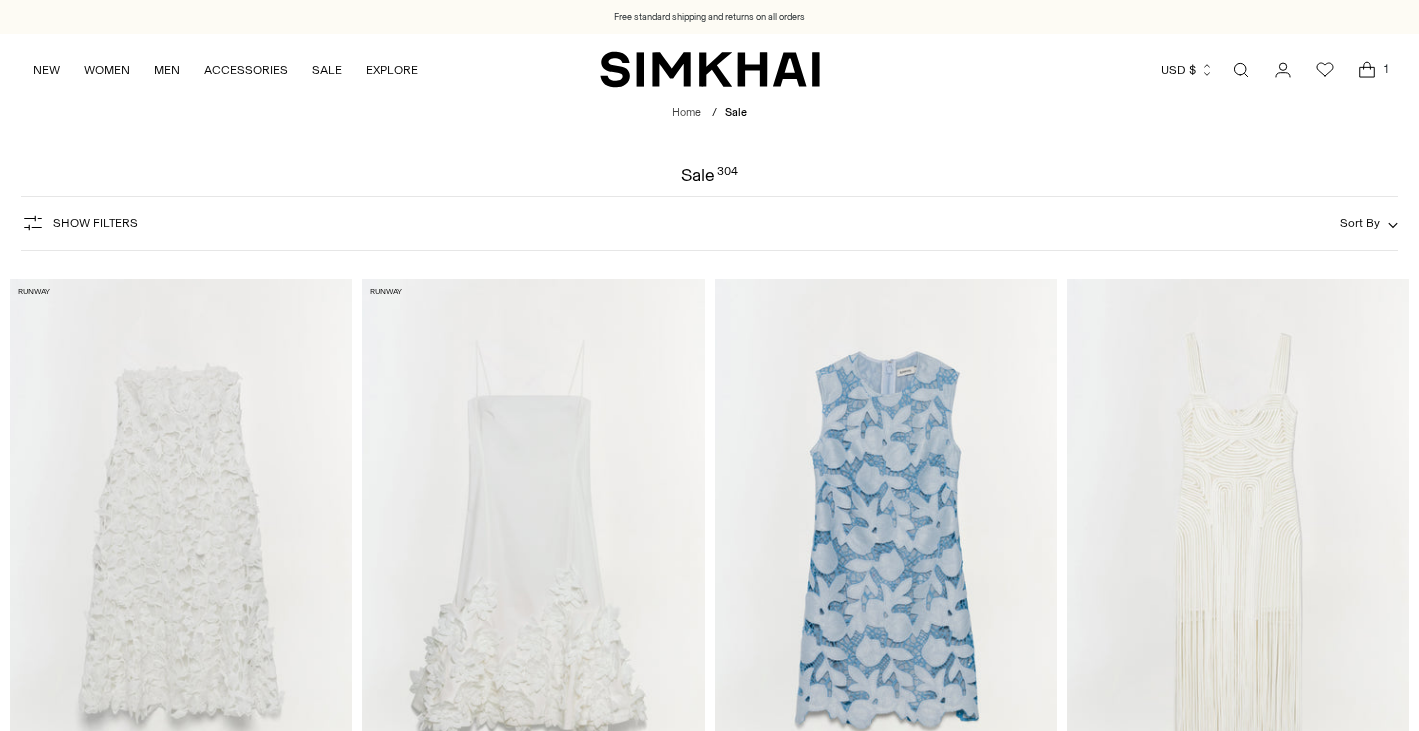 scroll, scrollTop: 0, scrollLeft: 0, axis: both 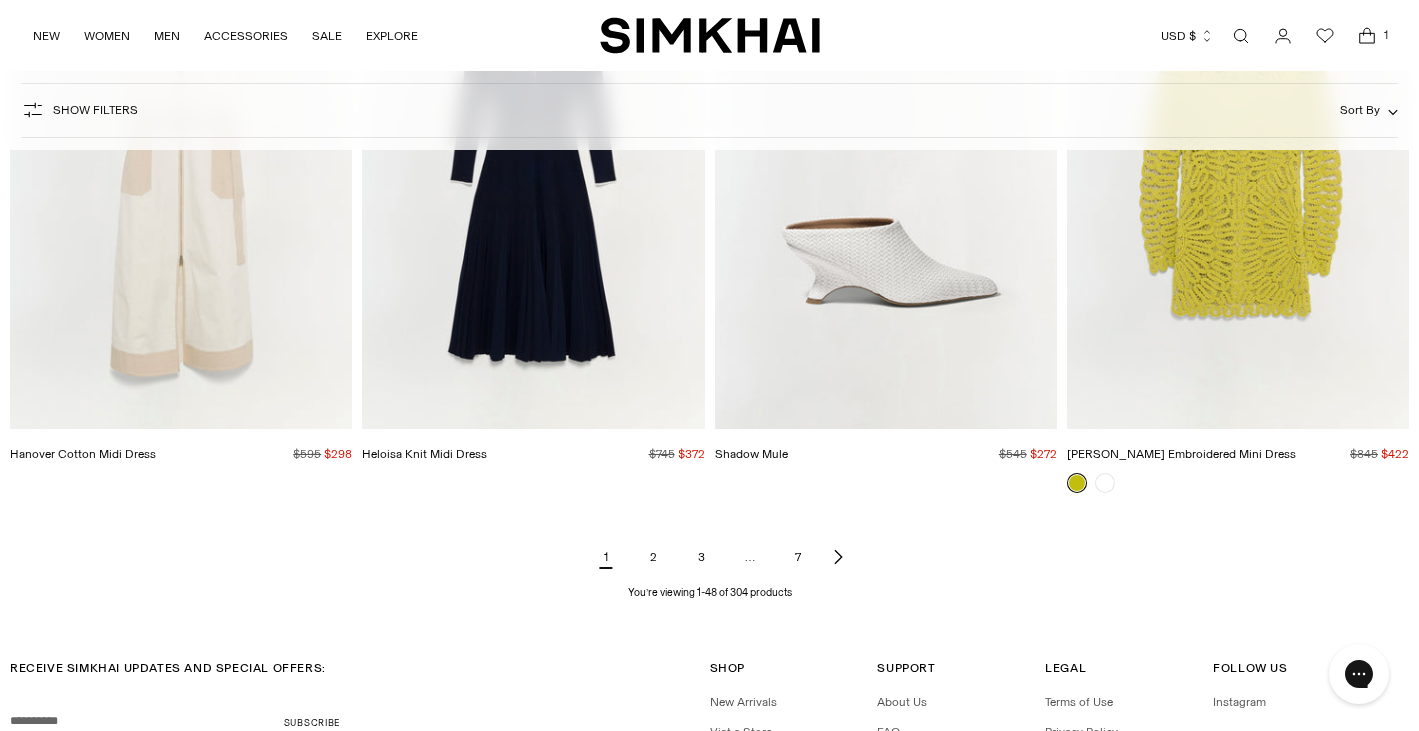click on "2" at bounding box center (654, 557) 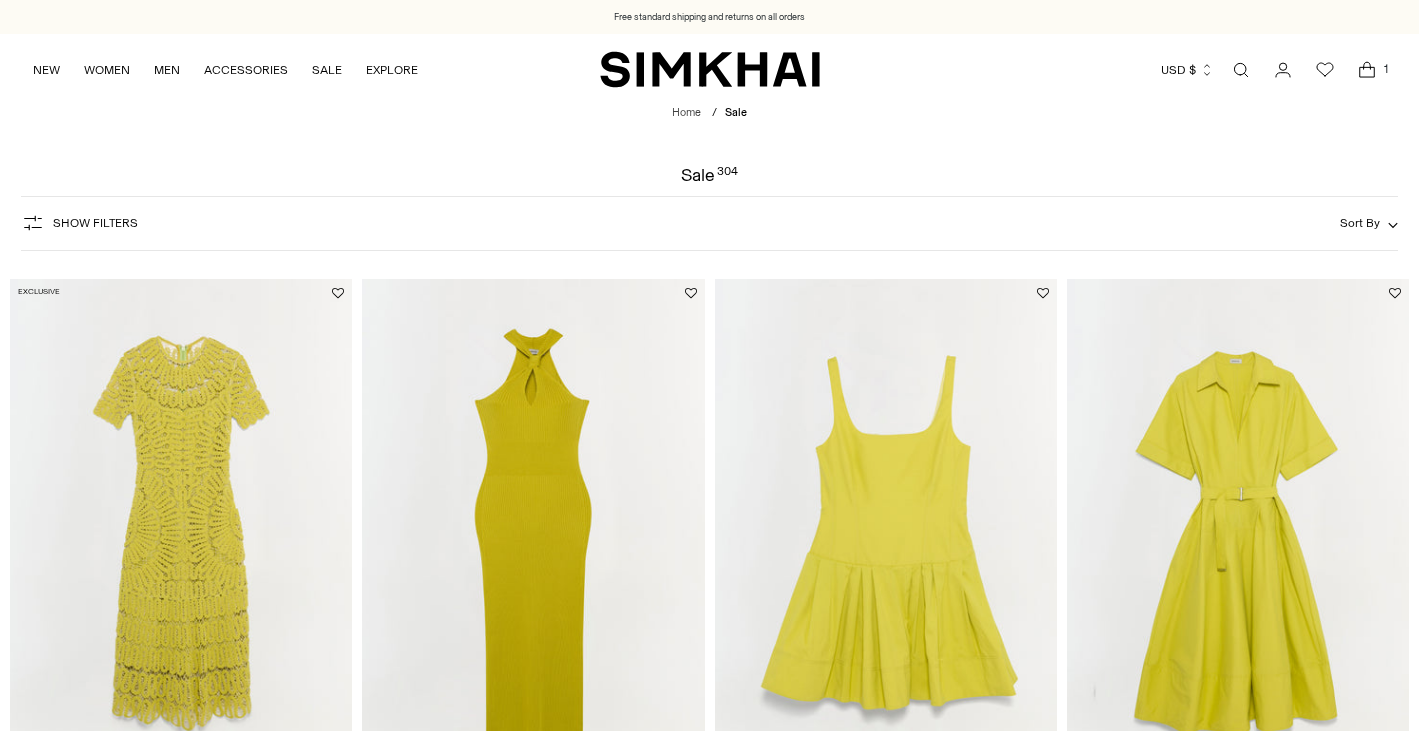 scroll, scrollTop: 410, scrollLeft: 0, axis: vertical 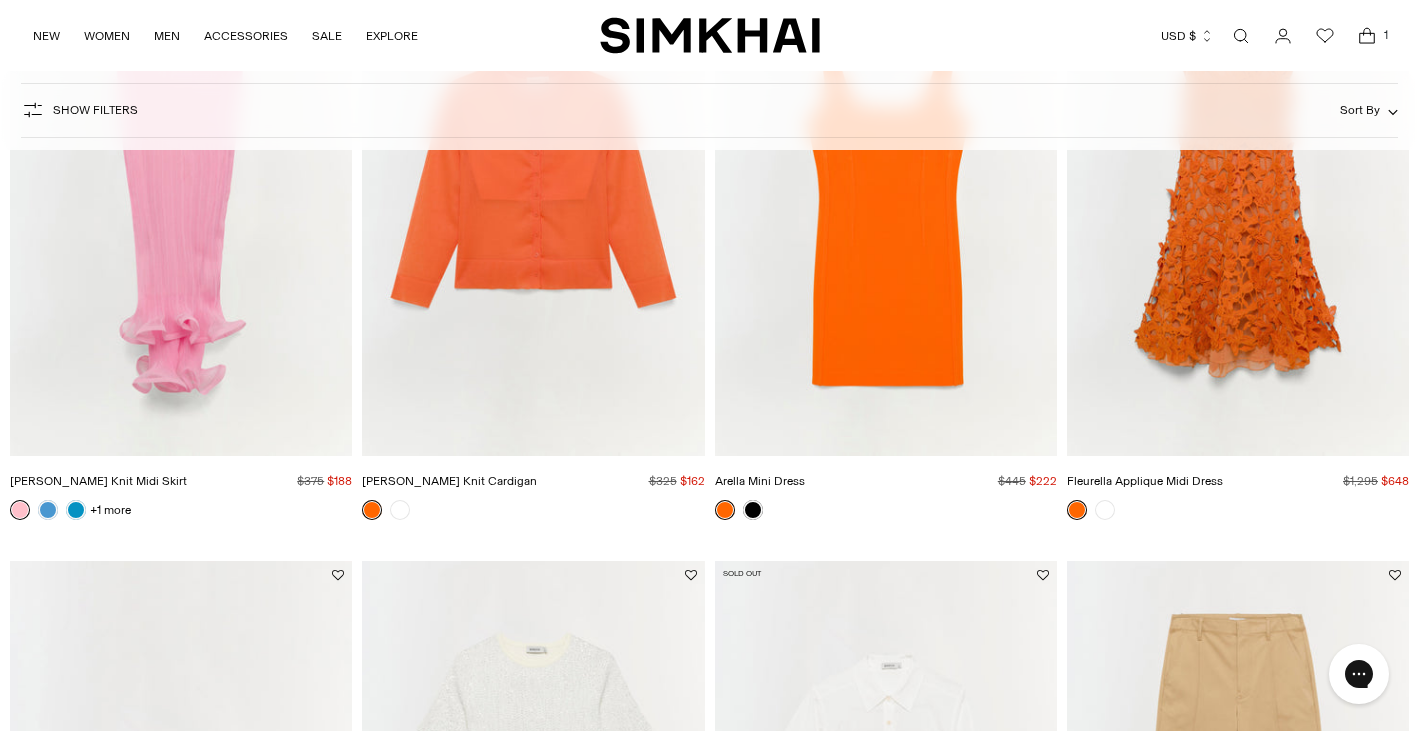 click at bounding box center (0, 0) 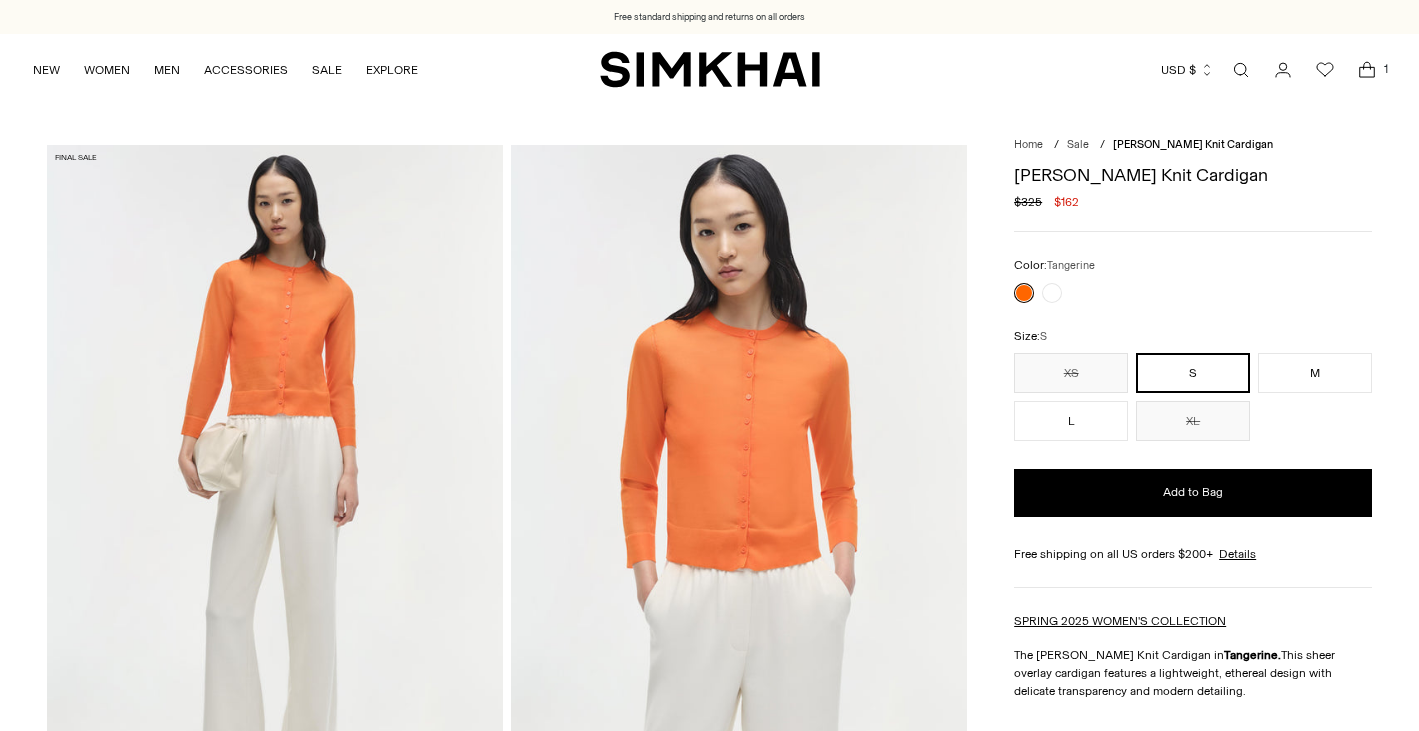 scroll, scrollTop: 0, scrollLeft: 0, axis: both 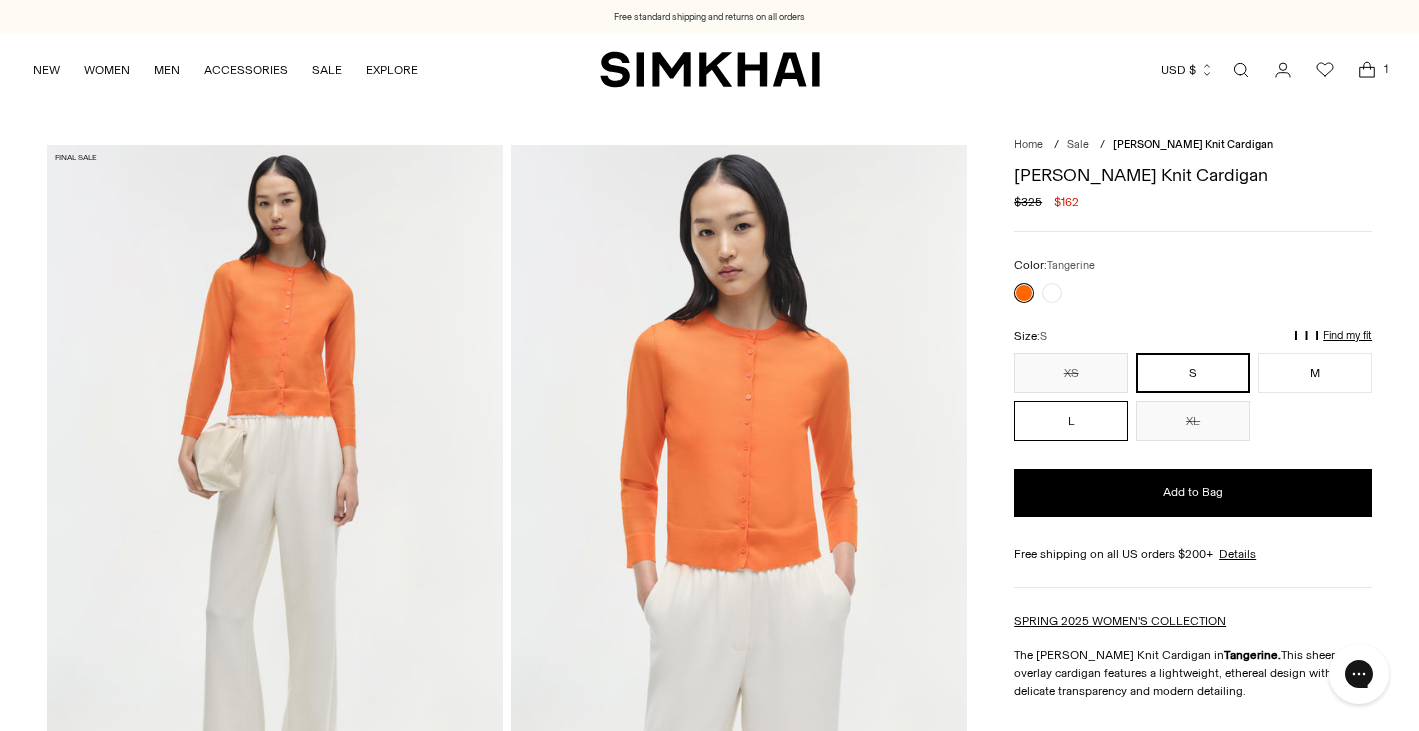 click on "L" at bounding box center (1071, 421) 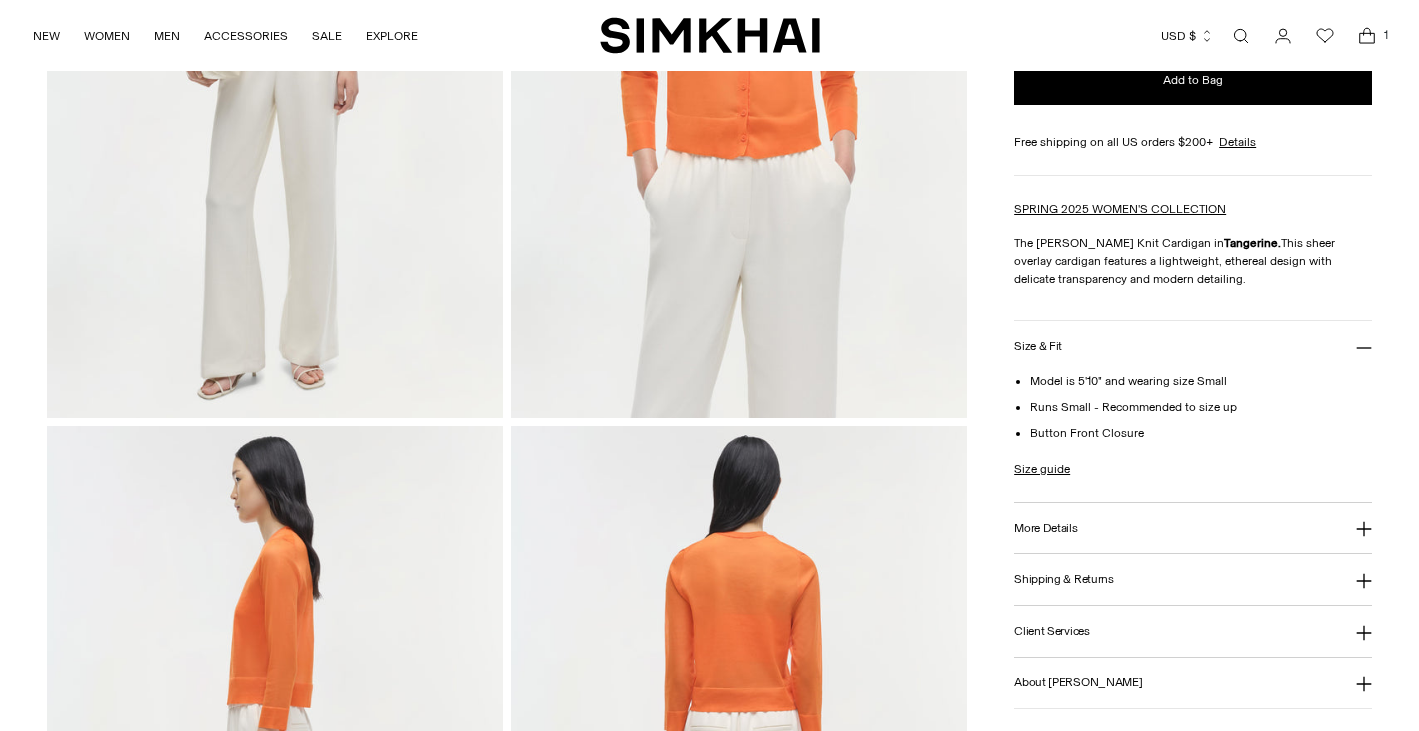 scroll, scrollTop: 0, scrollLeft: 0, axis: both 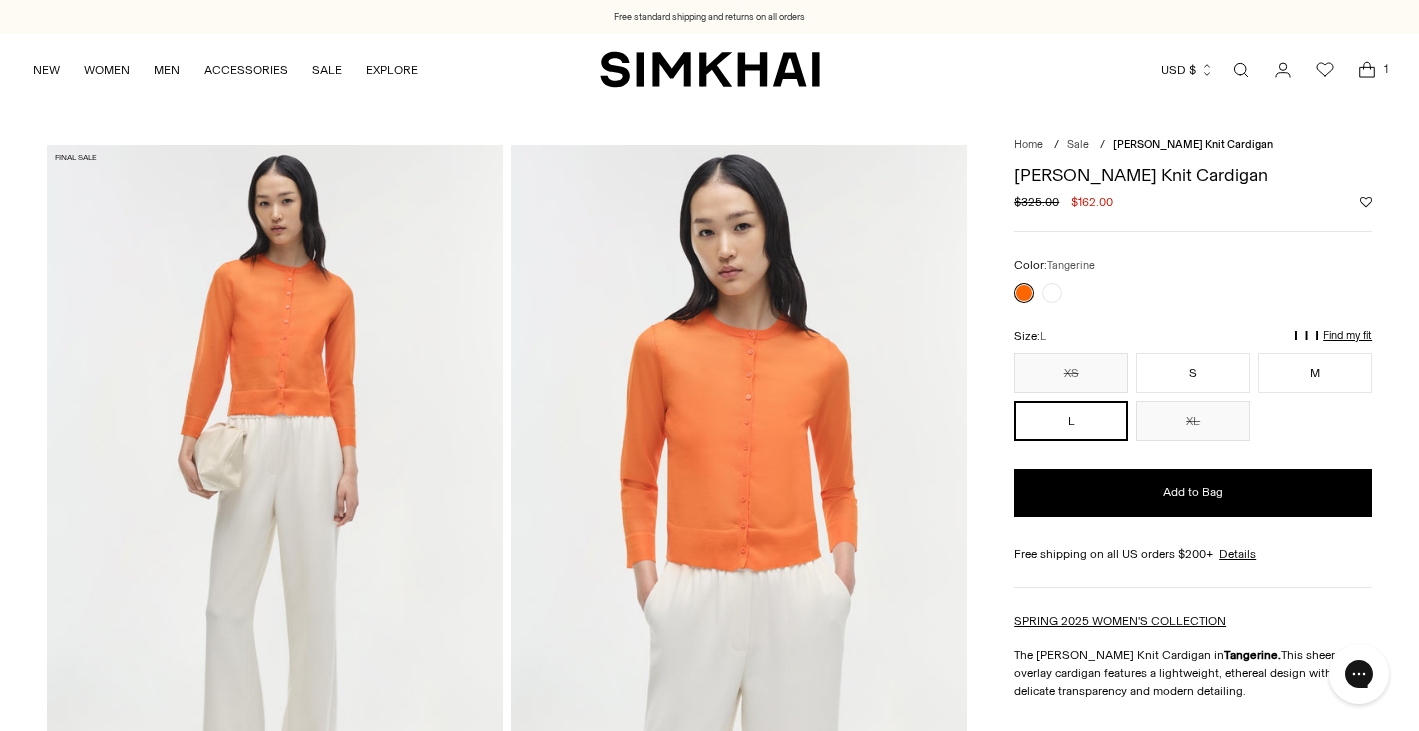 click at bounding box center (275, 487) 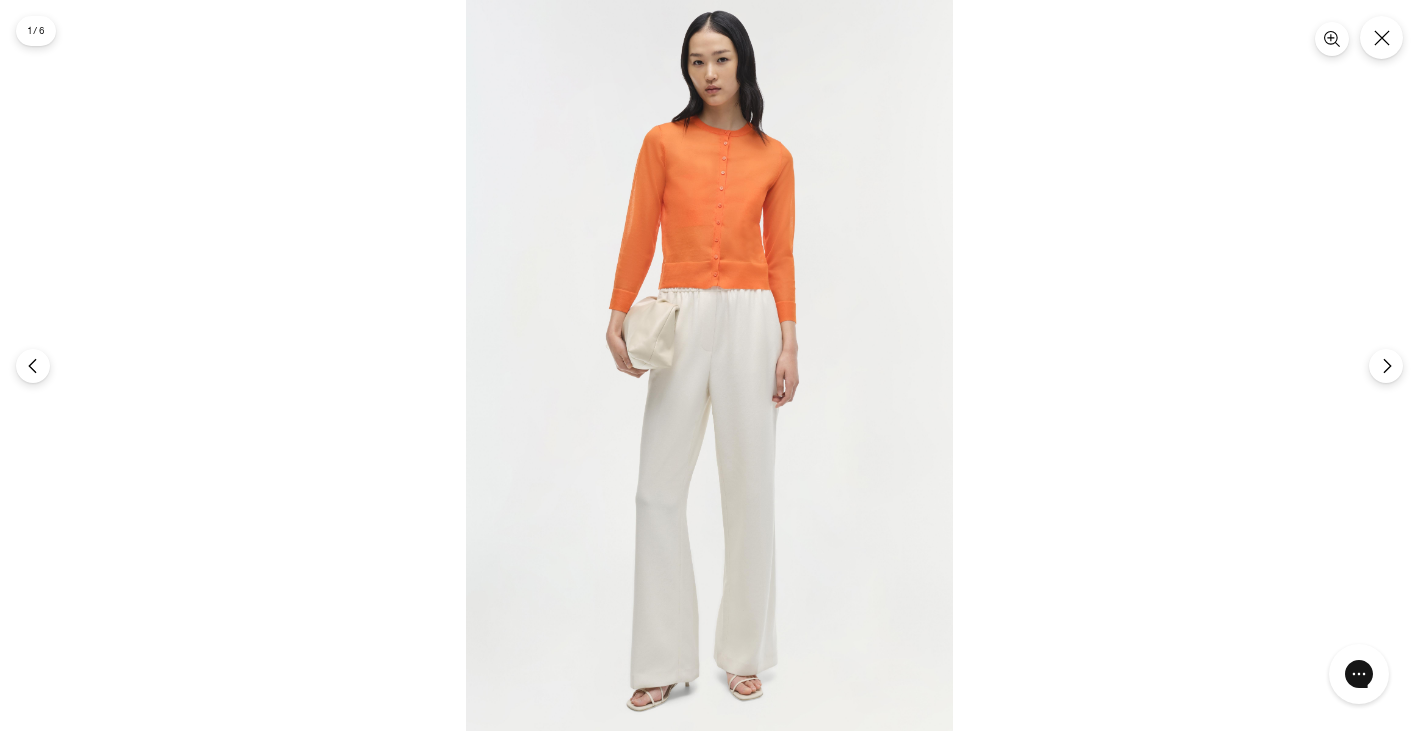 click at bounding box center (709, 365) 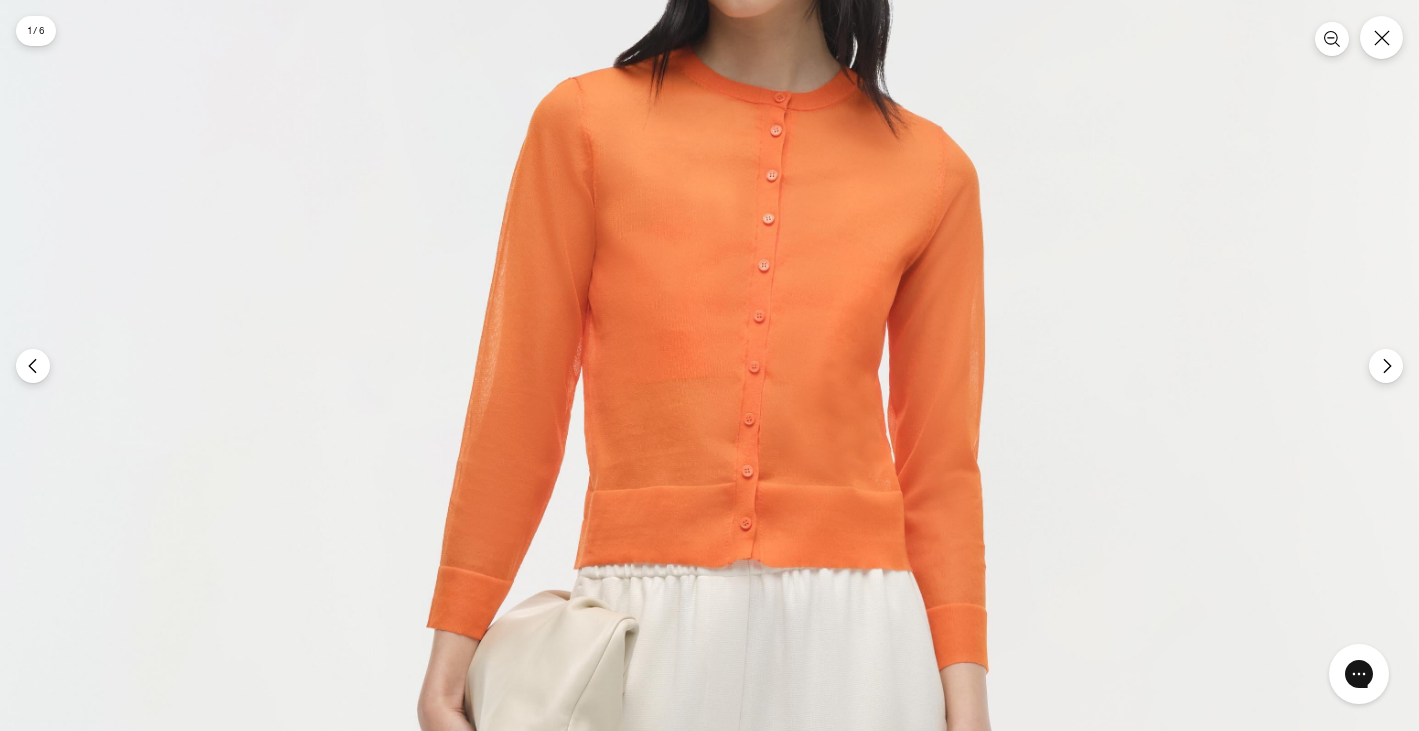 click at bounding box center [728, 797] 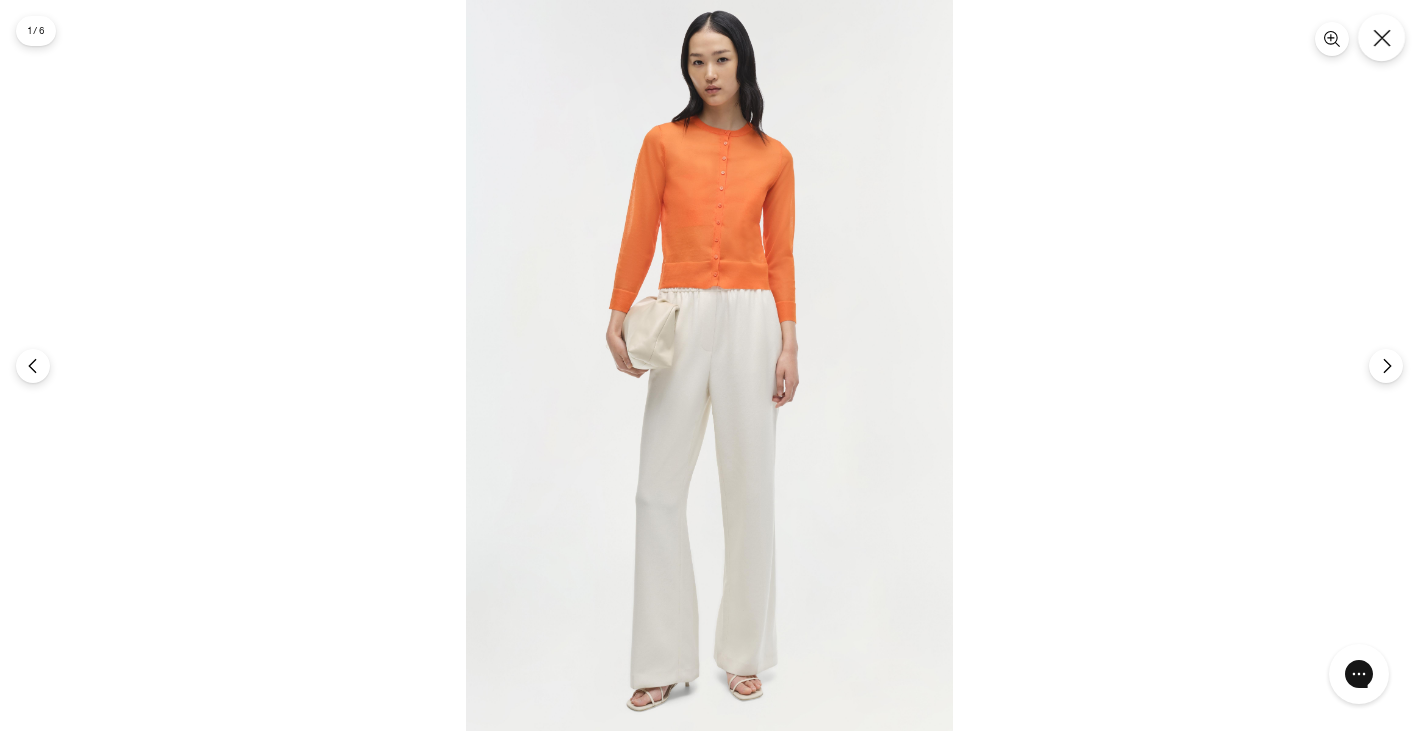 click 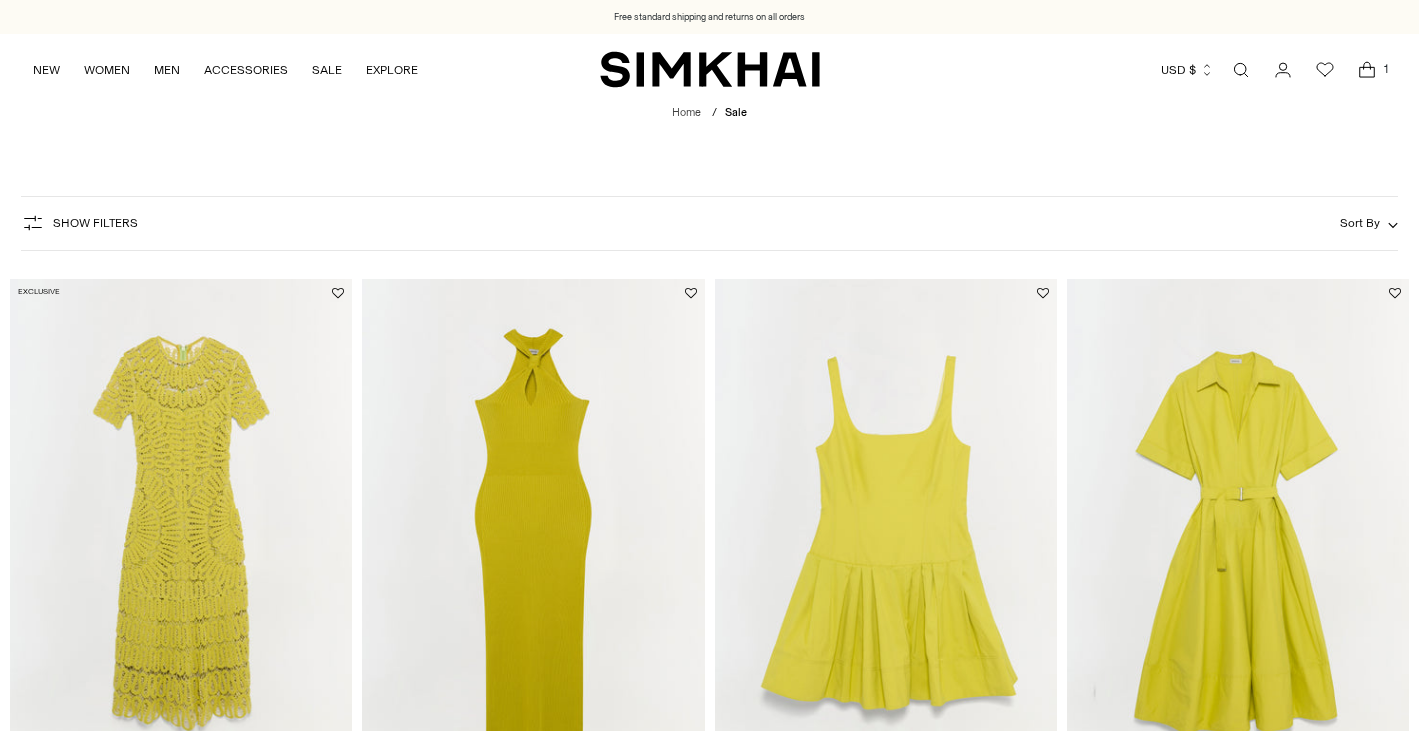 scroll, scrollTop: 4645, scrollLeft: 0, axis: vertical 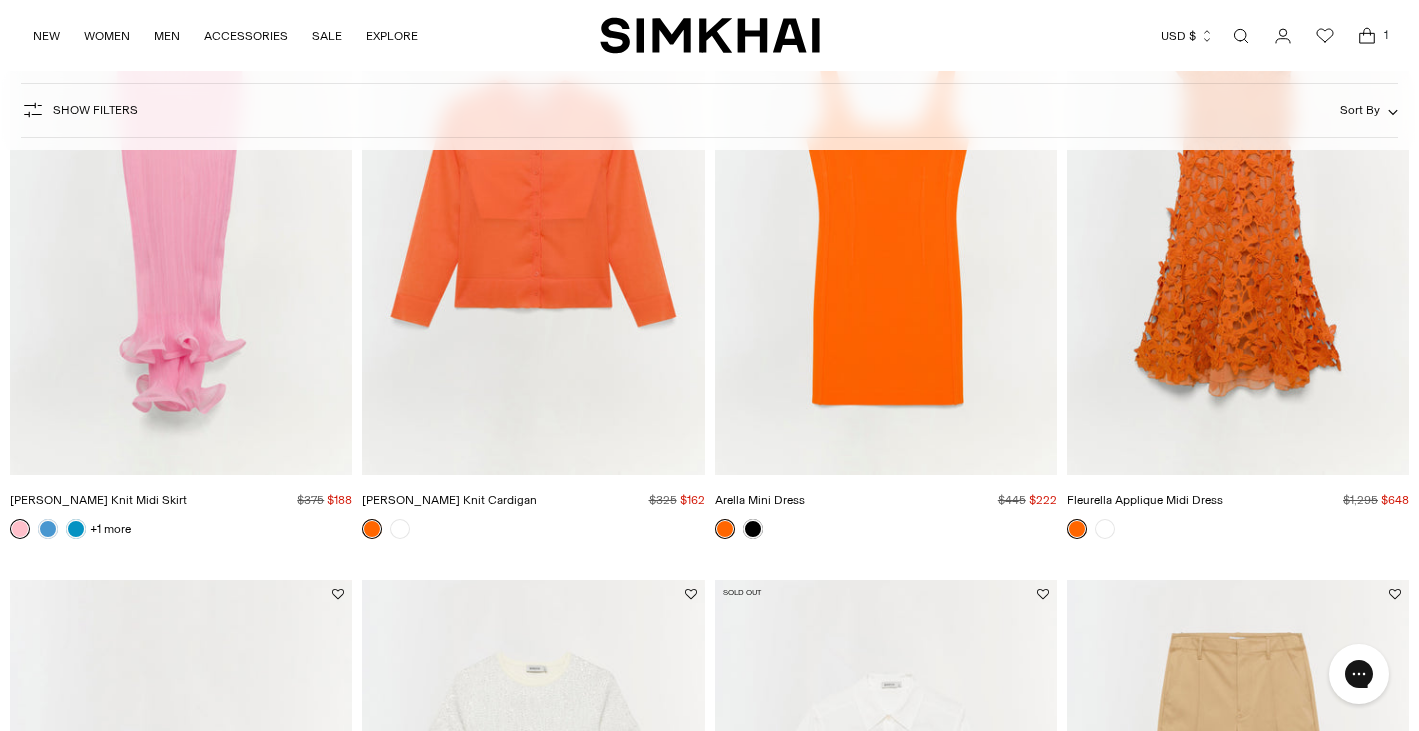click at bounding box center [0, 0] 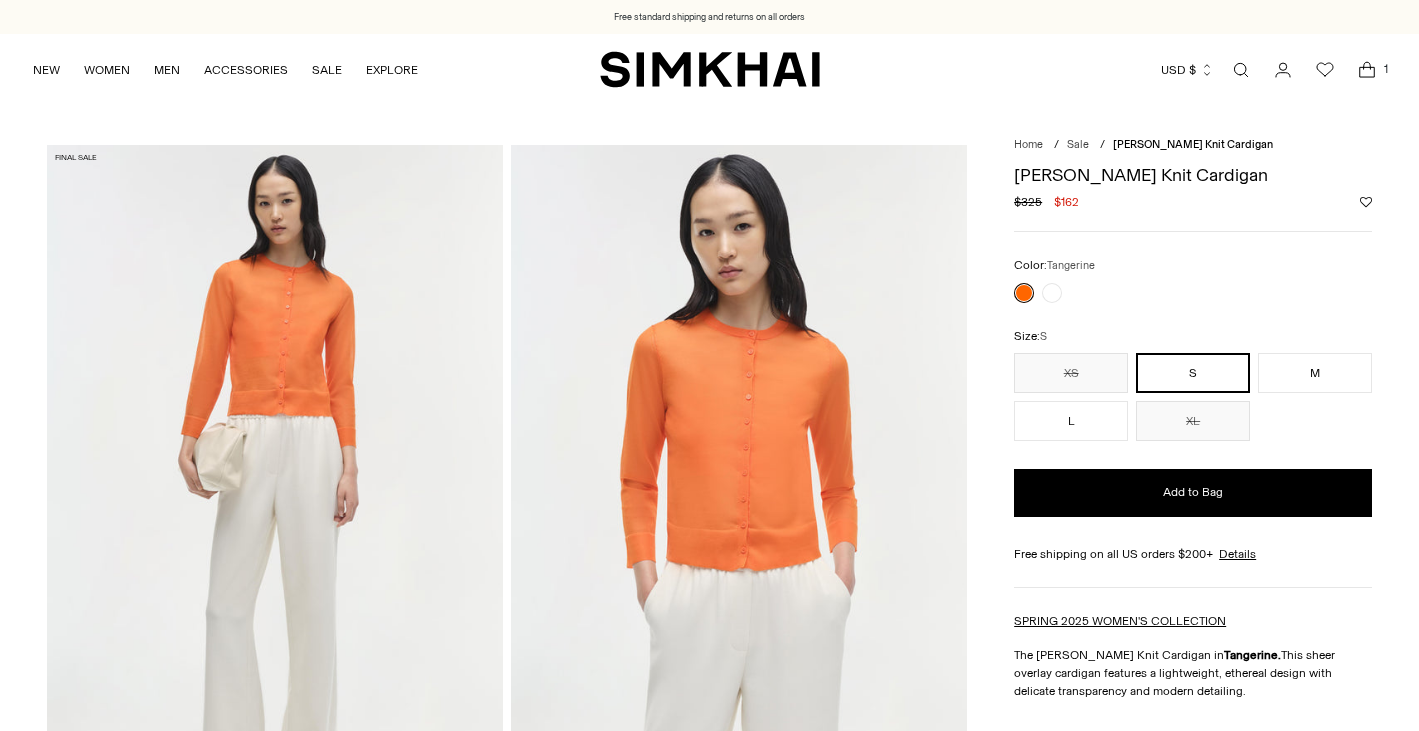 click on "L" at bounding box center (1071, 421) 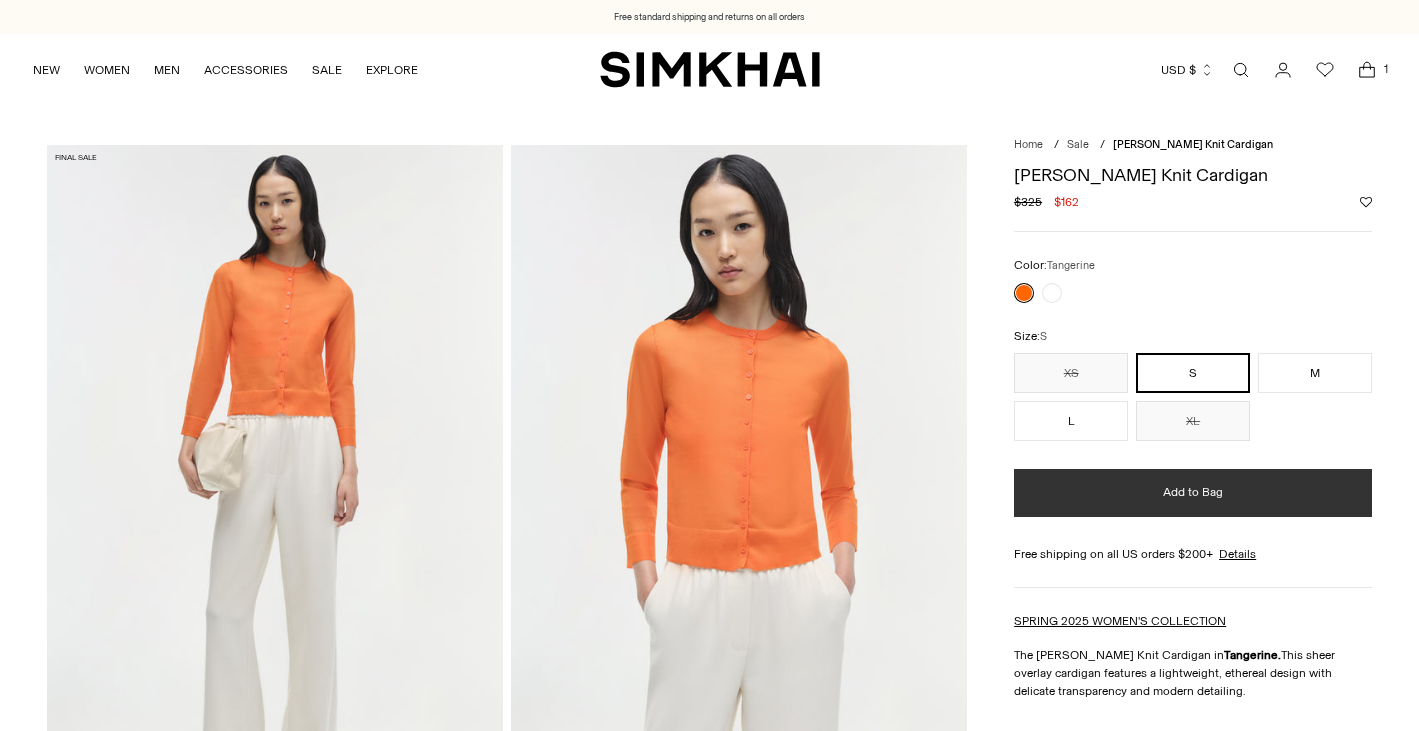 scroll, scrollTop: 0, scrollLeft: 0, axis: both 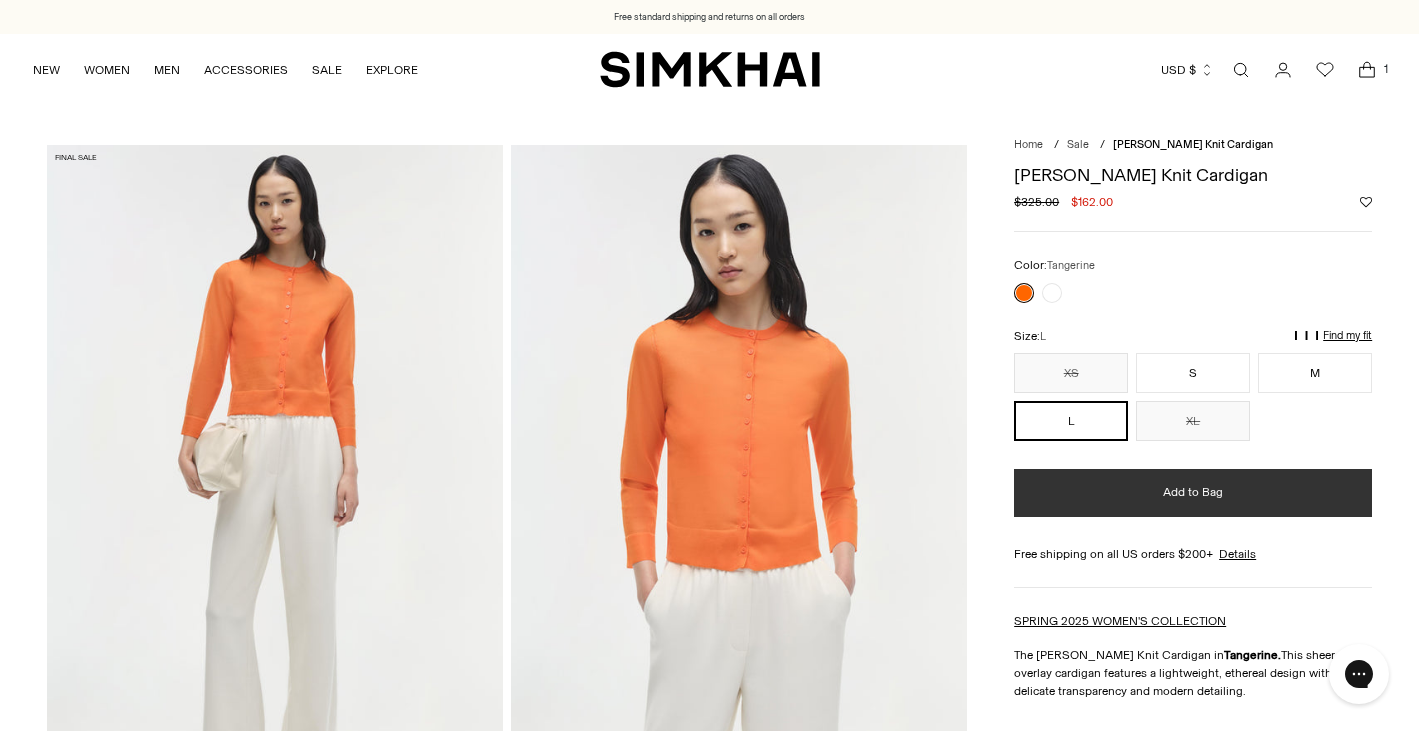 click on "Add to Bag" at bounding box center (1193, 493) 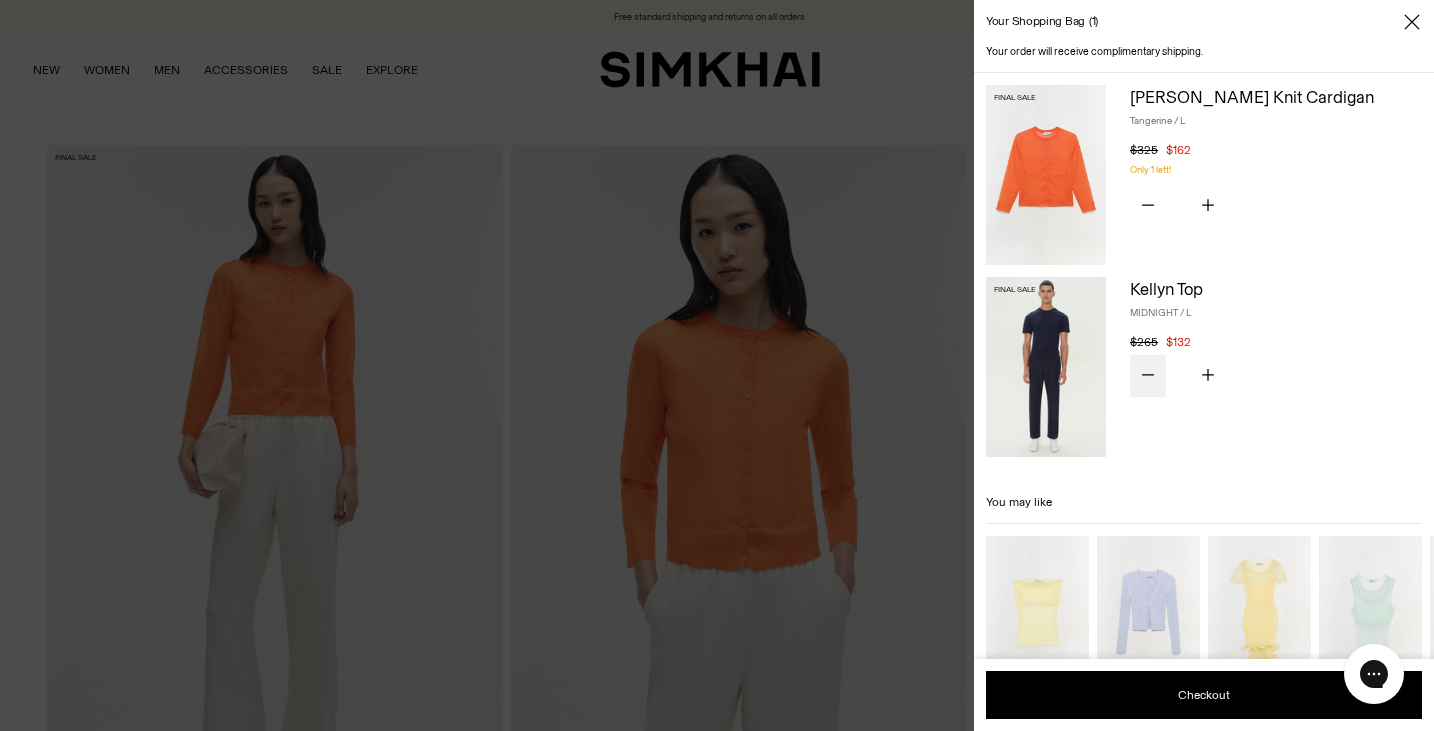 click at bounding box center [1148, 376] 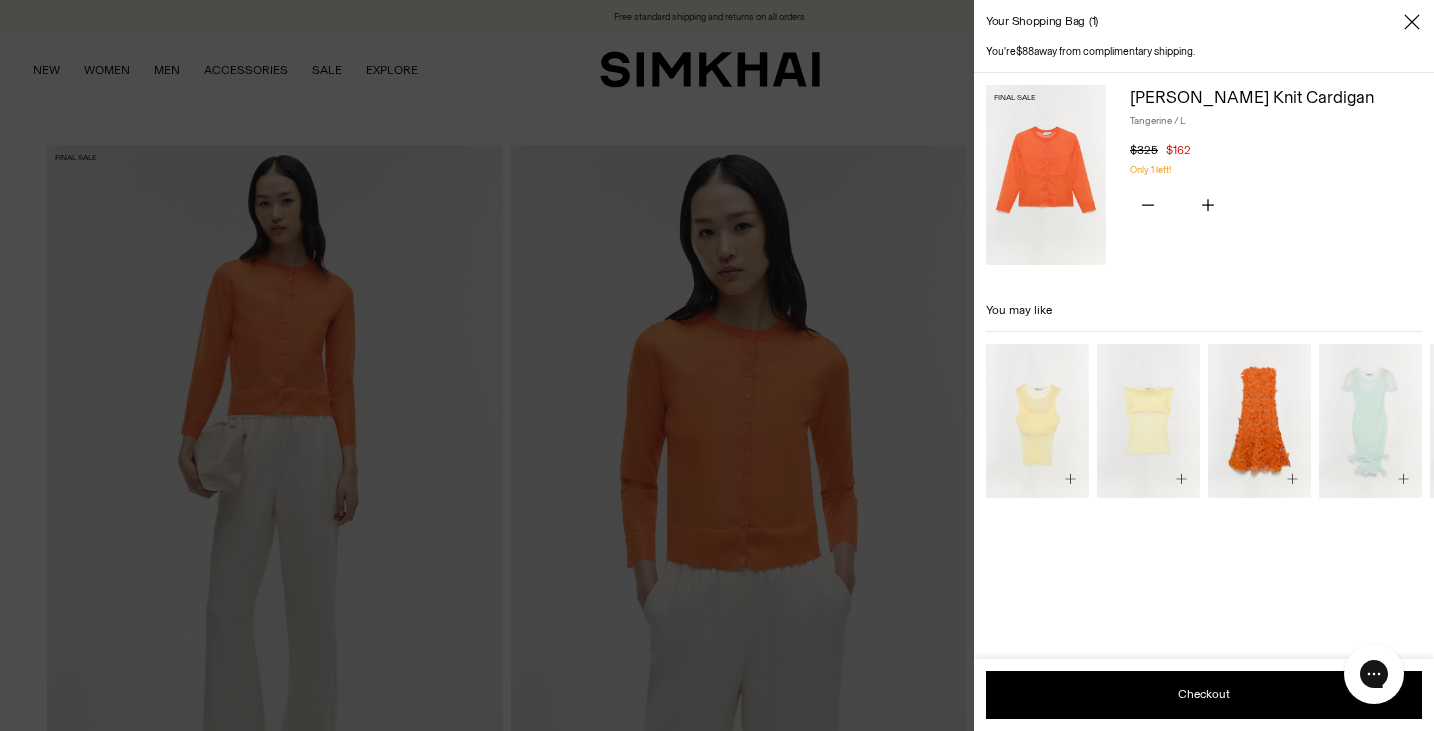 click at bounding box center (1412, 22) 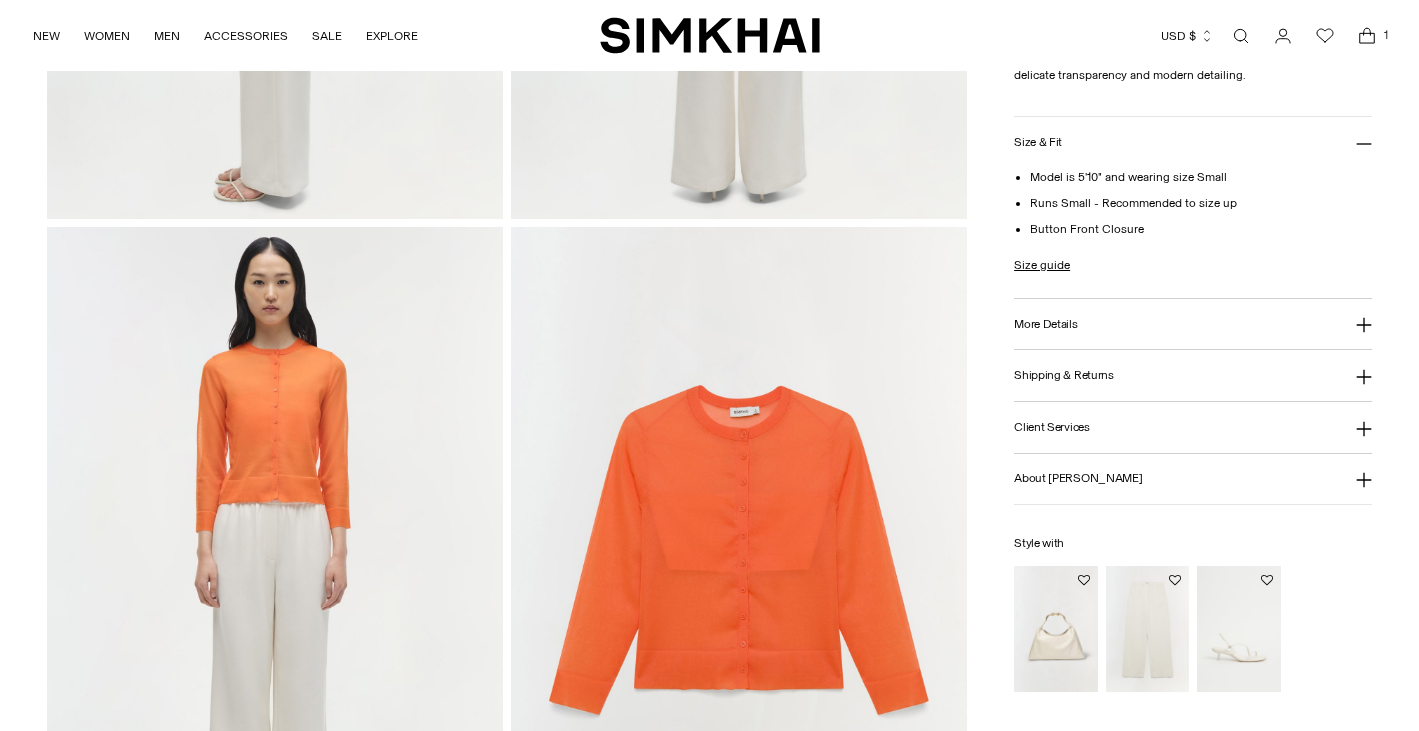scroll, scrollTop: 1674, scrollLeft: 0, axis: vertical 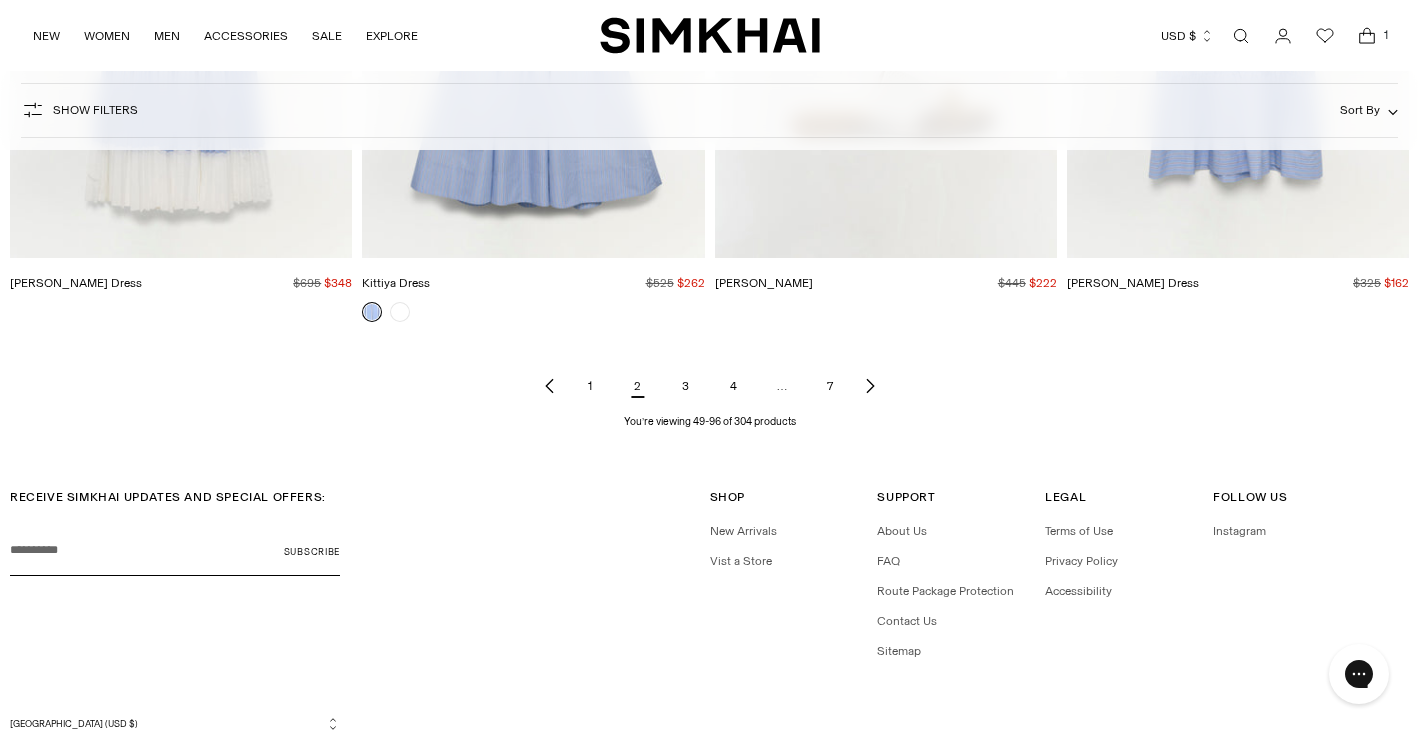 click on "3" at bounding box center [686, 386] 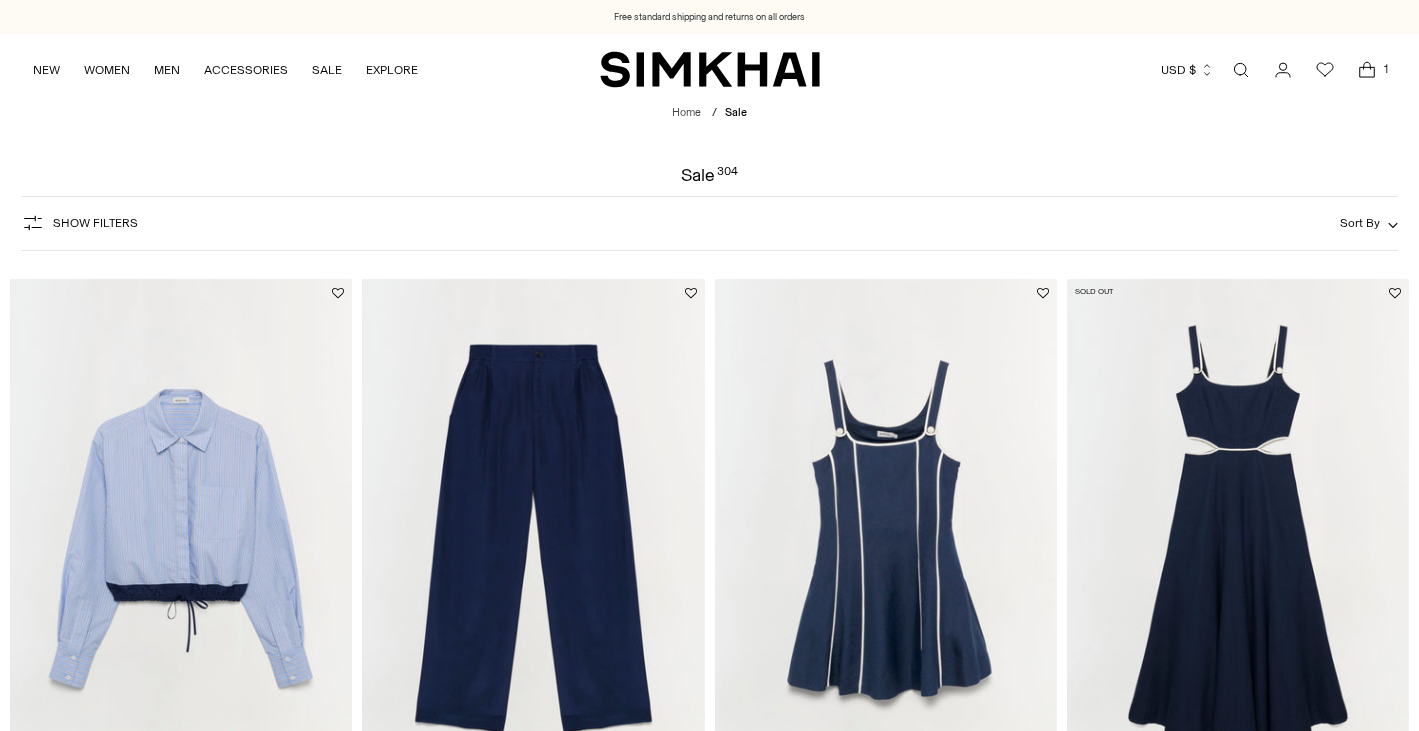 scroll, scrollTop: 78, scrollLeft: 0, axis: vertical 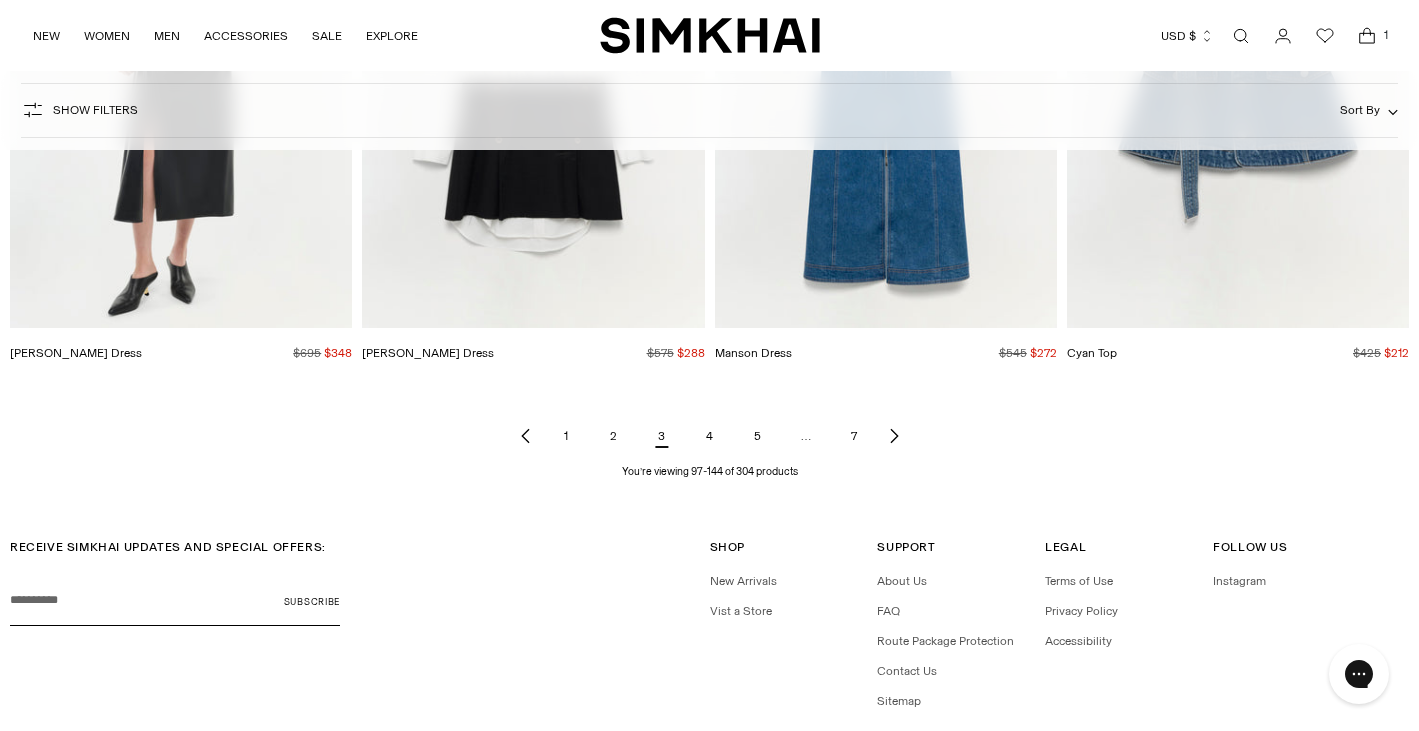 click on "4" at bounding box center [710, 436] 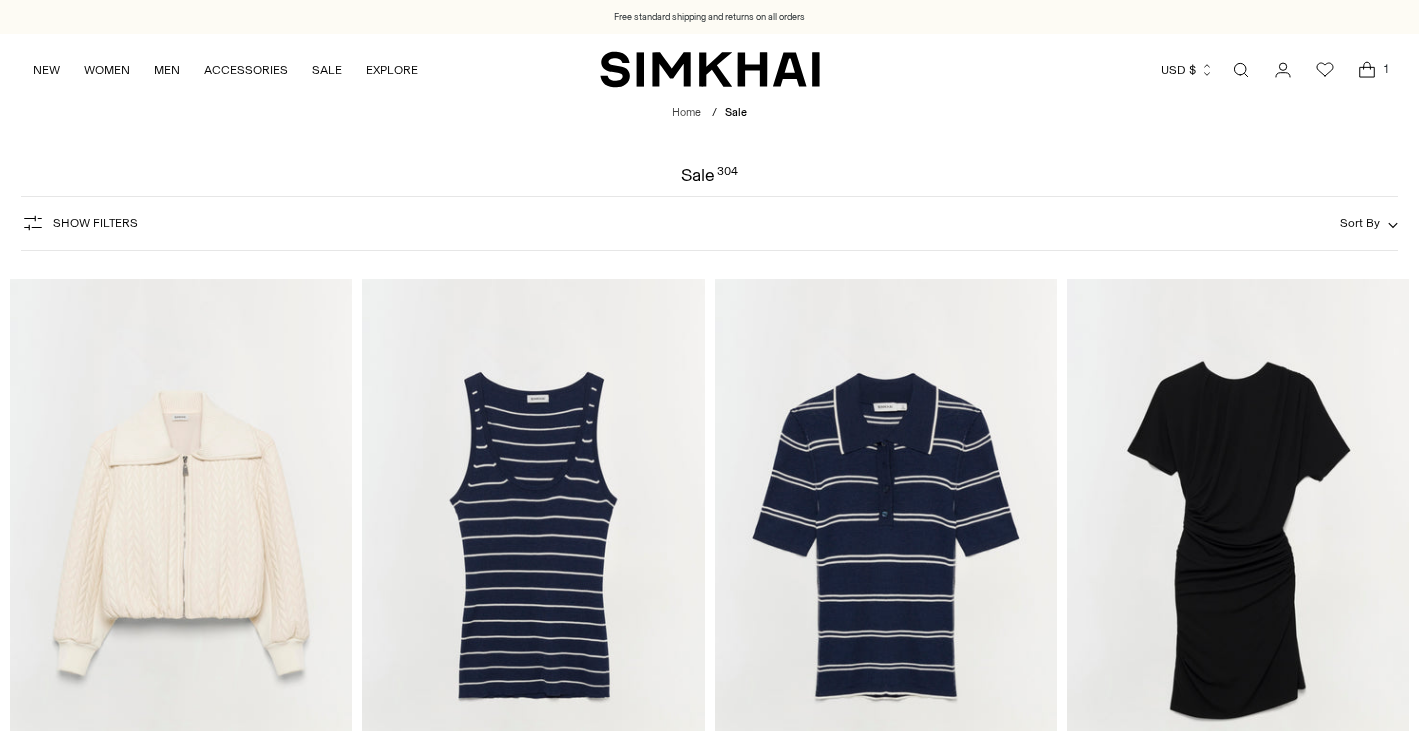 scroll, scrollTop: 0, scrollLeft: 0, axis: both 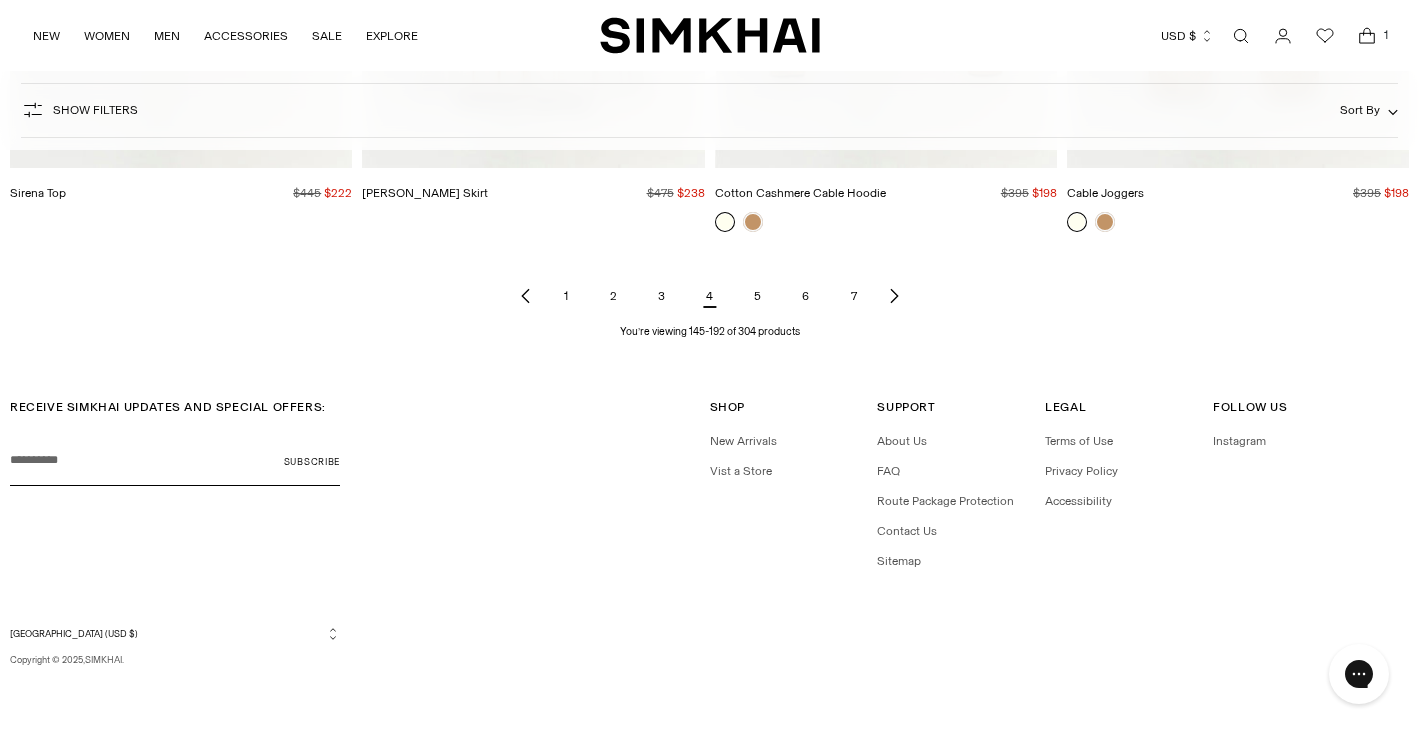 click on "5" at bounding box center (758, 296) 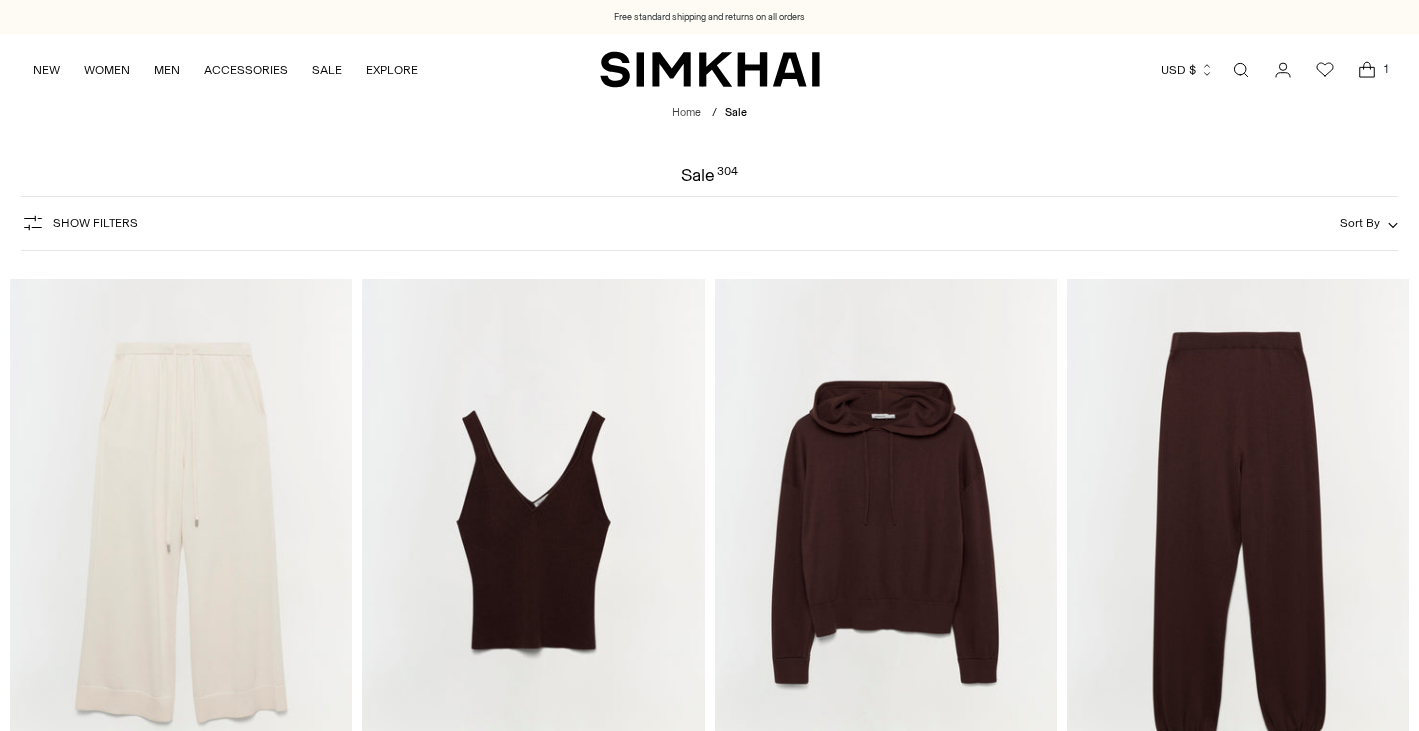 scroll, scrollTop: 0, scrollLeft: 0, axis: both 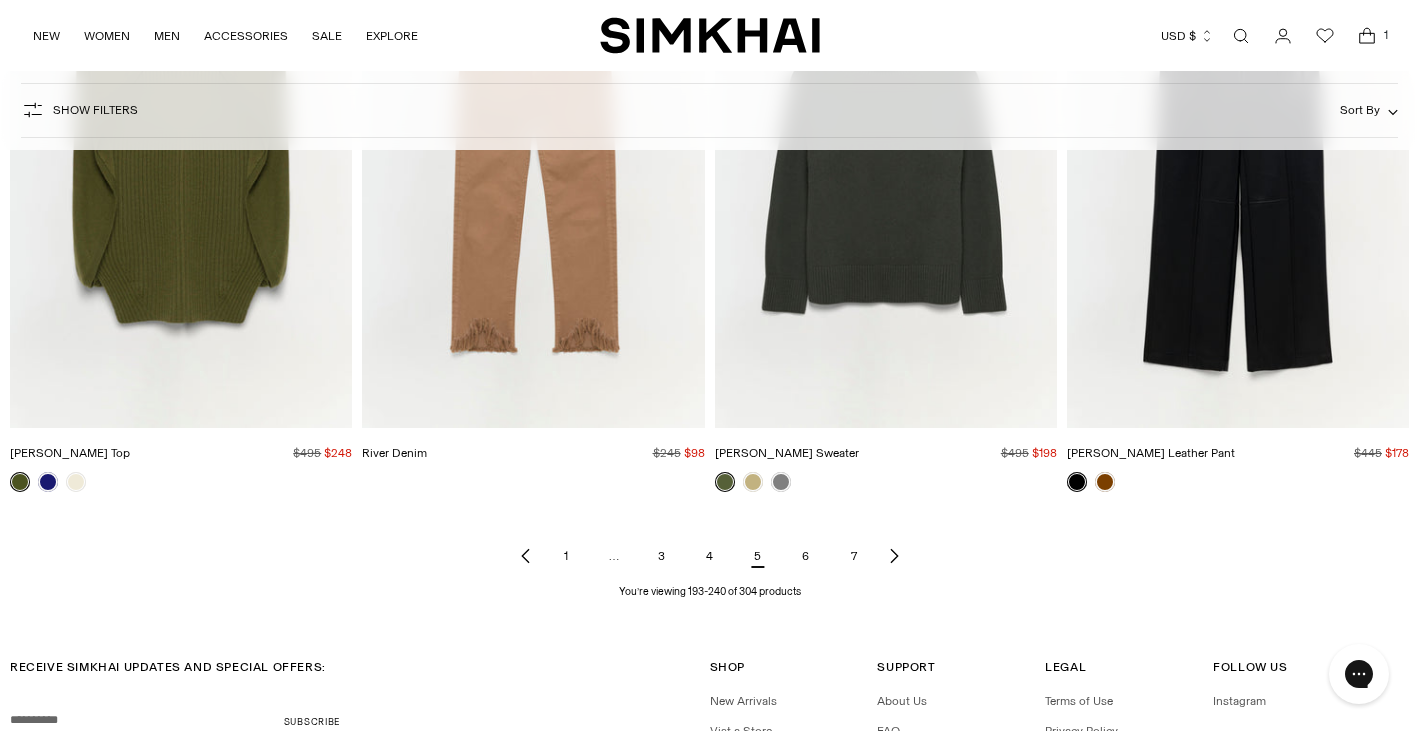 click on "6" at bounding box center [806, 556] 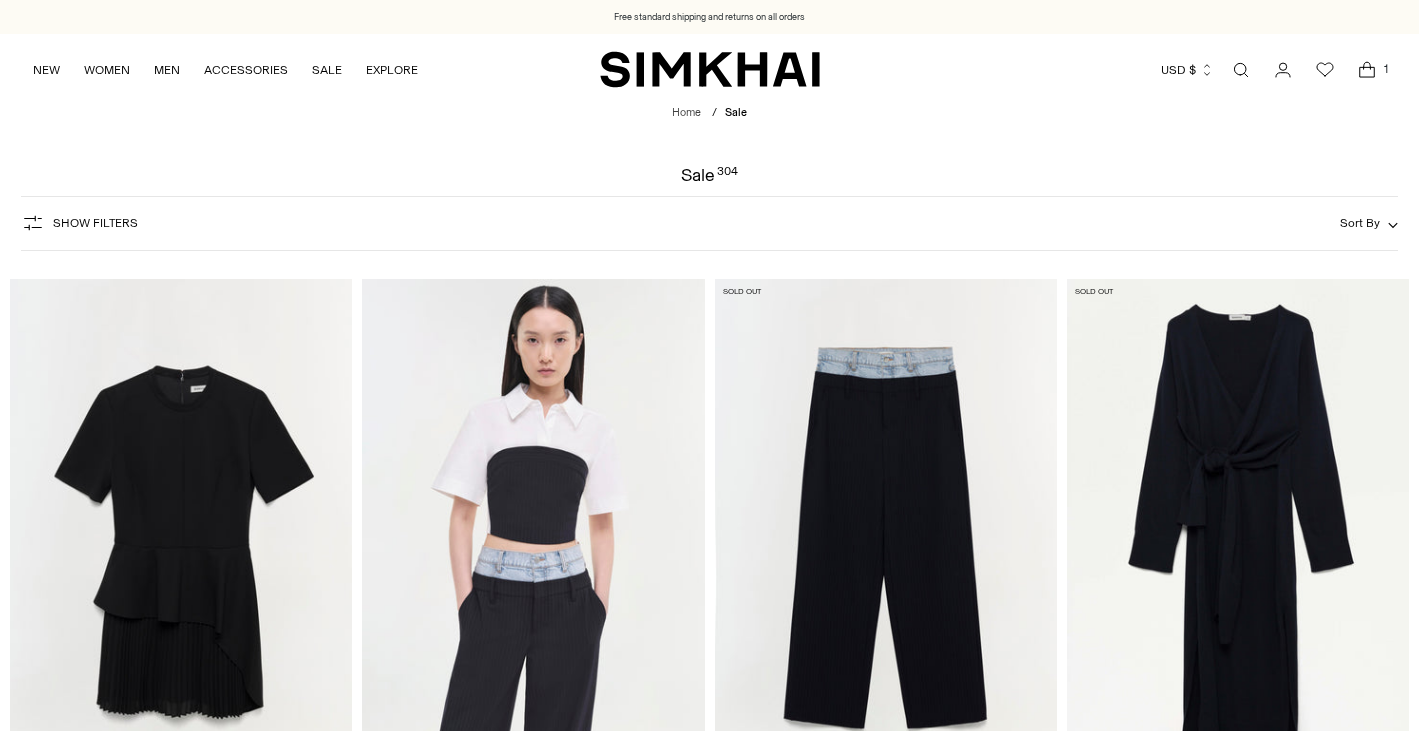 scroll, scrollTop: 0, scrollLeft: 0, axis: both 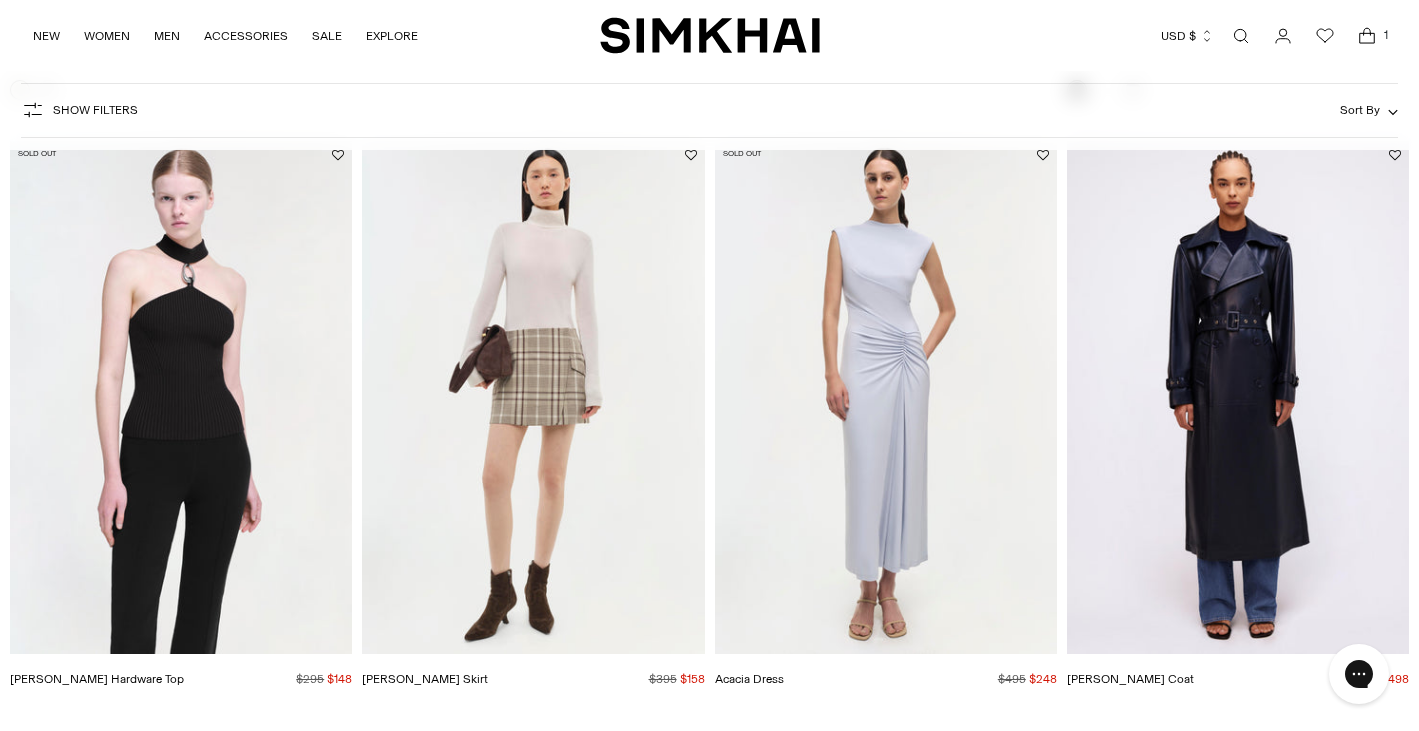 click at bounding box center (0, 0) 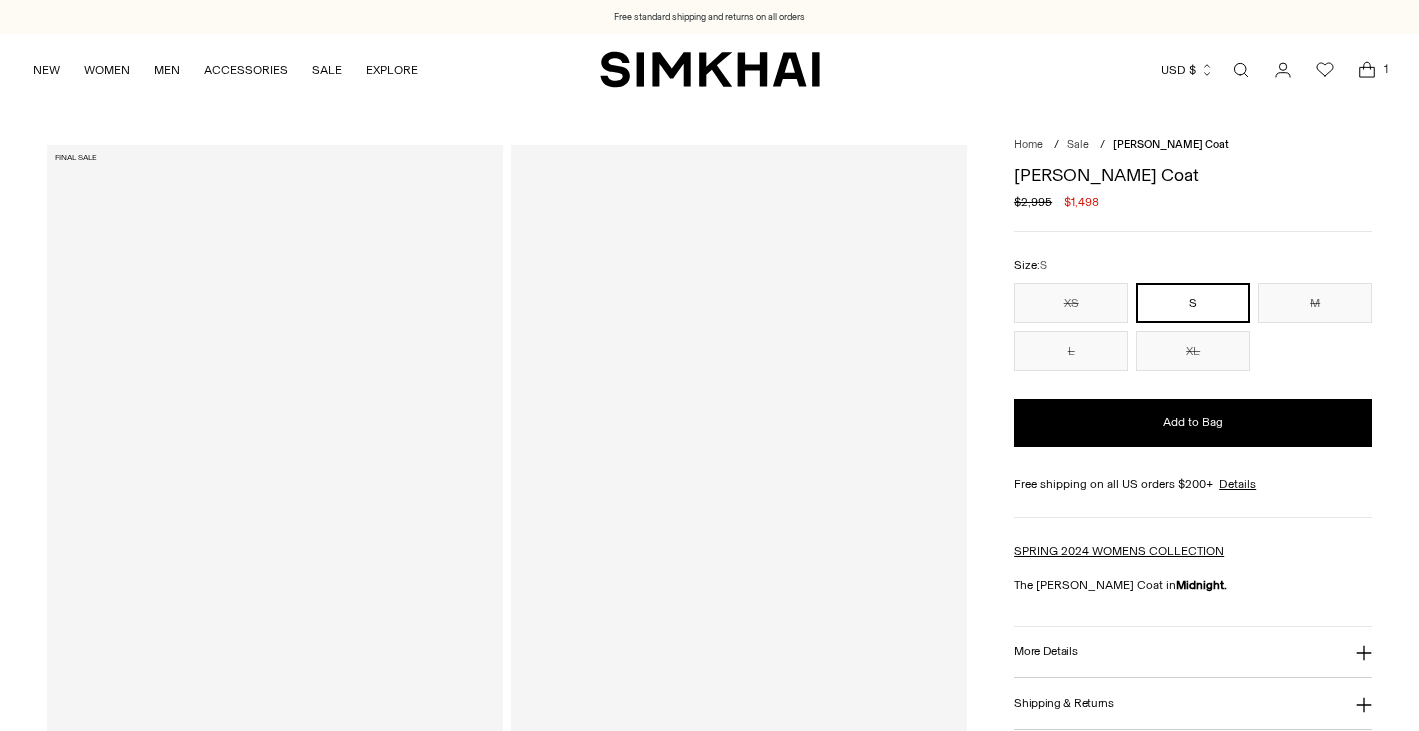 scroll, scrollTop: 0, scrollLeft: 0, axis: both 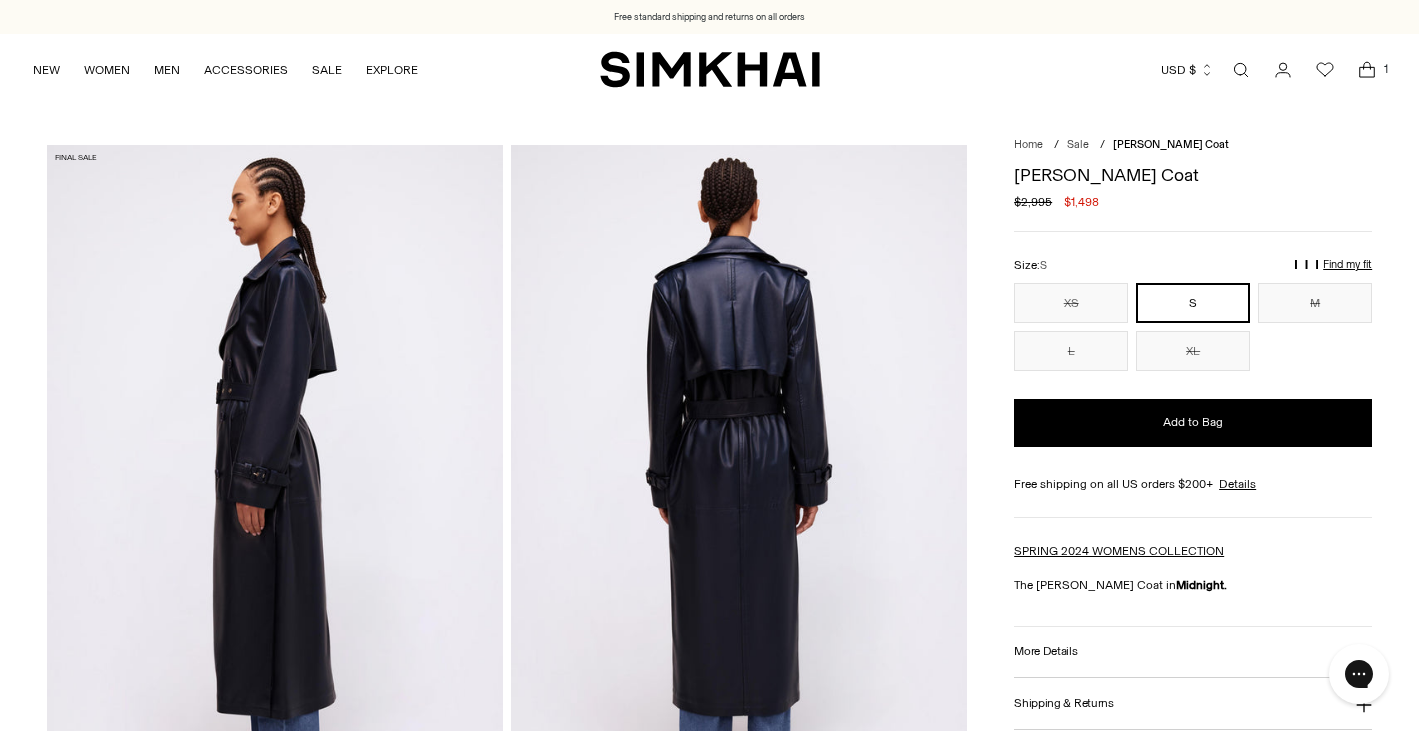 click at bounding box center (275, 487) 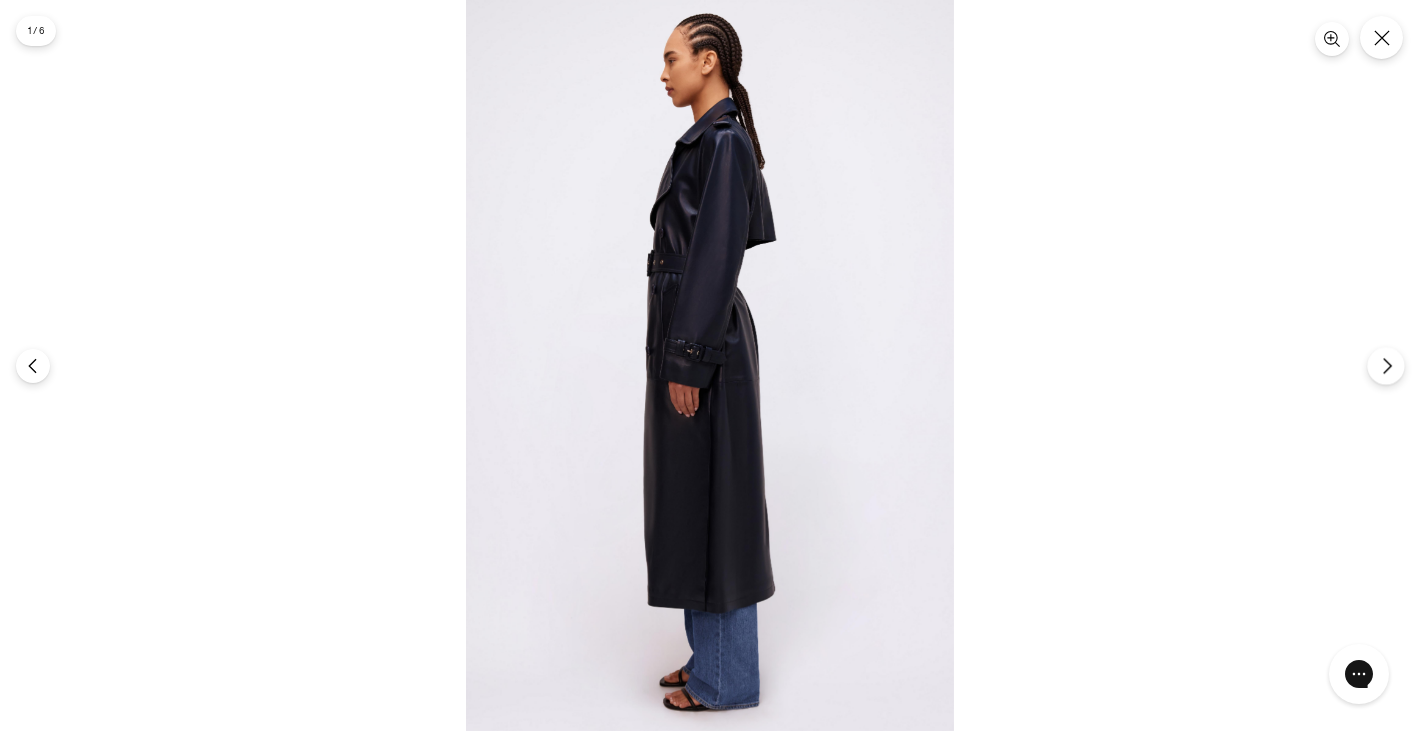click 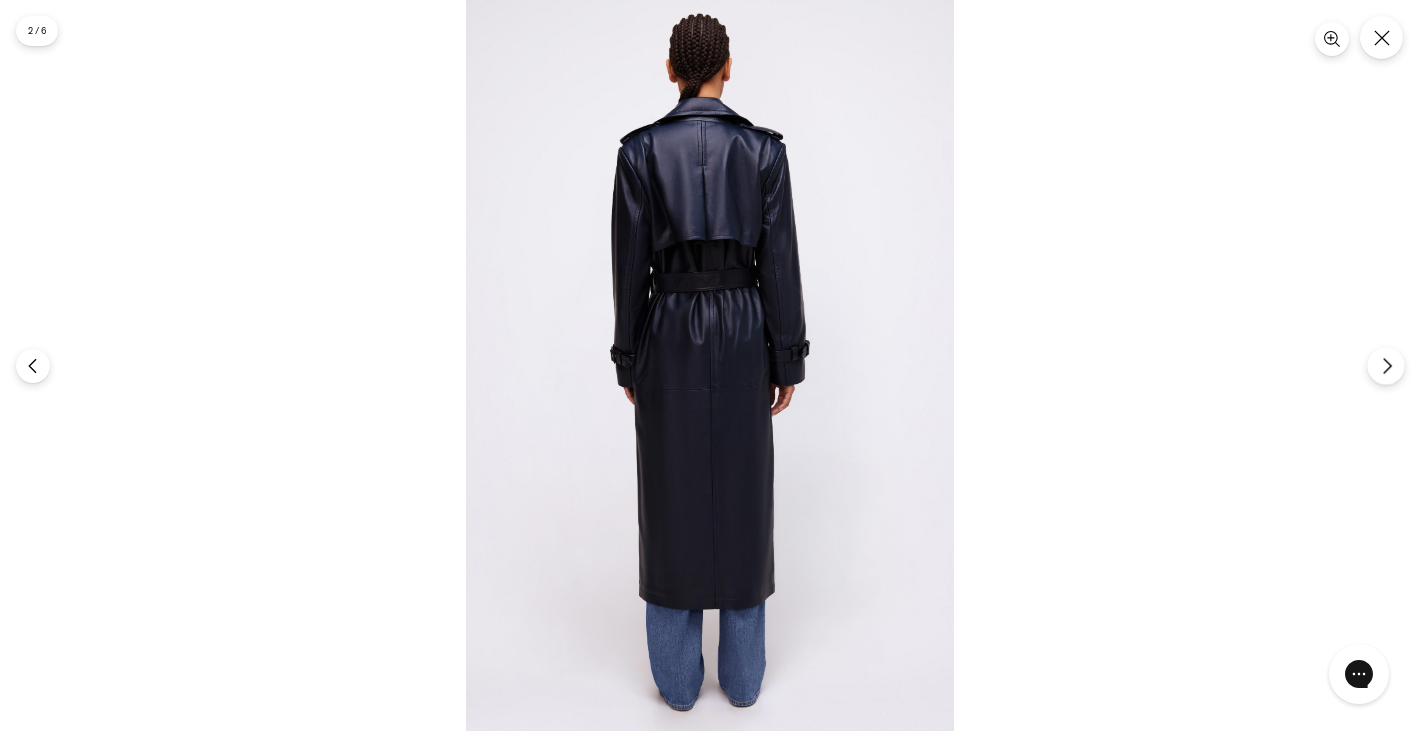 click 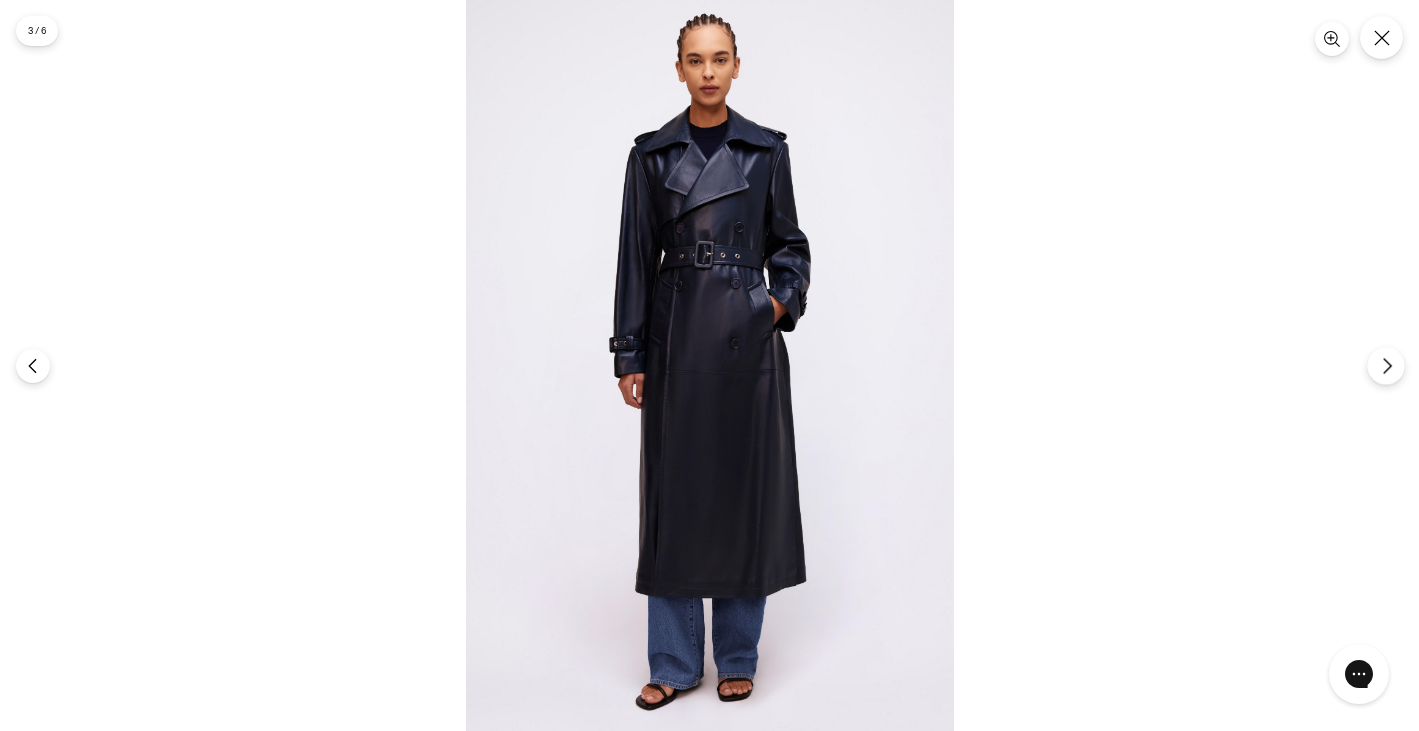 click 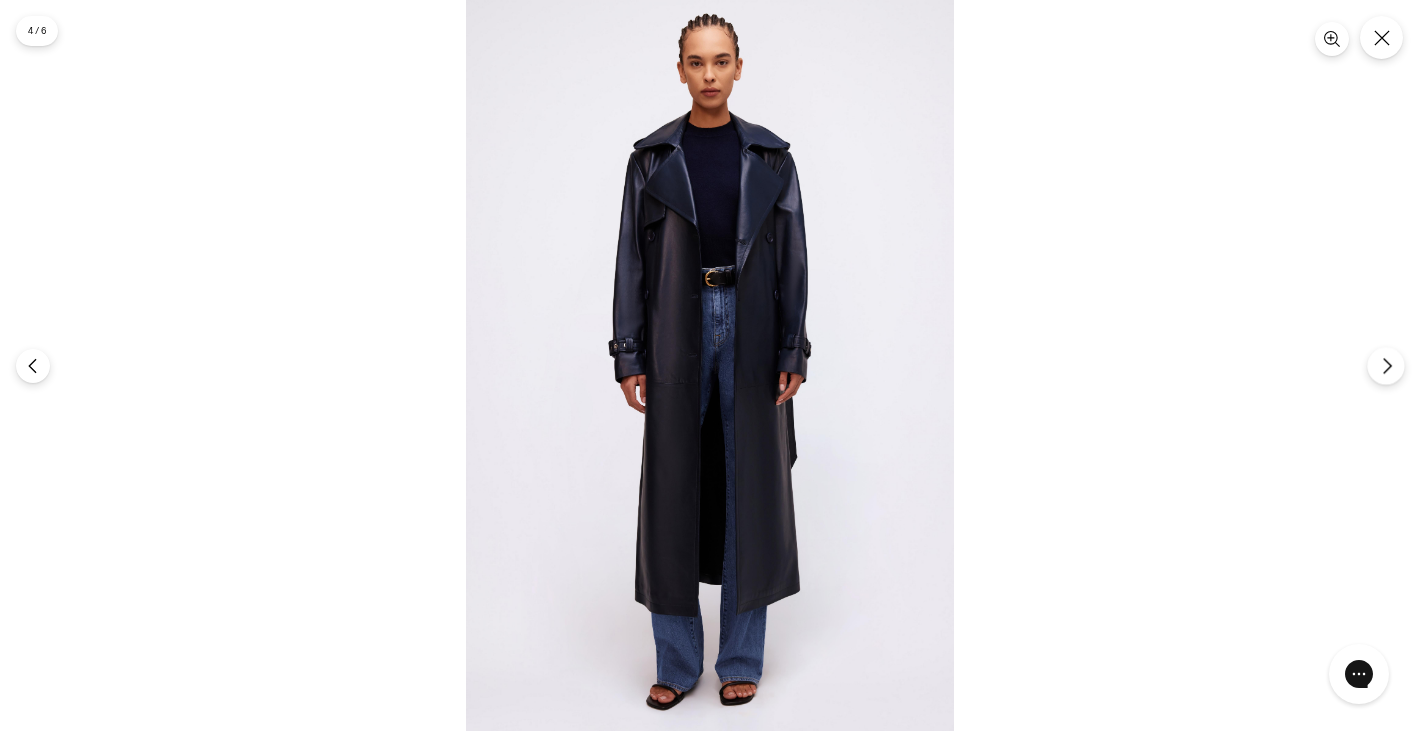 click 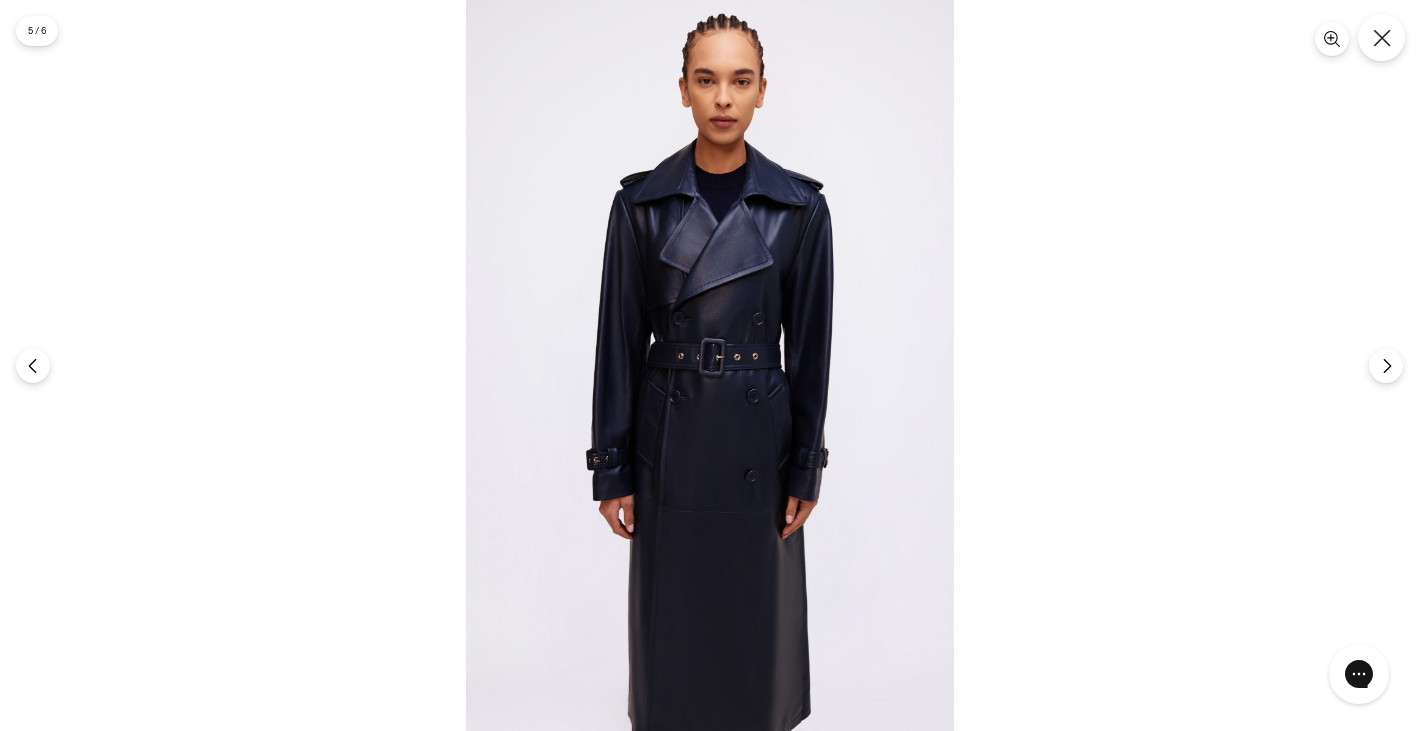 click at bounding box center [1381, 37] 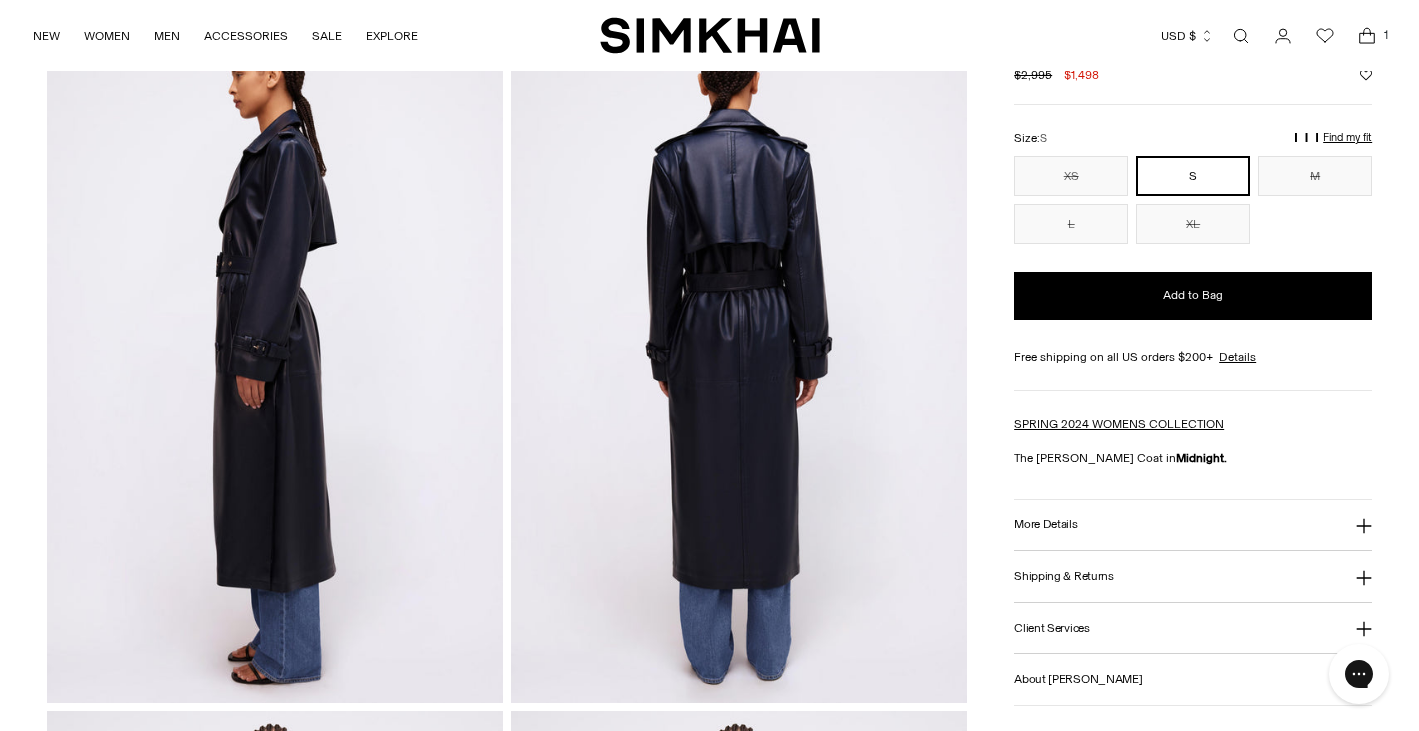 scroll, scrollTop: 131, scrollLeft: 0, axis: vertical 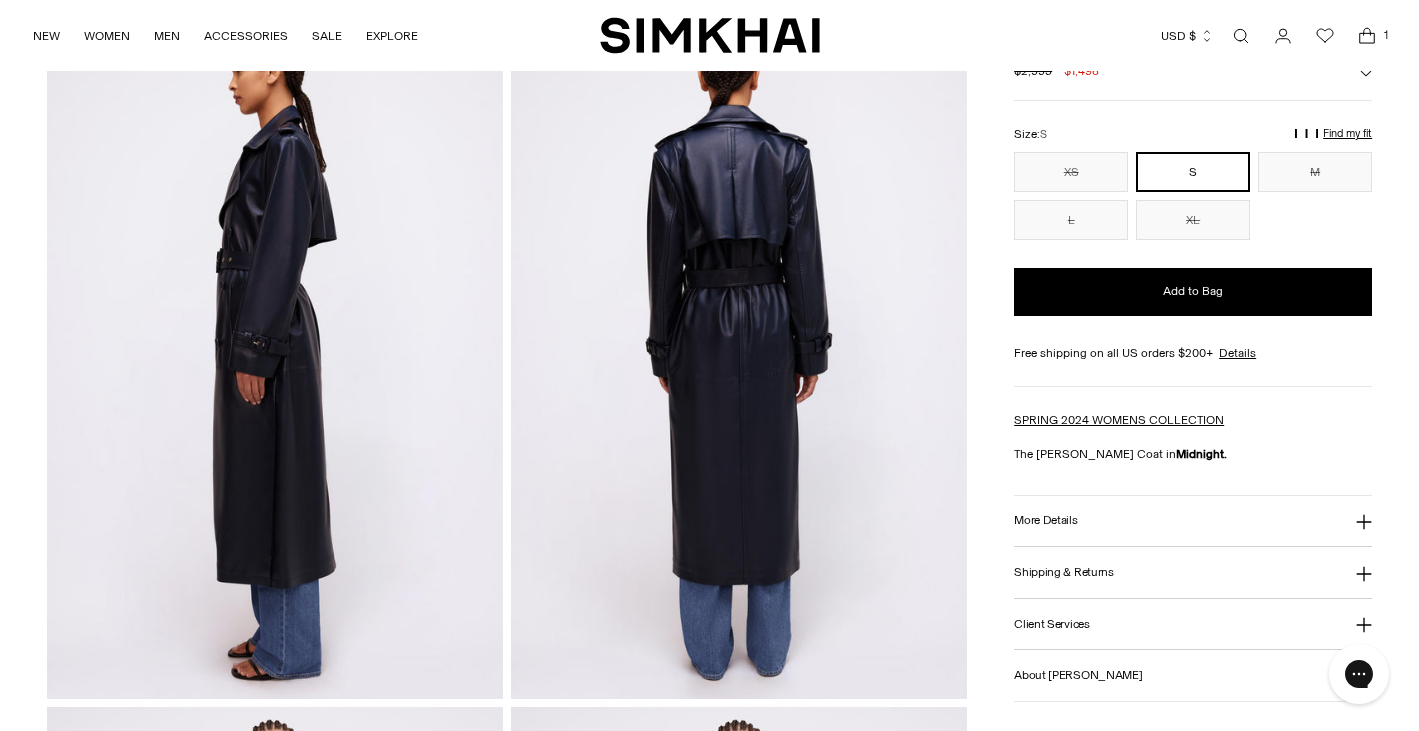 click at bounding box center (275, 356) 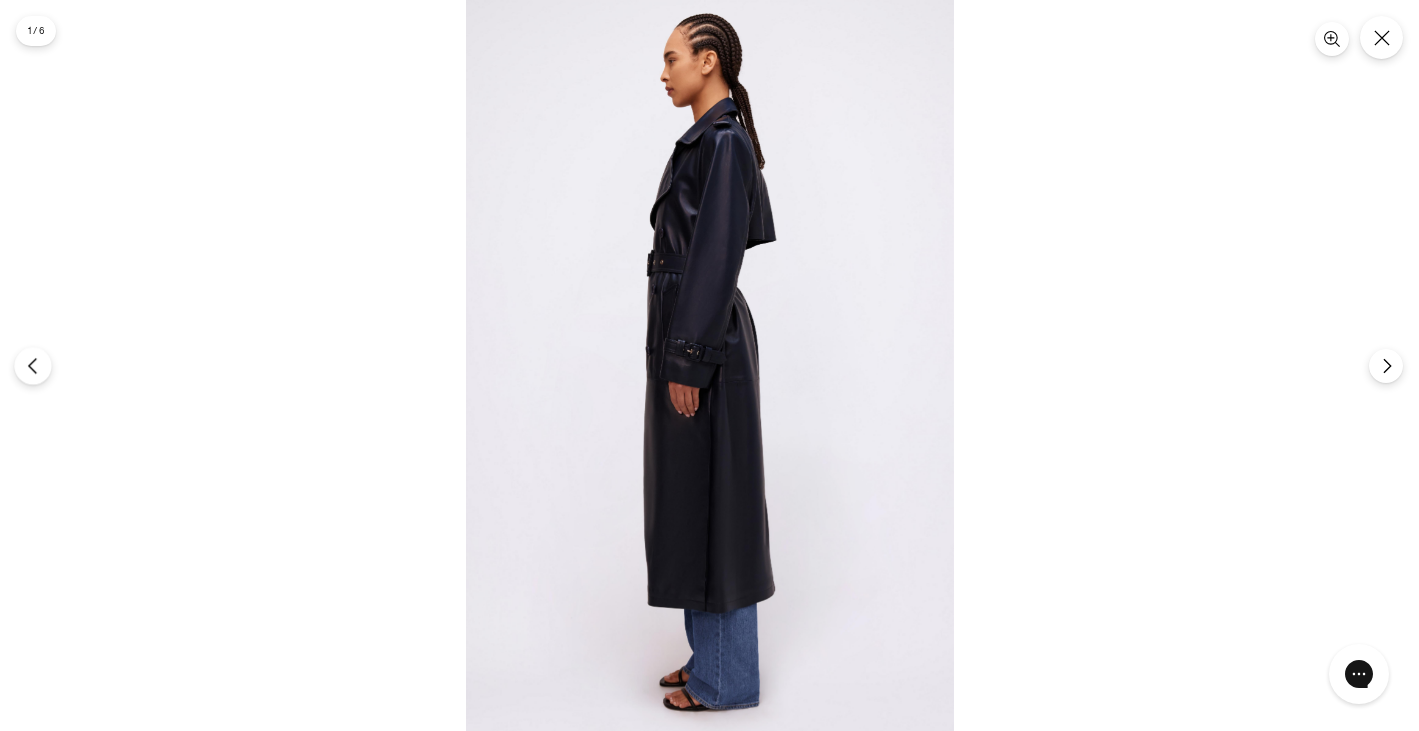 click 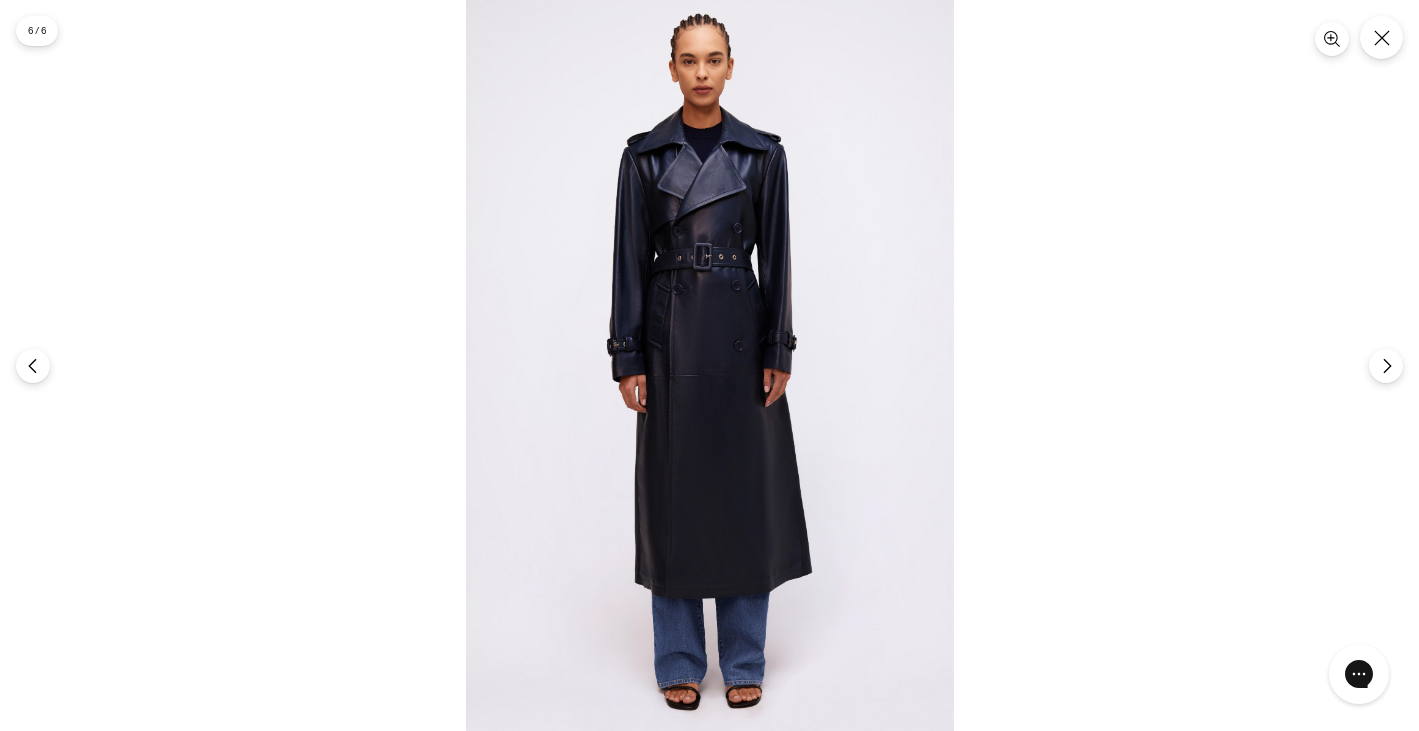 click at bounding box center [710, 365] 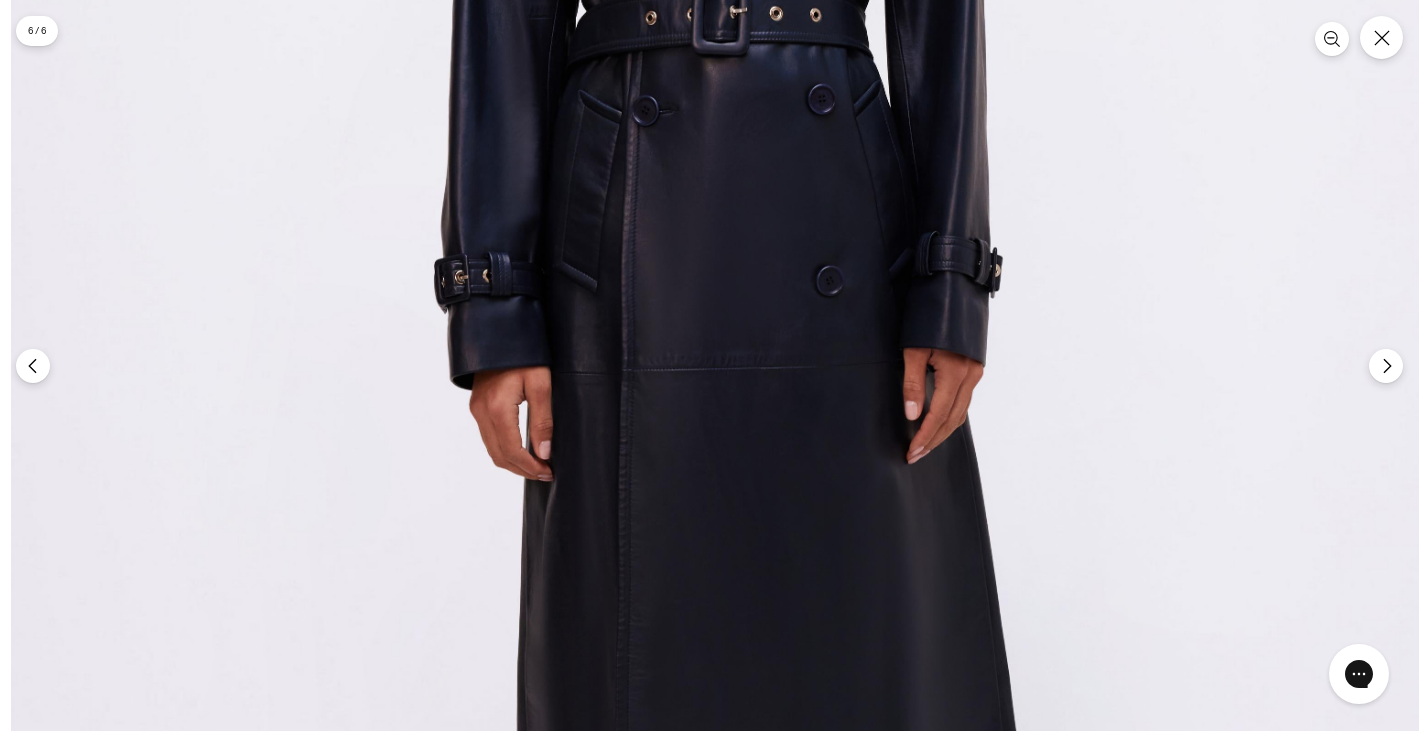 click at bounding box center (742, 339) 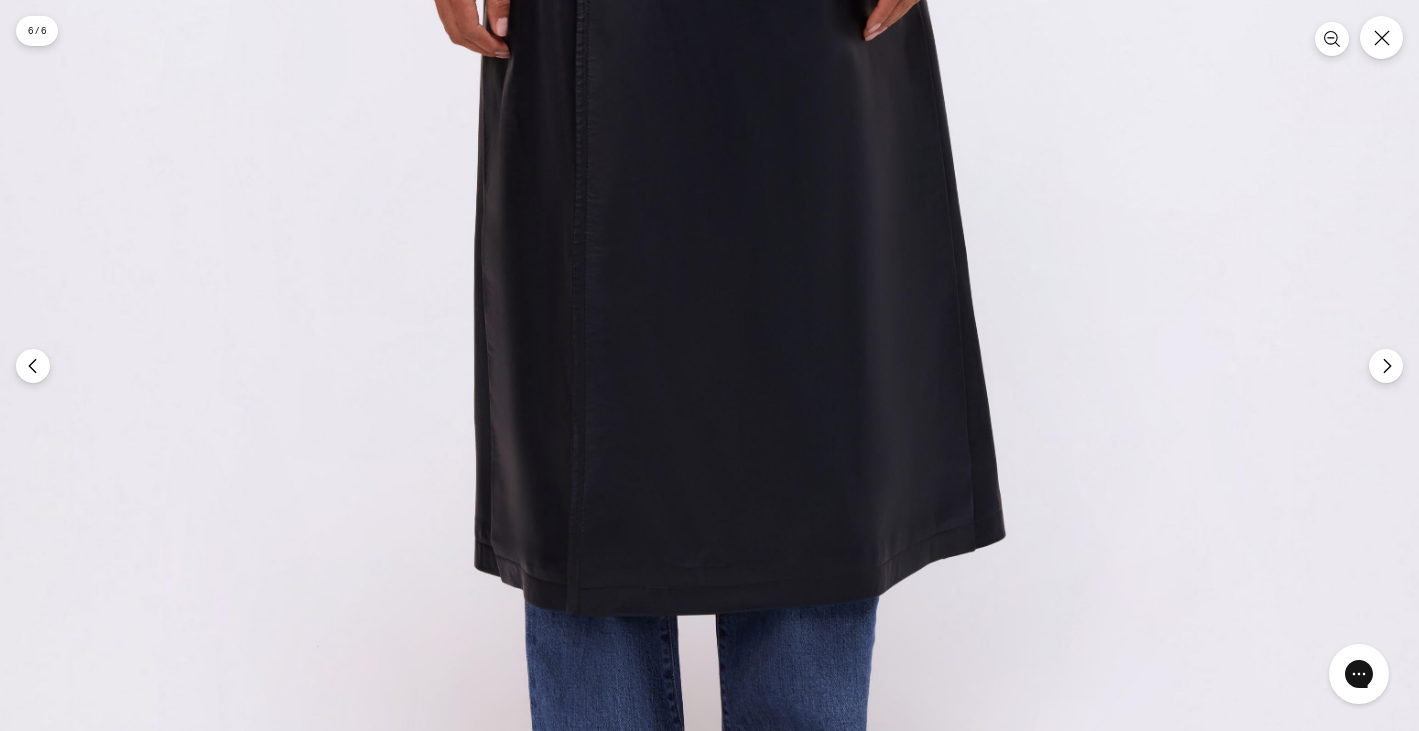 click at bounding box center (699, -84) 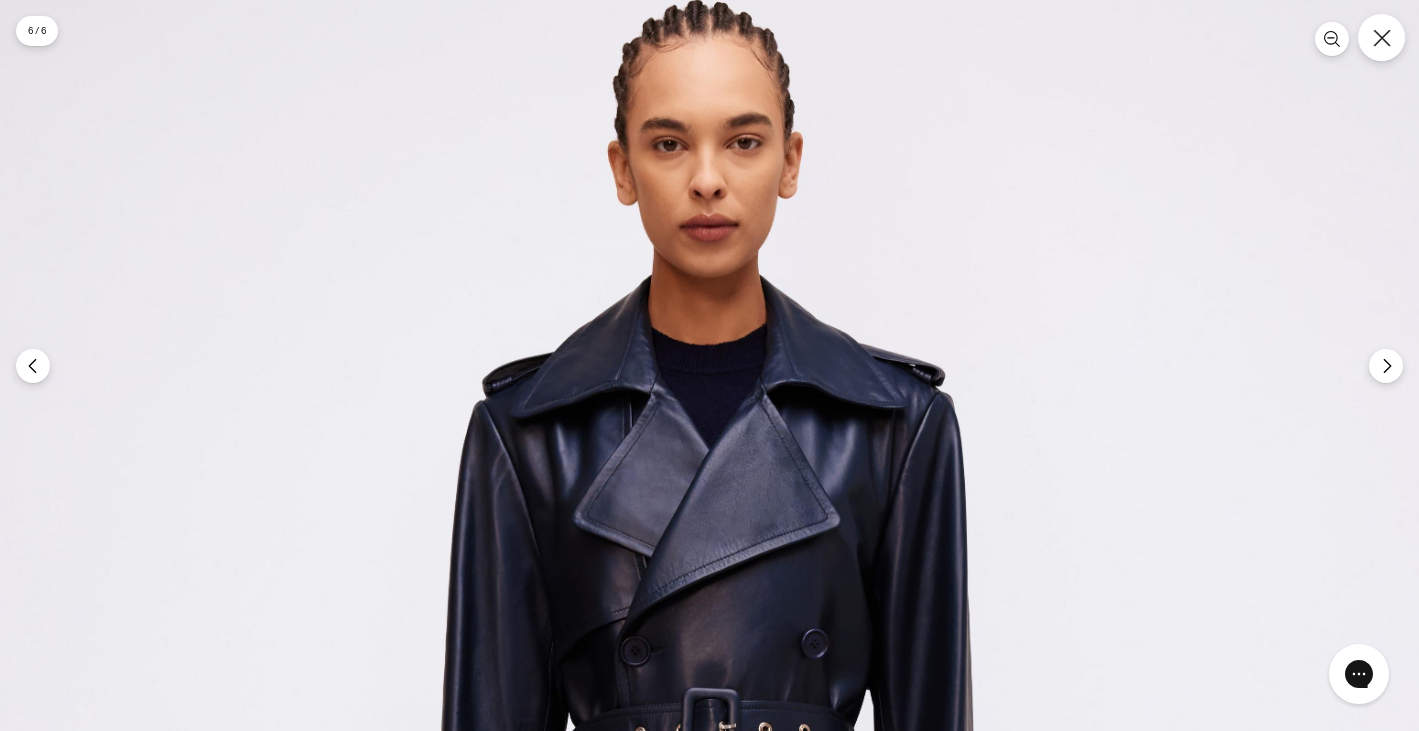click at bounding box center [1381, 37] 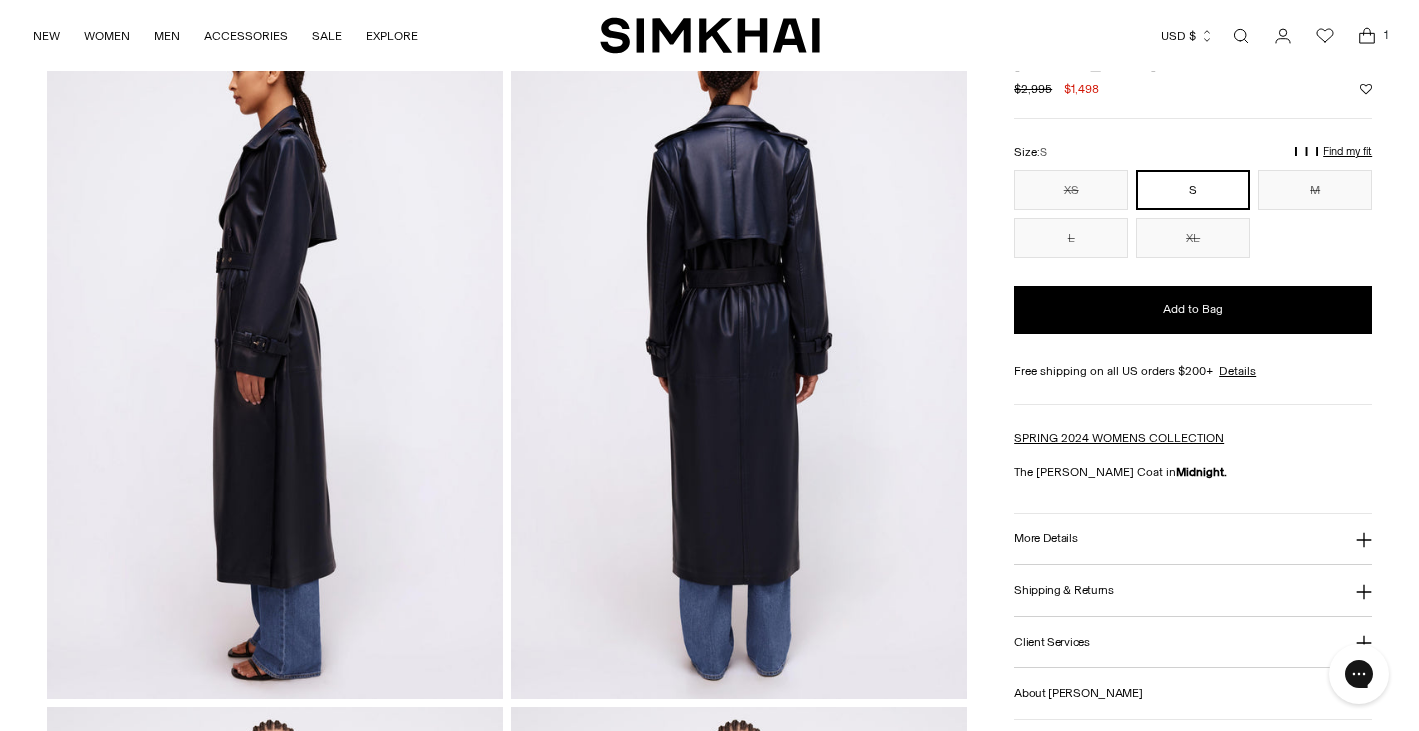 scroll, scrollTop: 0, scrollLeft: 0, axis: both 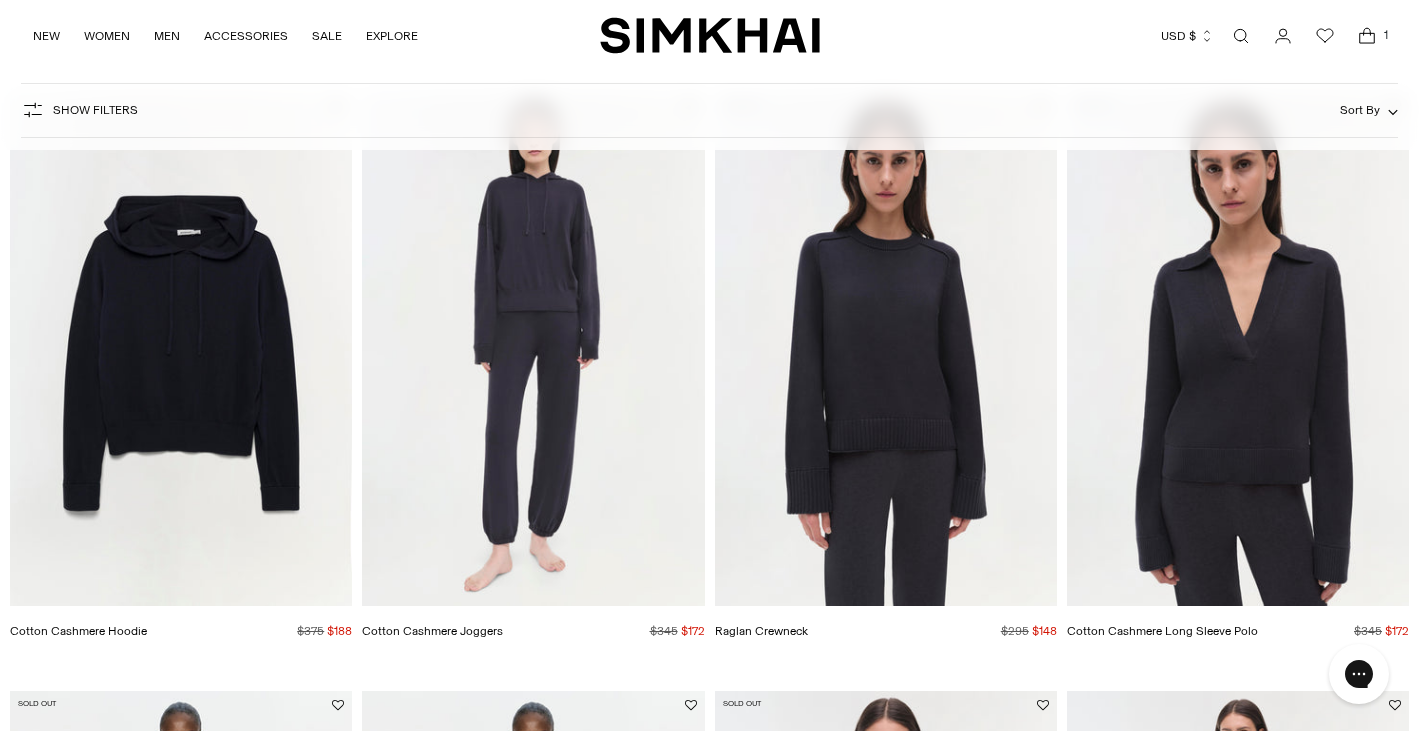click at bounding box center (0, 0) 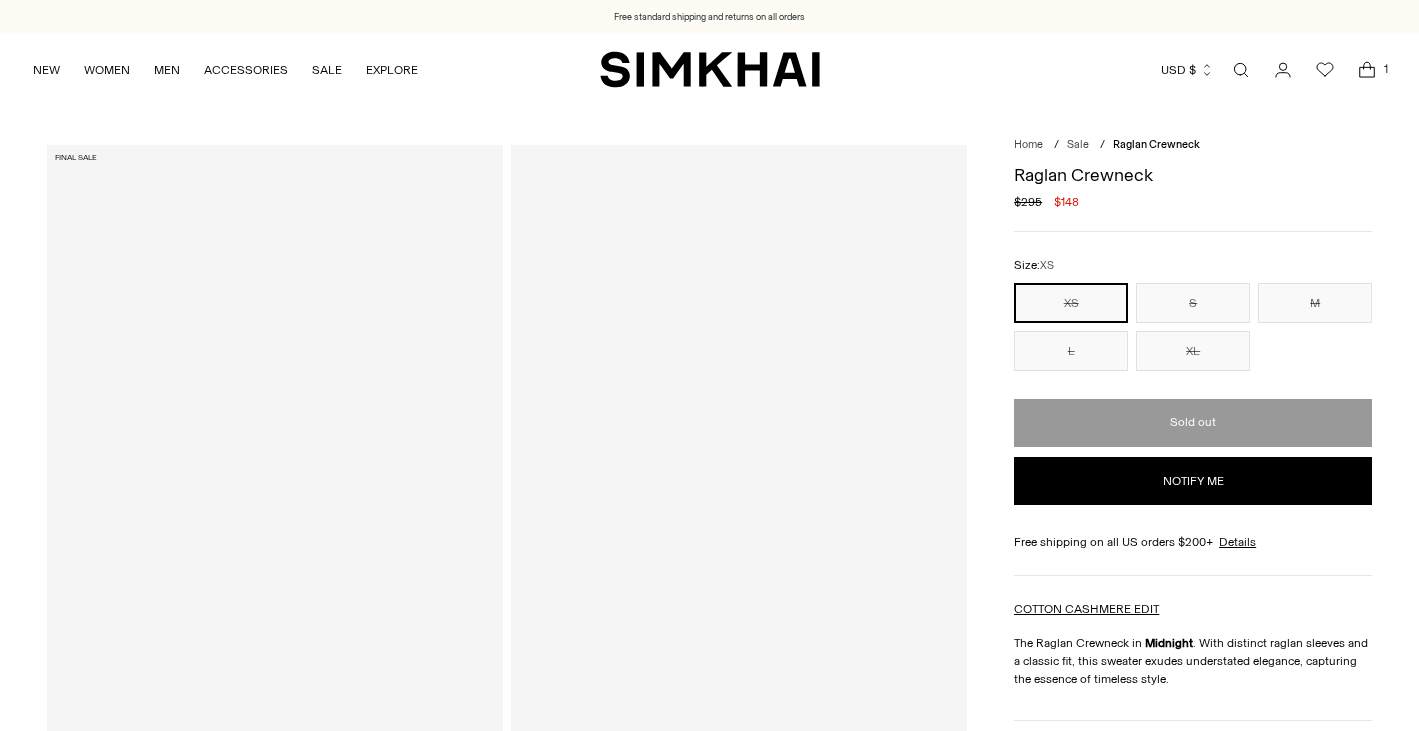 scroll, scrollTop: 0, scrollLeft: 0, axis: both 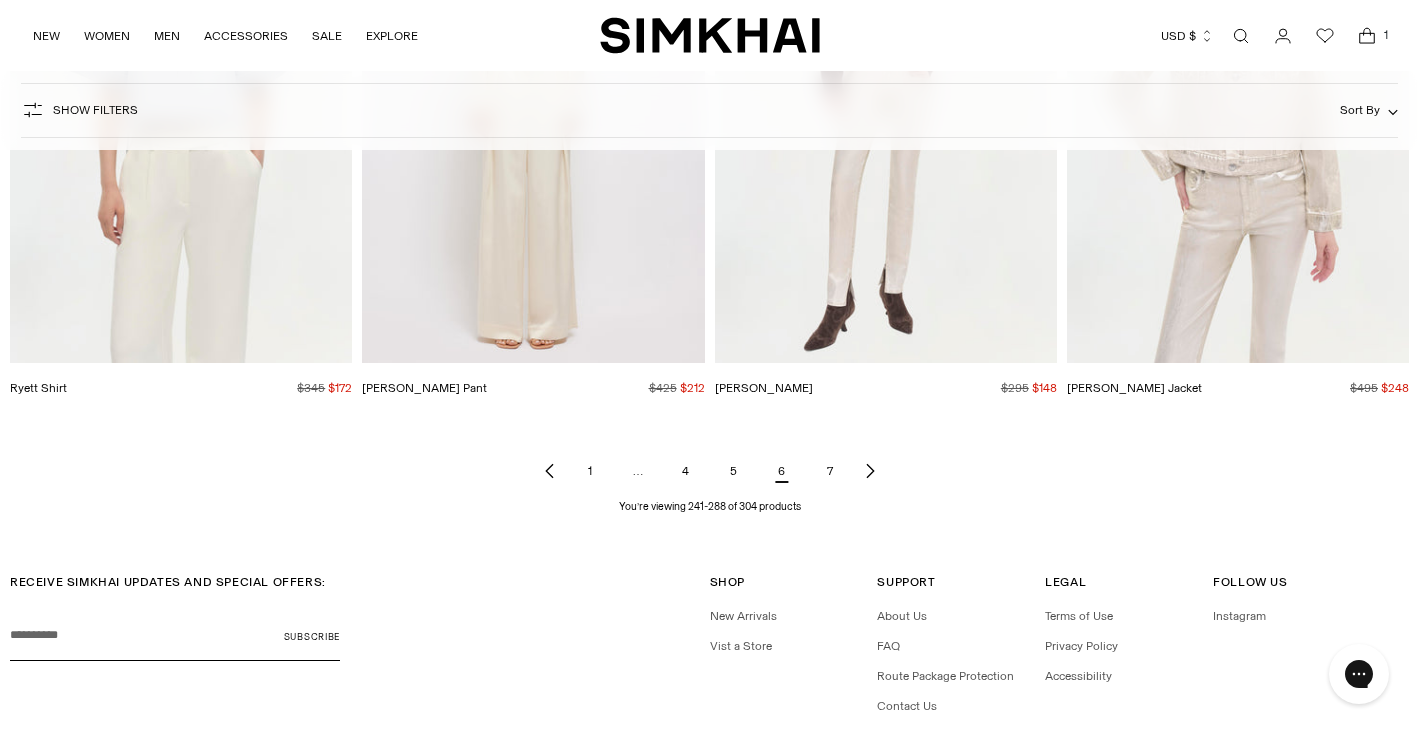 click on "7" at bounding box center (830, 471) 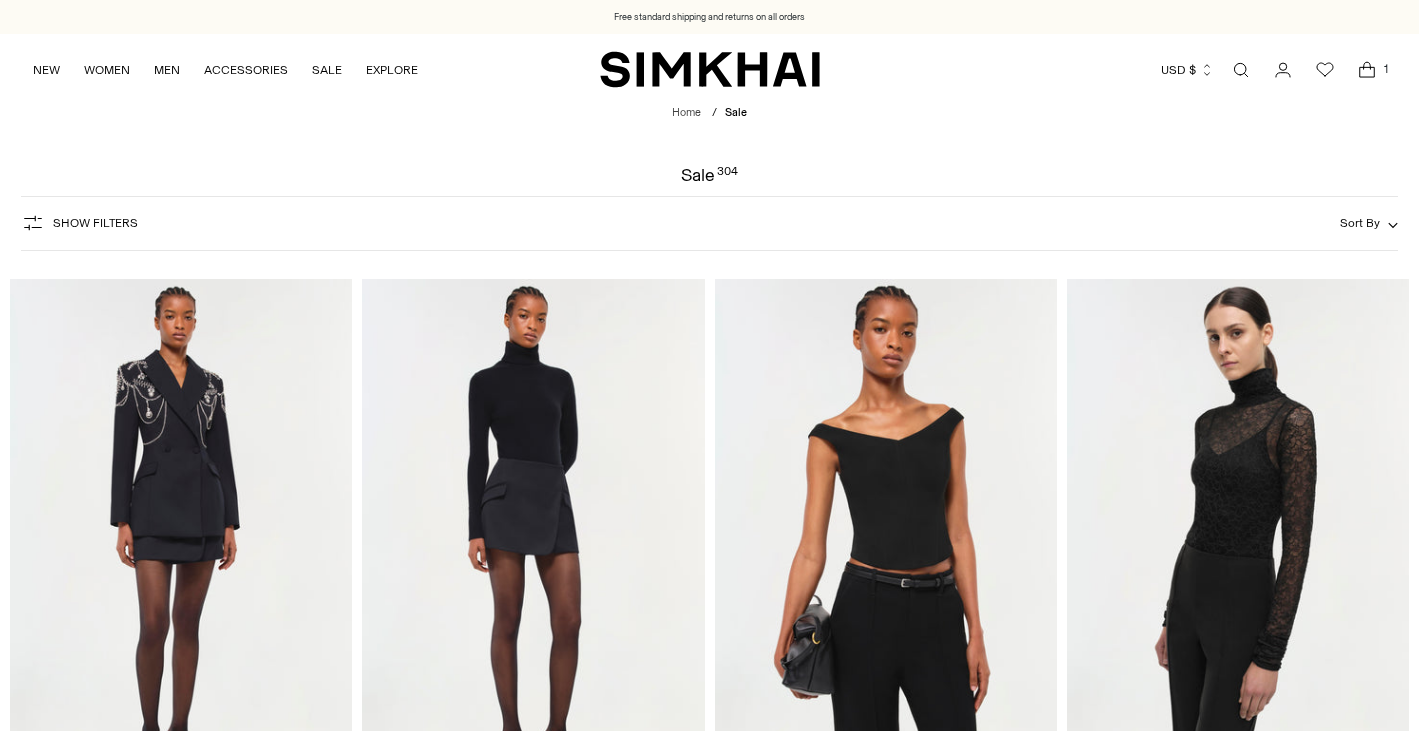scroll, scrollTop: 0, scrollLeft: 0, axis: both 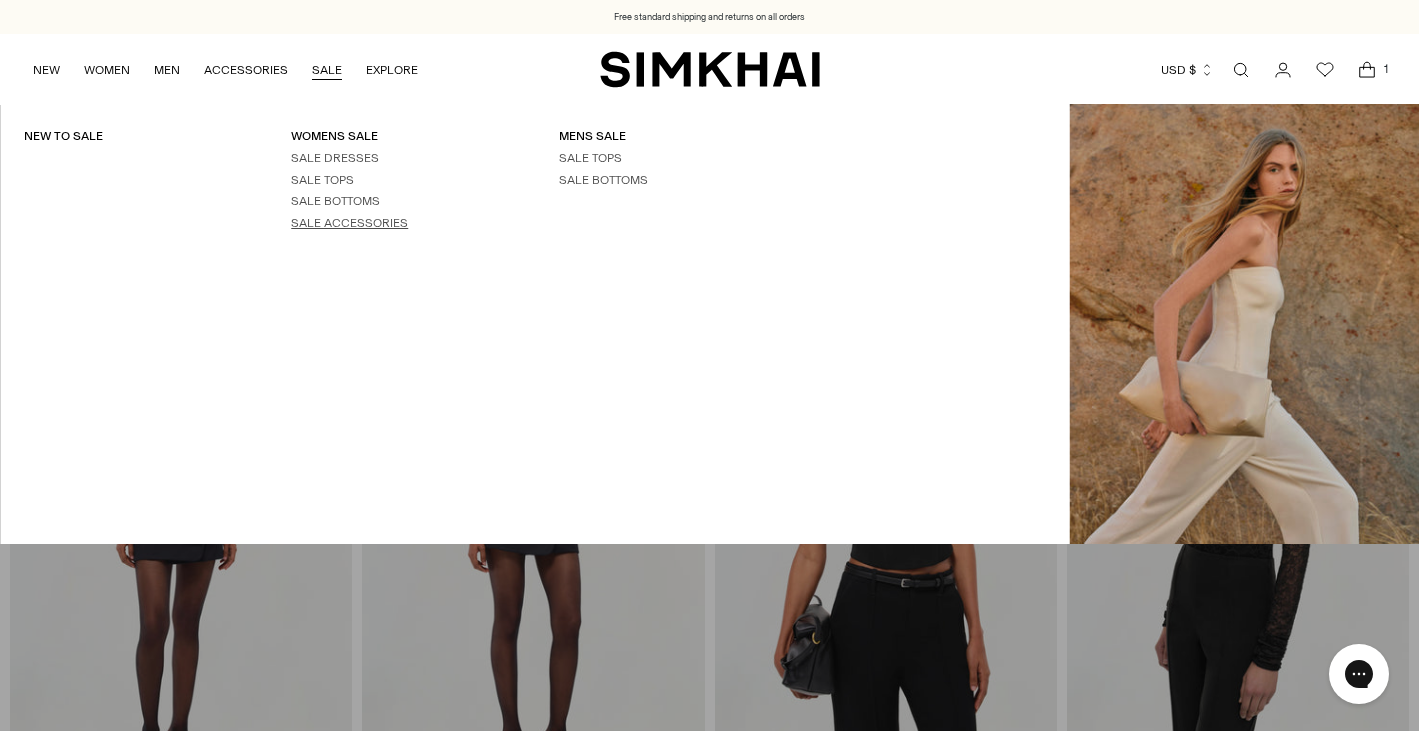 click on "SALE ACCESSORIES" at bounding box center (349, 223) 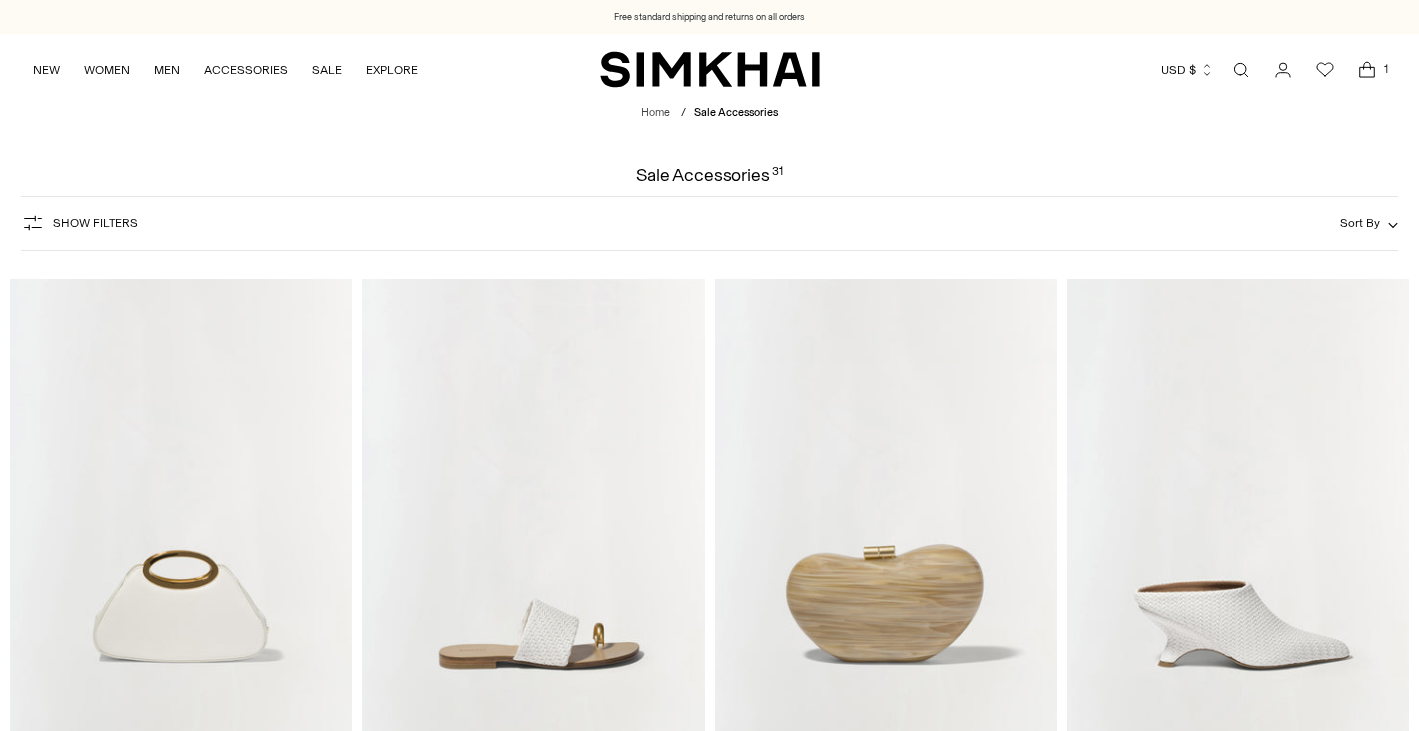 scroll, scrollTop: 0, scrollLeft: 0, axis: both 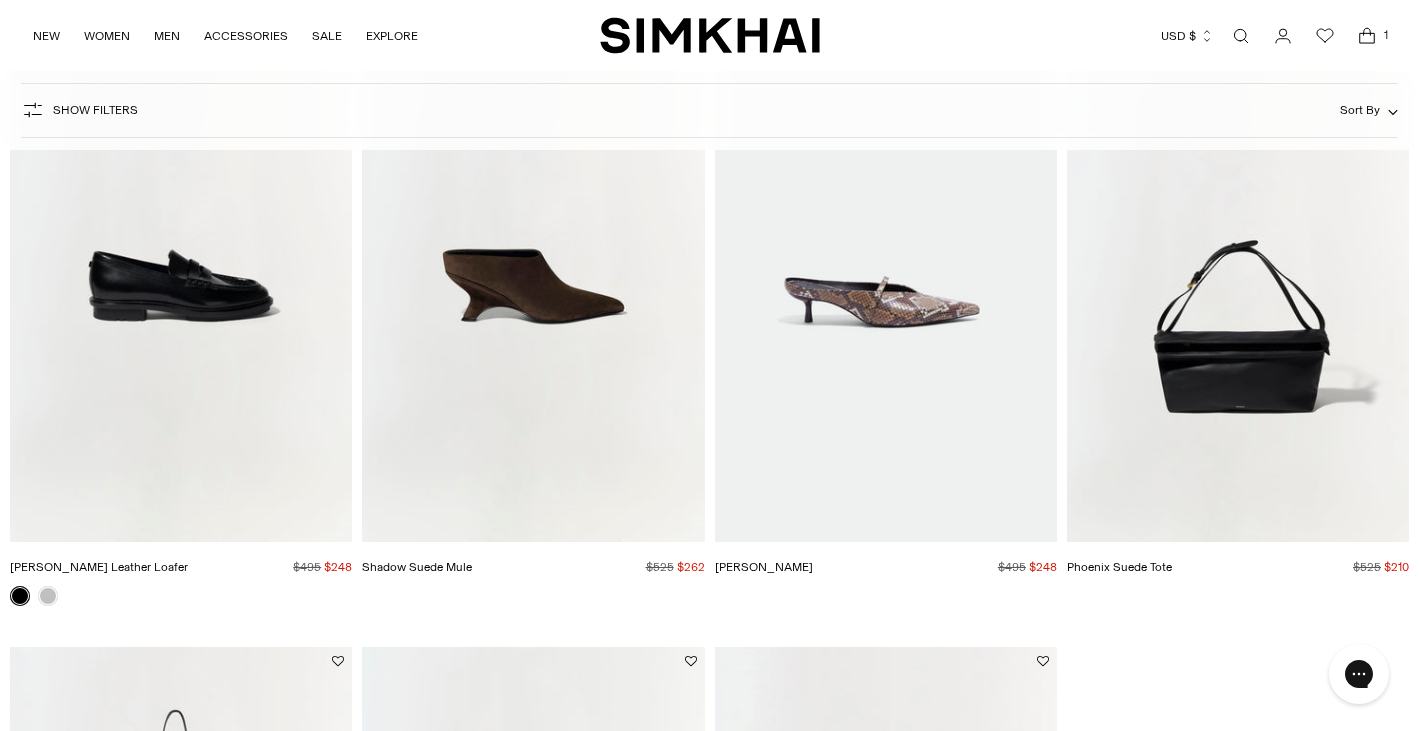 click 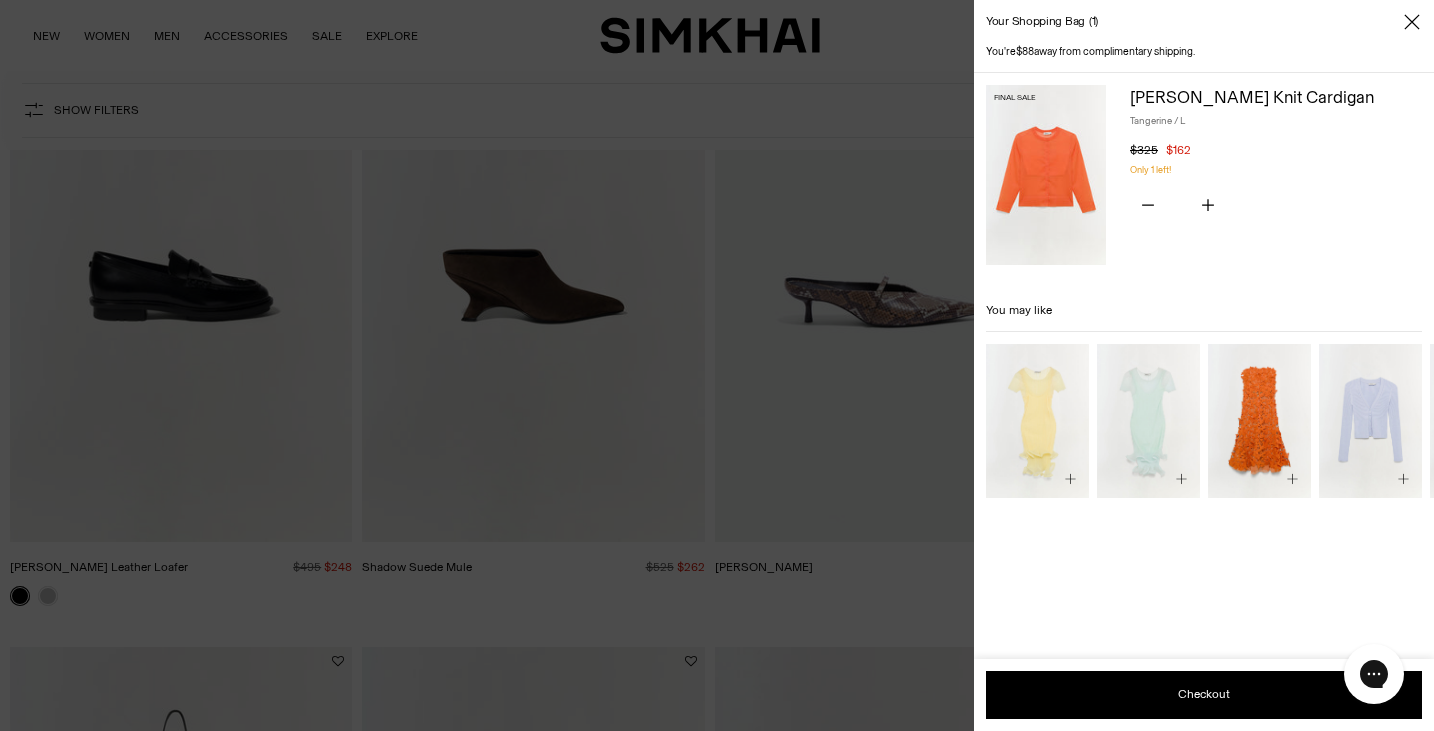 click at bounding box center (717, 365) 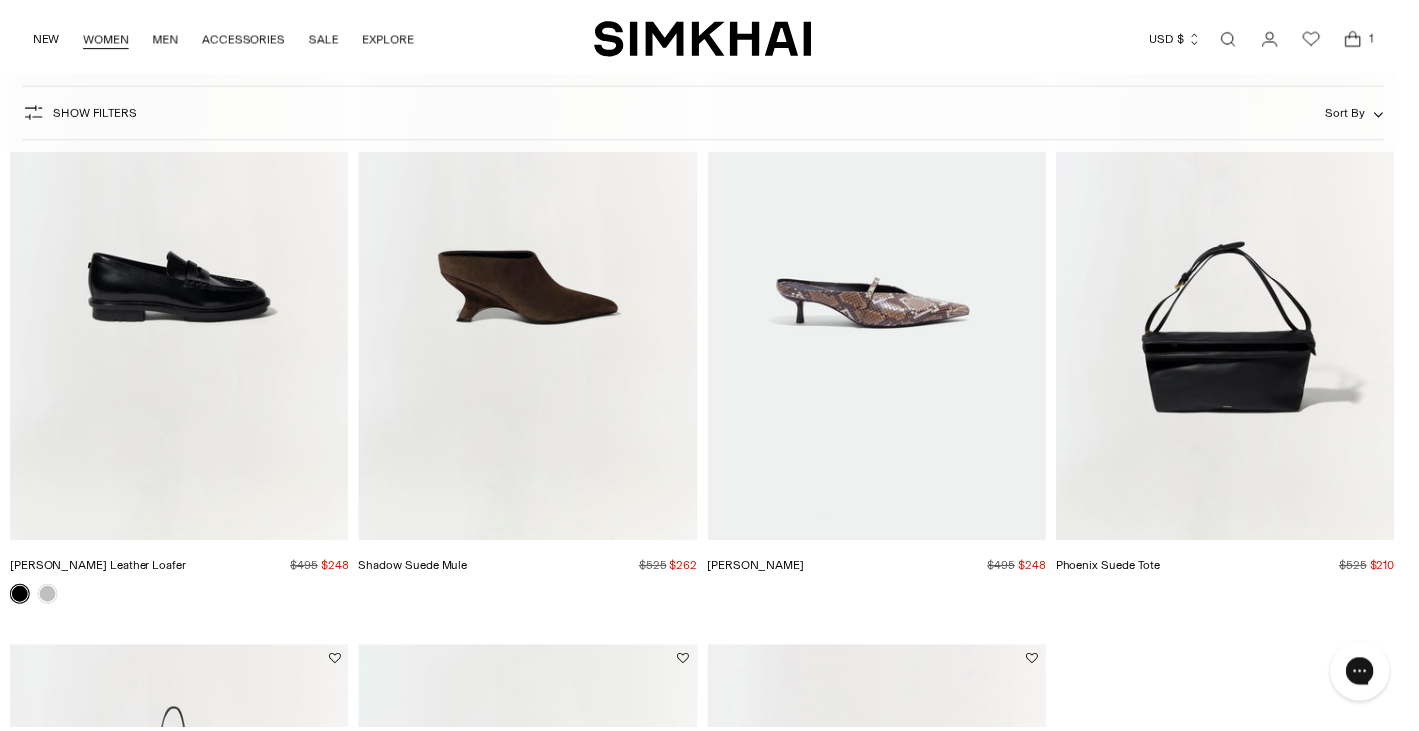 scroll, scrollTop: 3855, scrollLeft: 0, axis: vertical 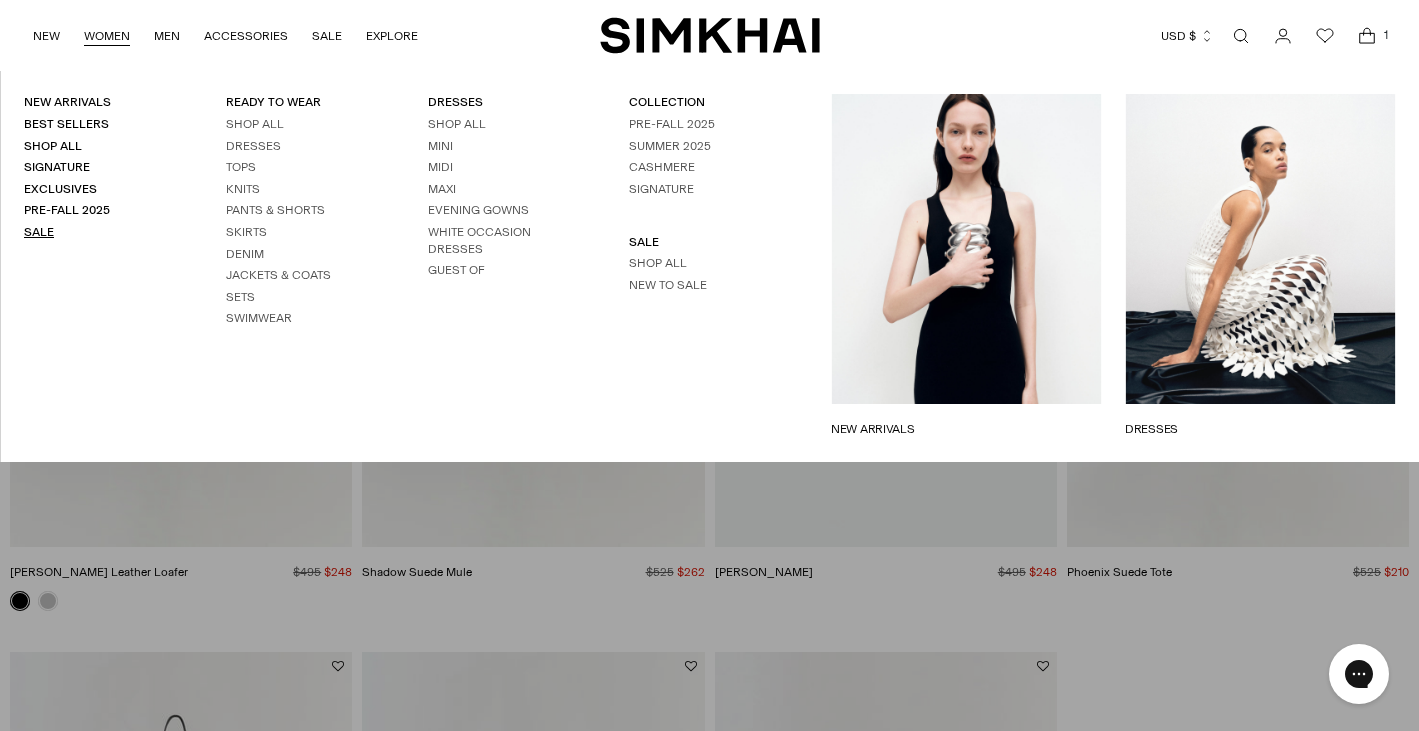 click on "Sale" at bounding box center (39, 232) 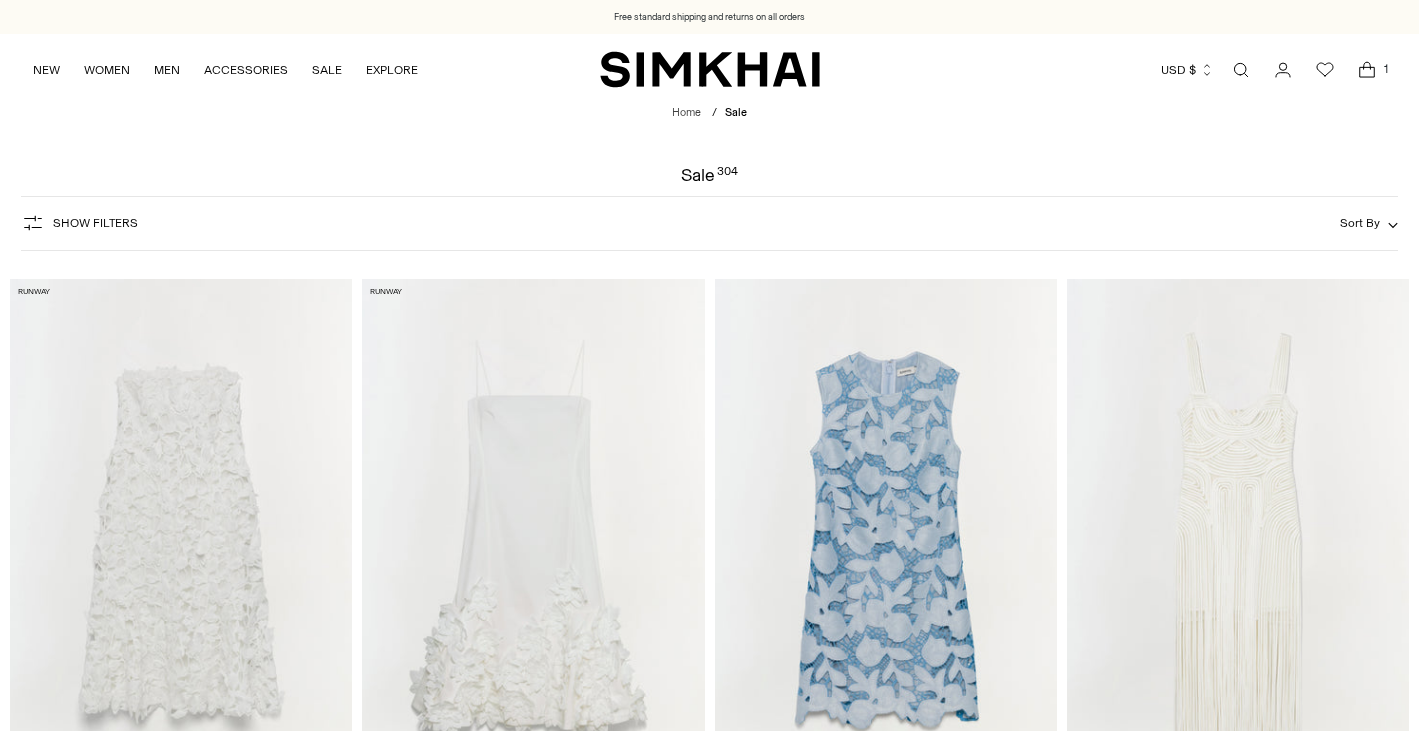 scroll, scrollTop: 0, scrollLeft: 0, axis: both 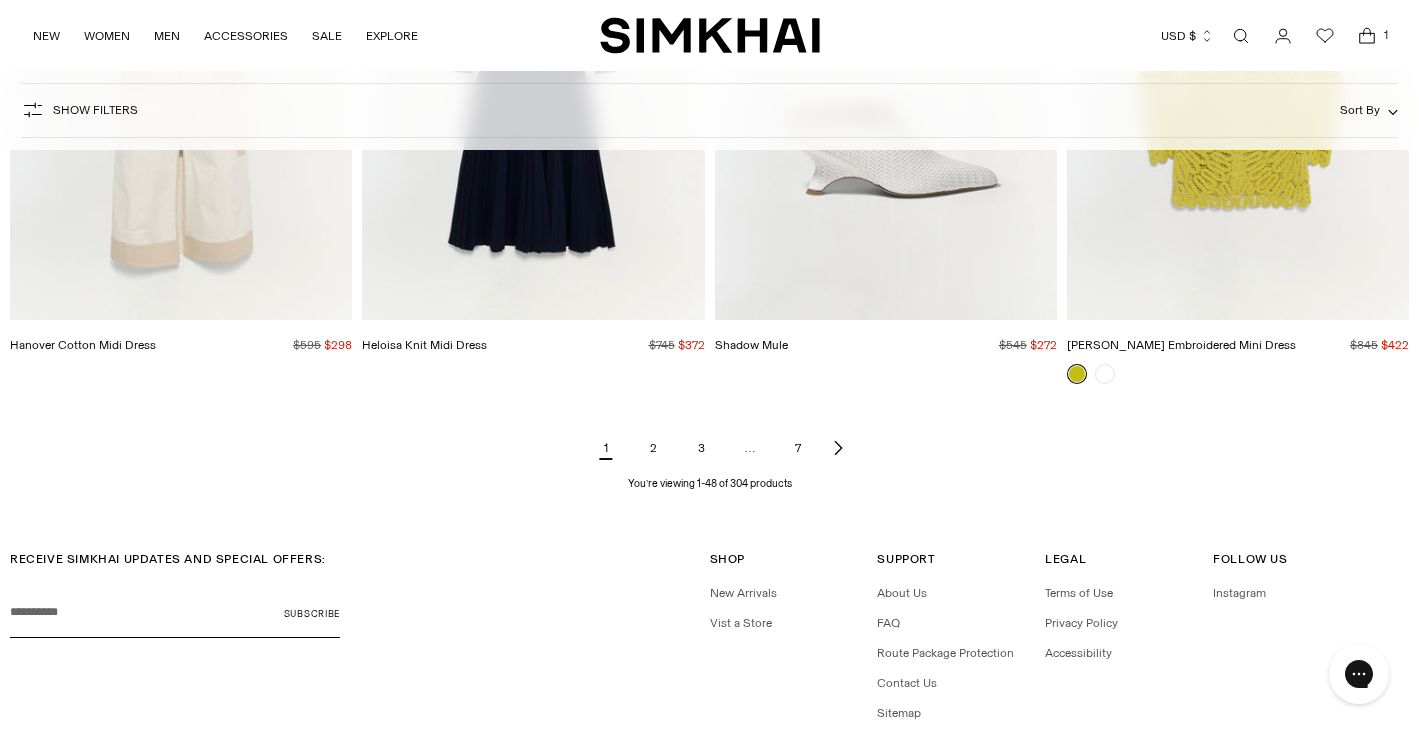 click on "2" at bounding box center (654, 448) 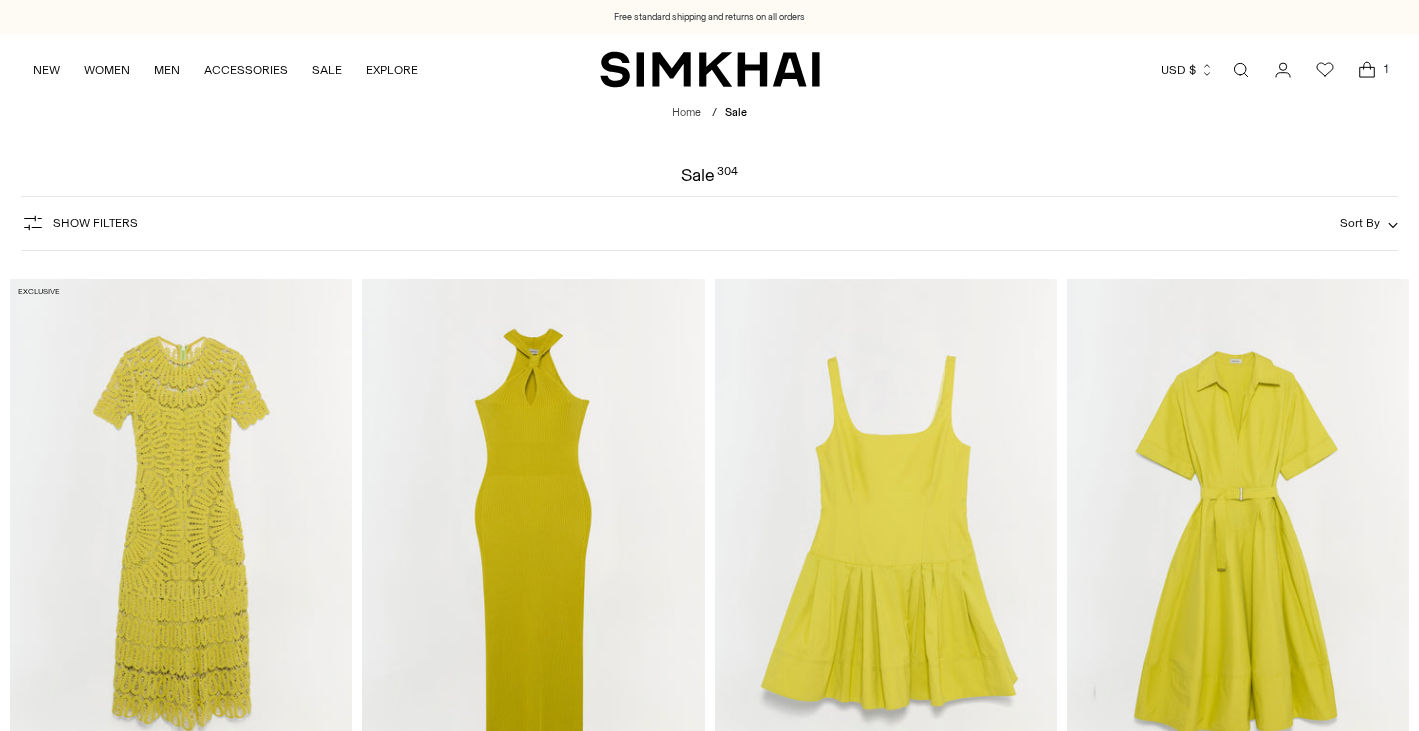 scroll, scrollTop: 0, scrollLeft: 0, axis: both 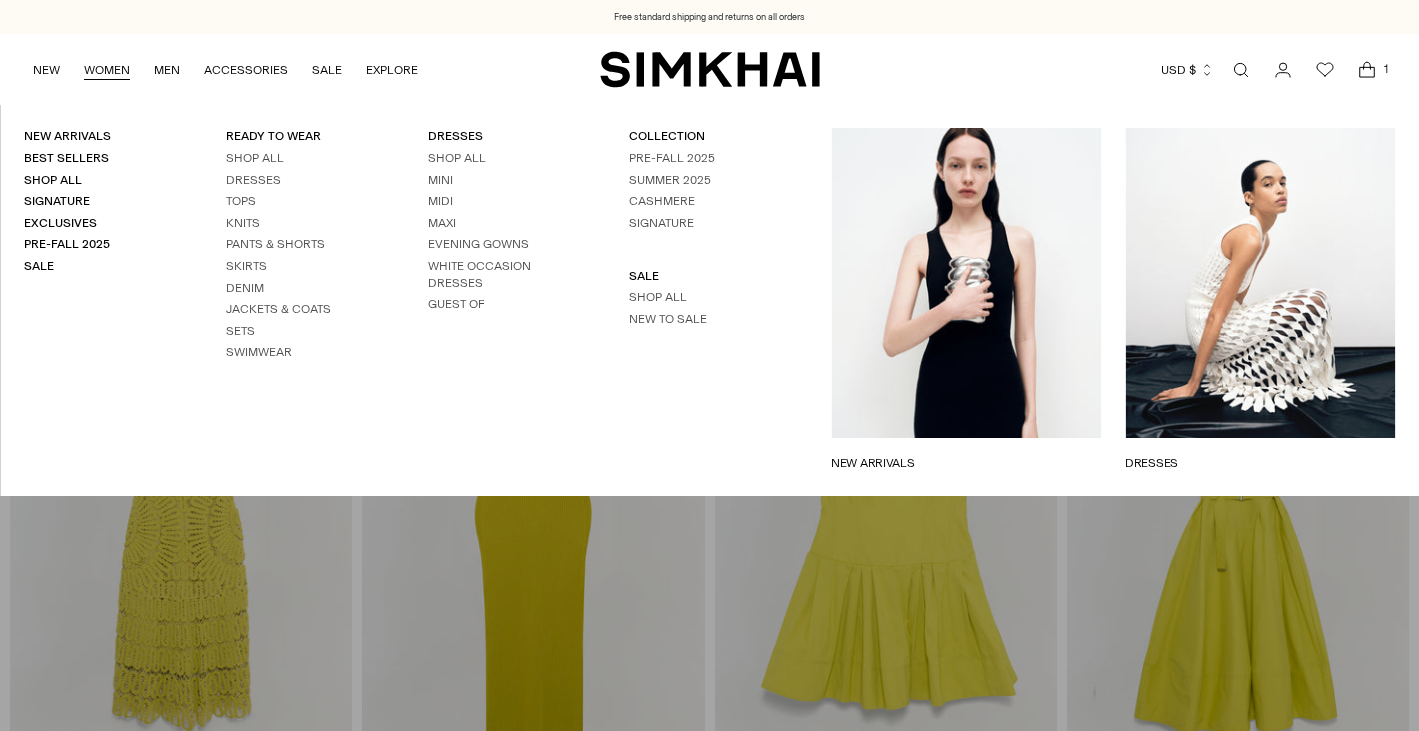 click on "WOMEN" at bounding box center (107, 70) 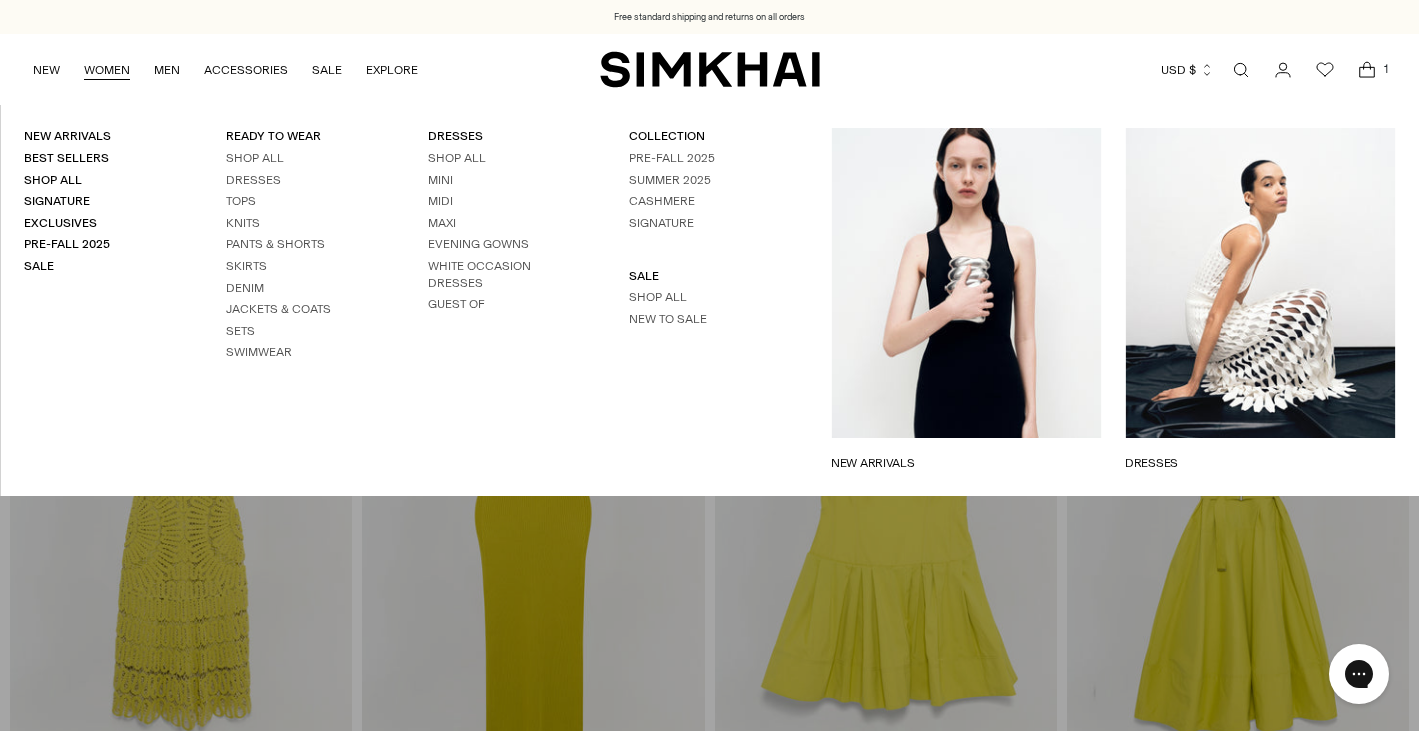scroll, scrollTop: 0, scrollLeft: 0, axis: both 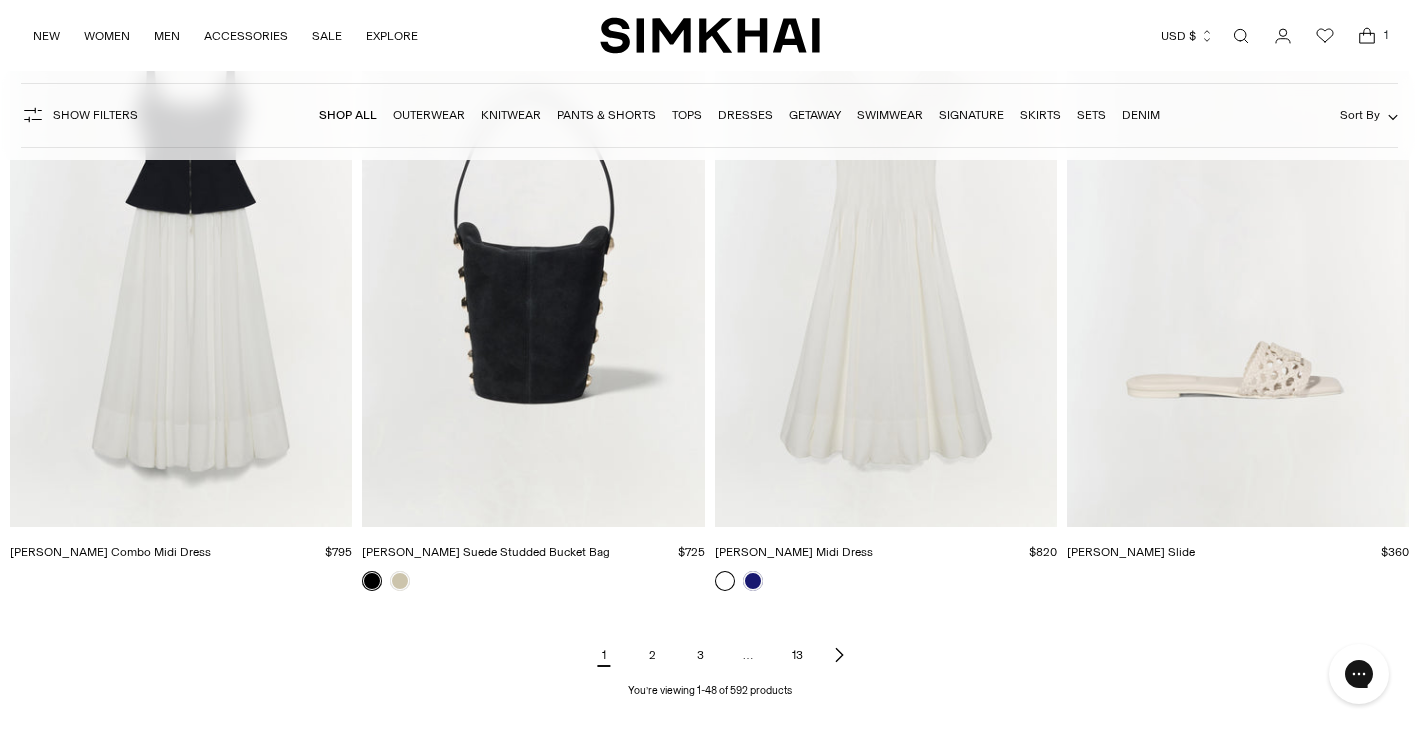 click on "2" at bounding box center (652, 655) 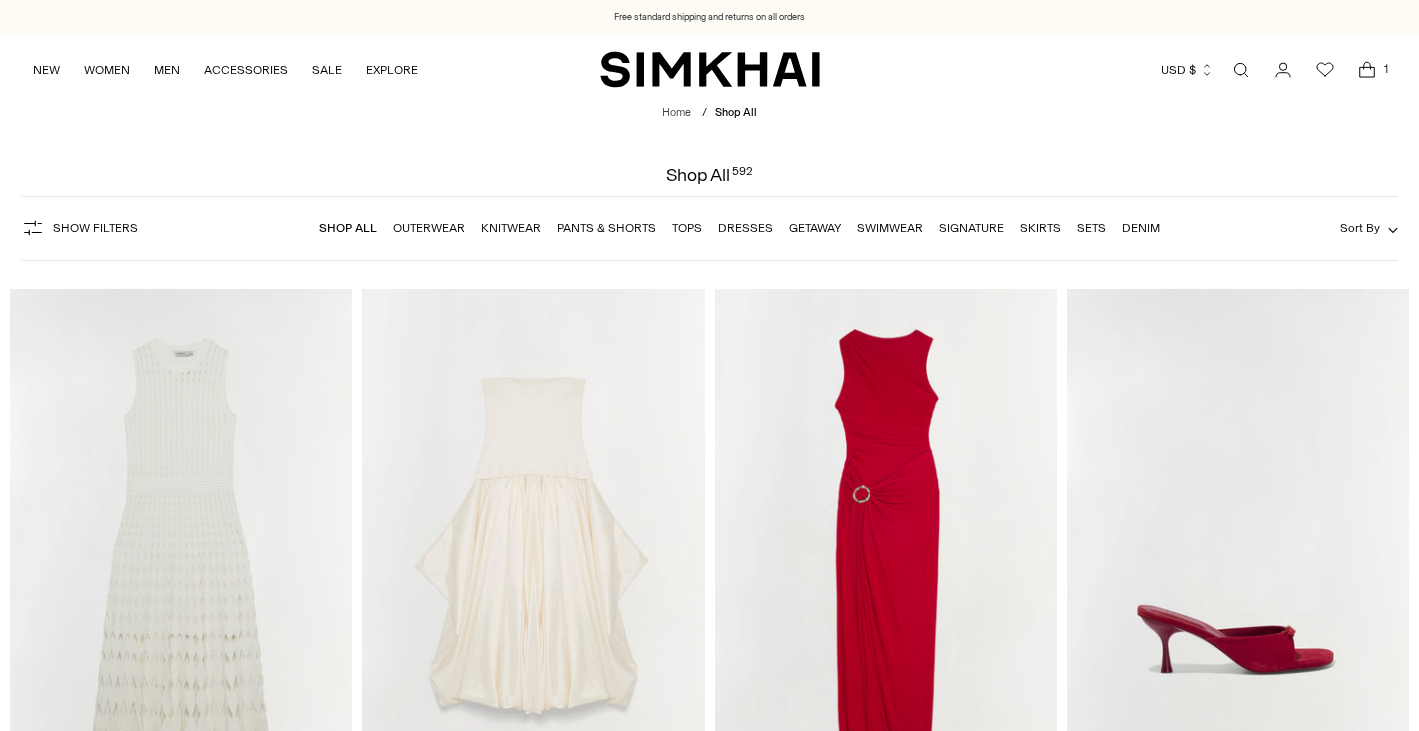 scroll, scrollTop: 0, scrollLeft: 0, axis: both 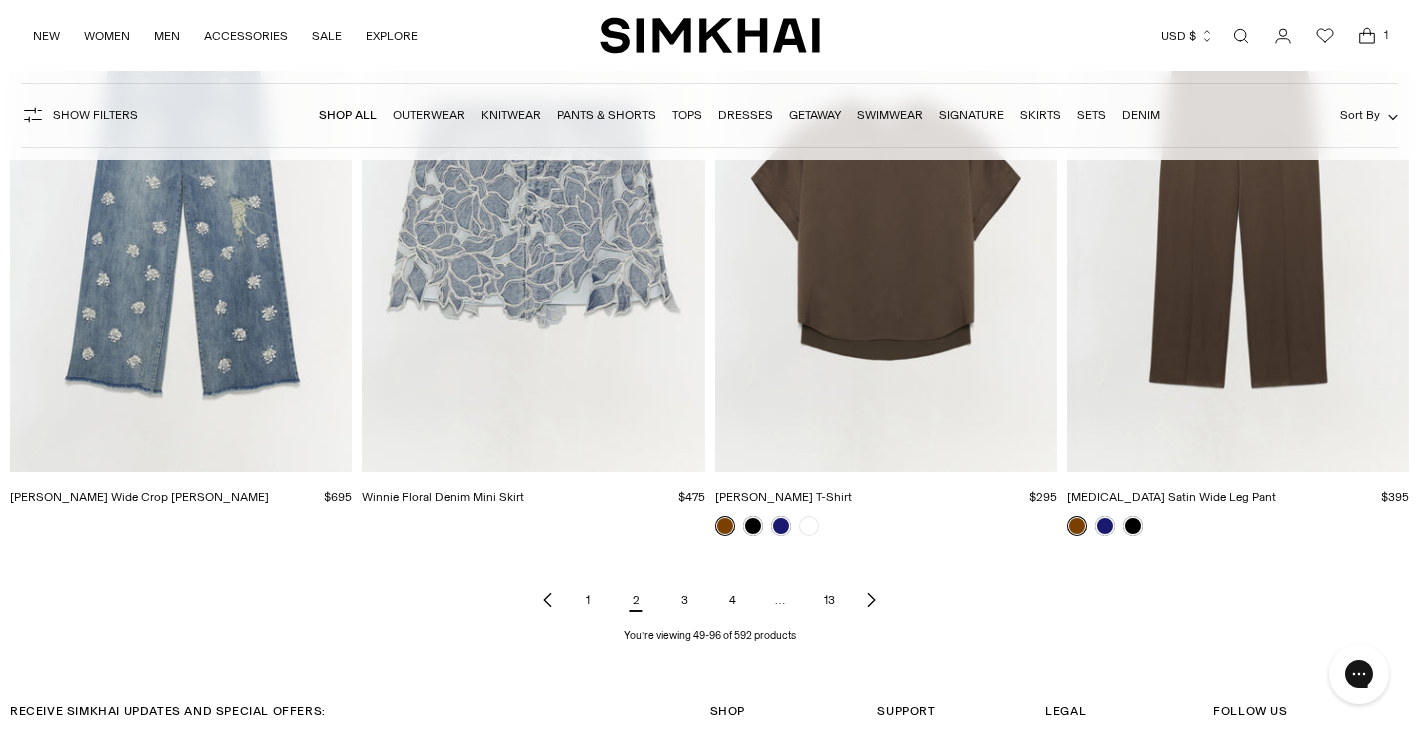 click on "1" at bounding box center (1386, 35) 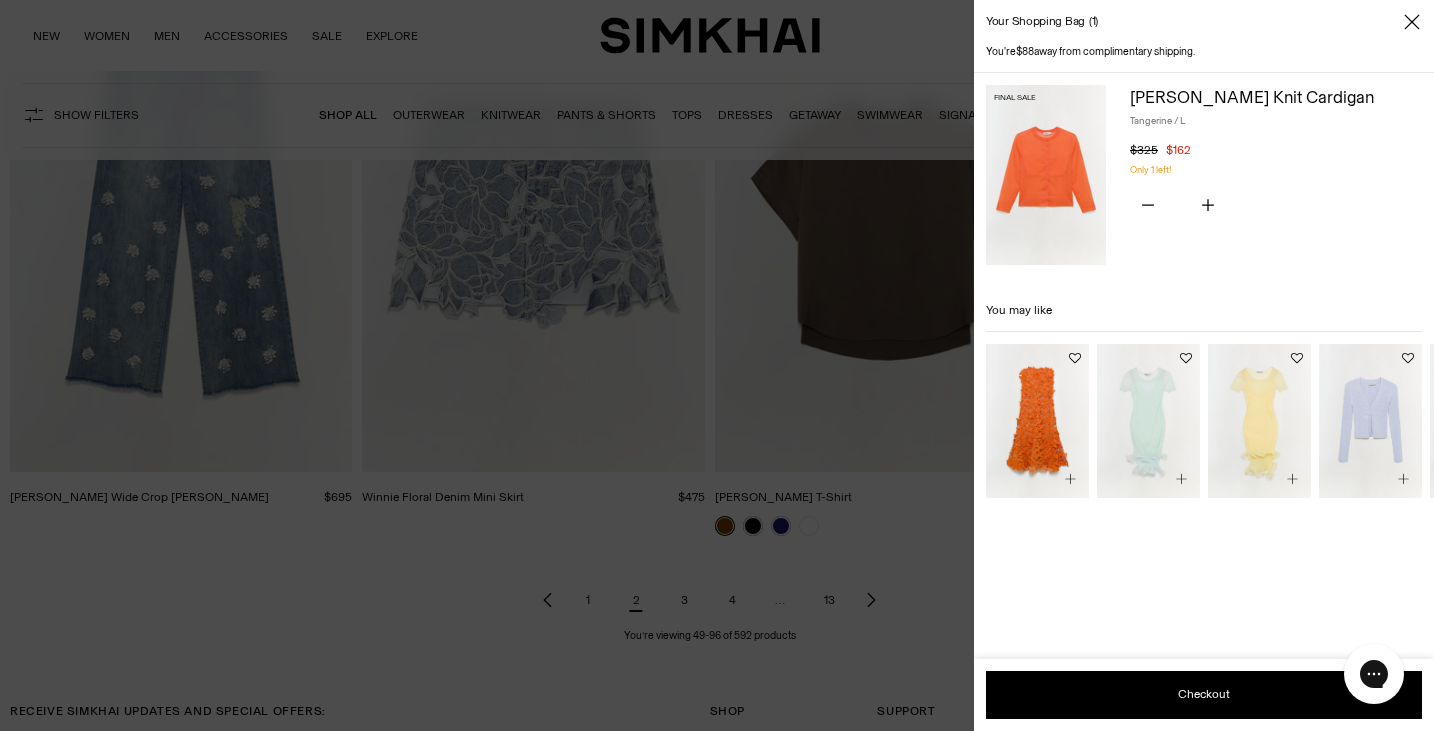 click at bounding box center (717, 365) 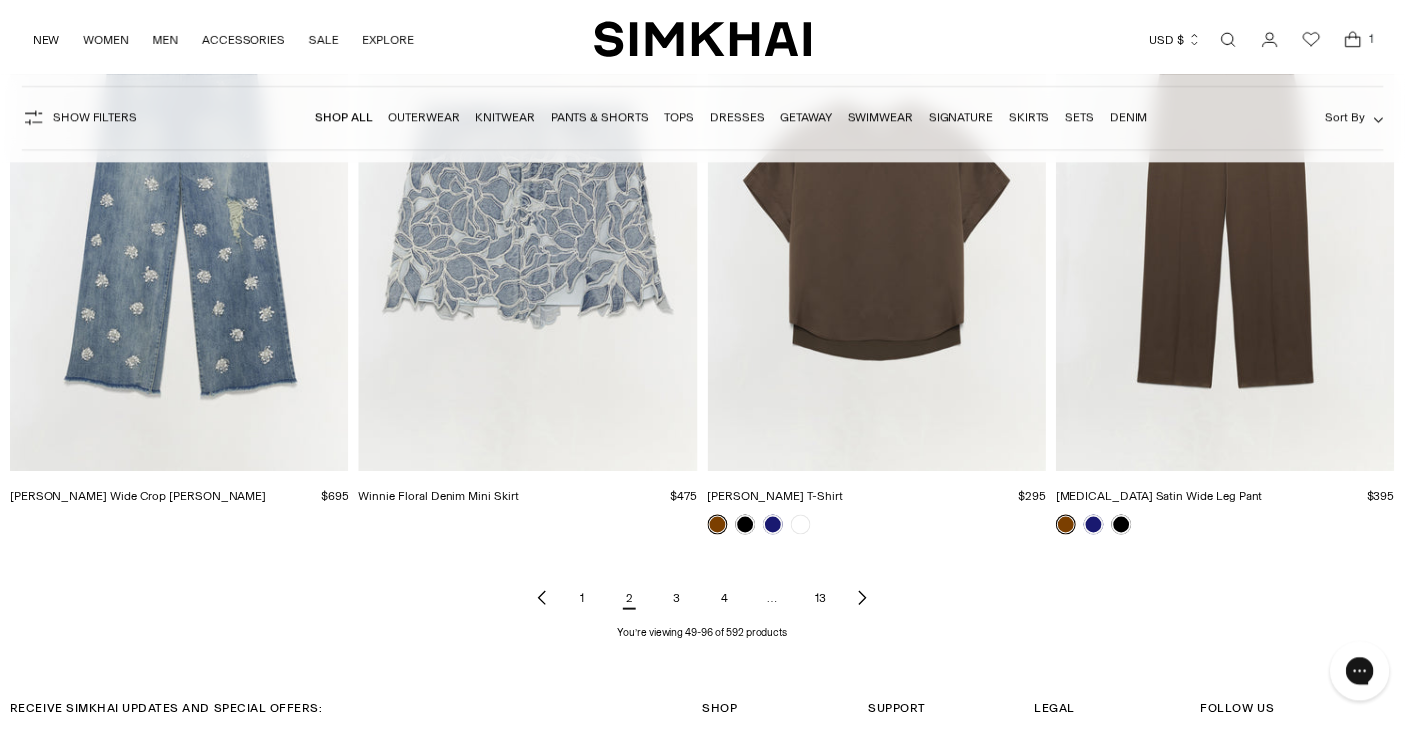 scroll, scrollTop: 7067, scrollLeft: 0, axis: vertical 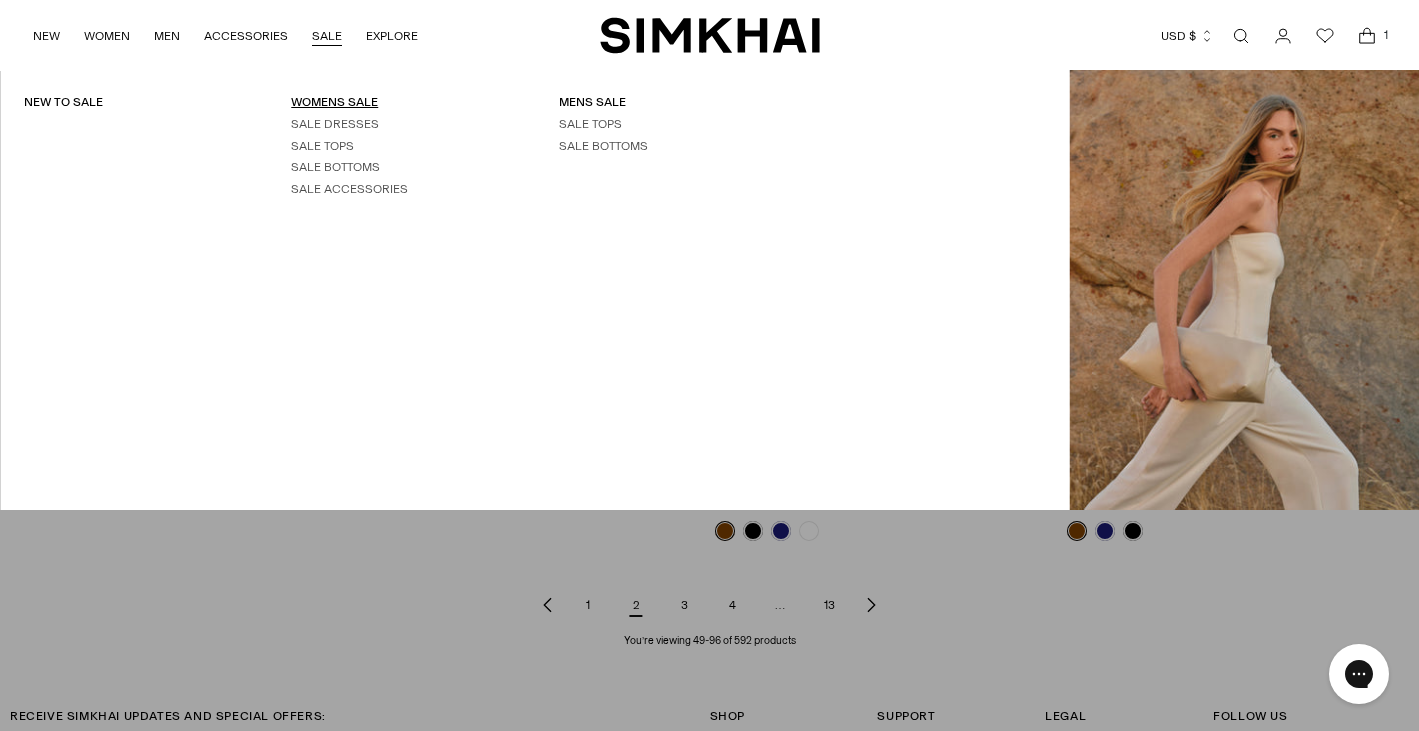 click on "WOMENS SALE" at bounding box center [334, 102] 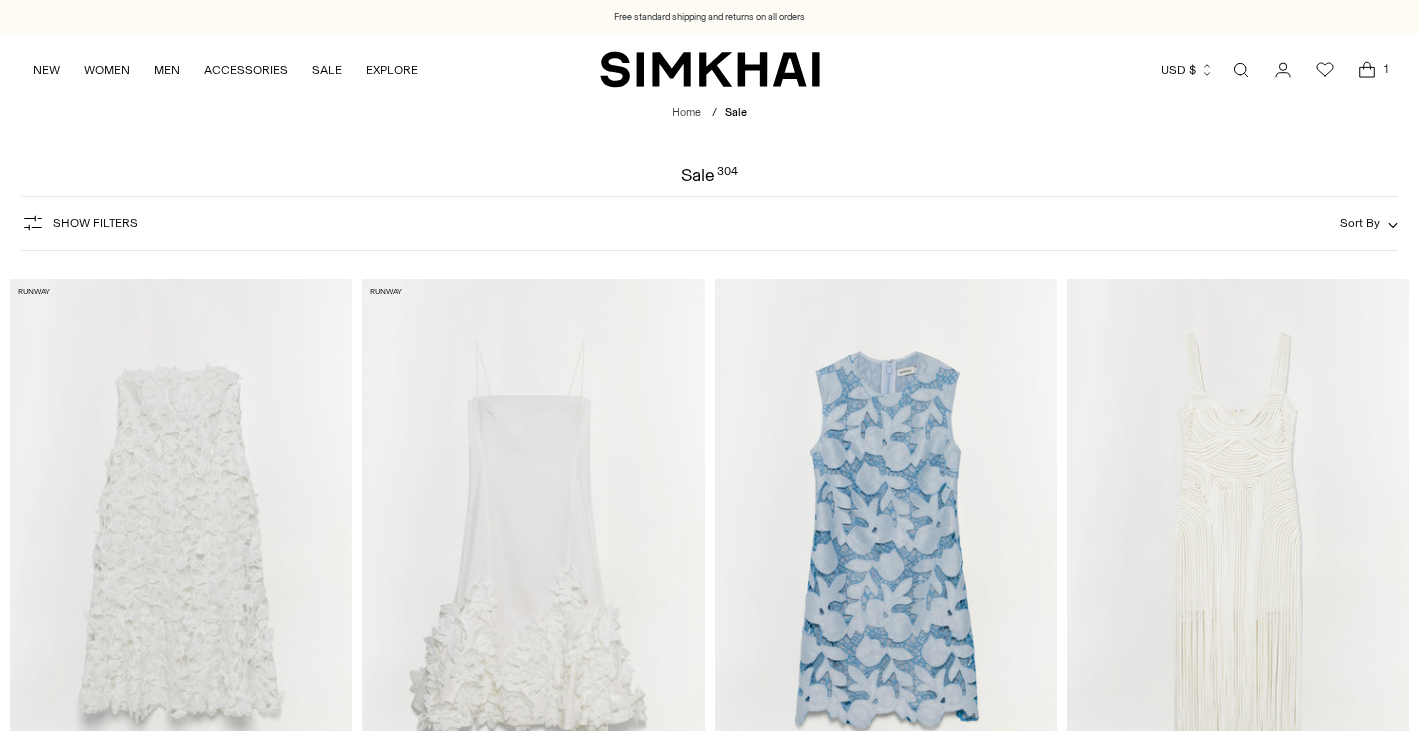 scroll, scrollTop: 0, scrollLeft: 0, axis: both 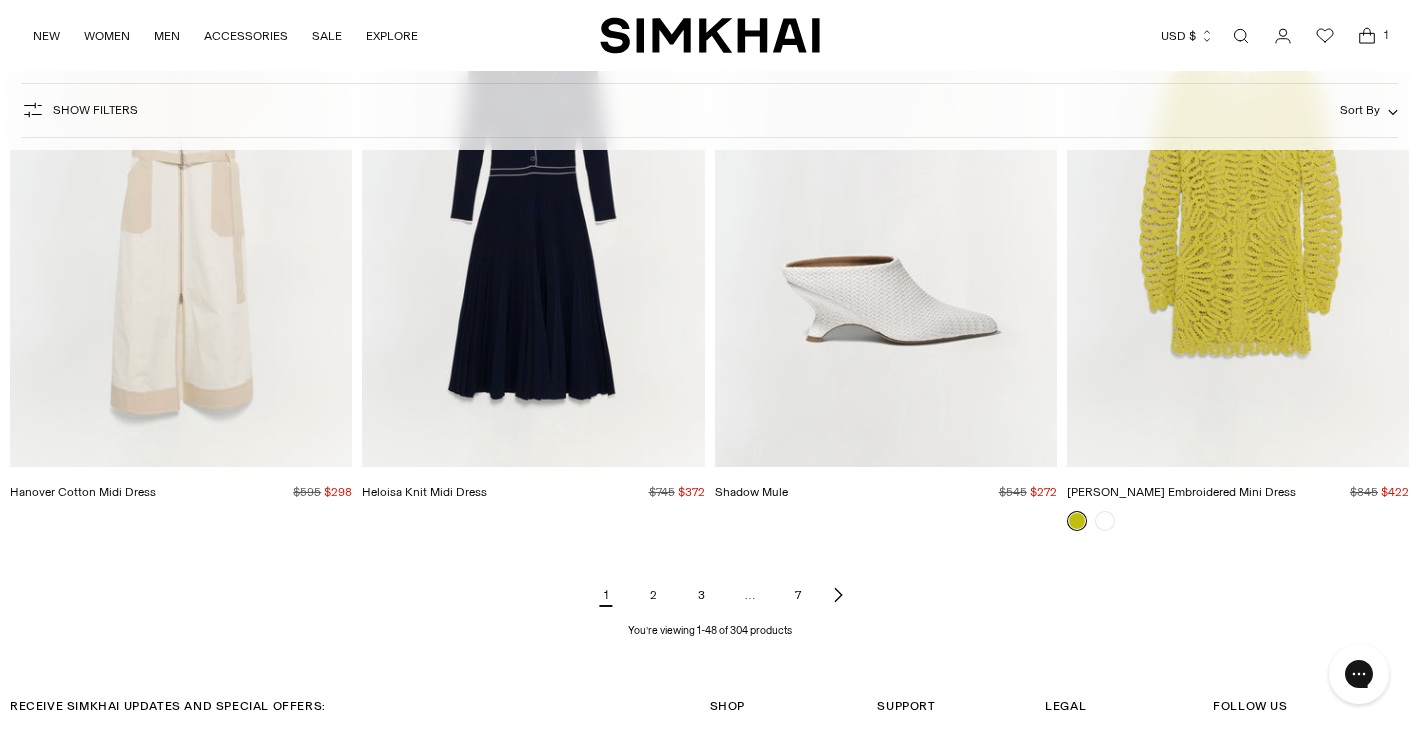 click at bounding box center [1241, 36] 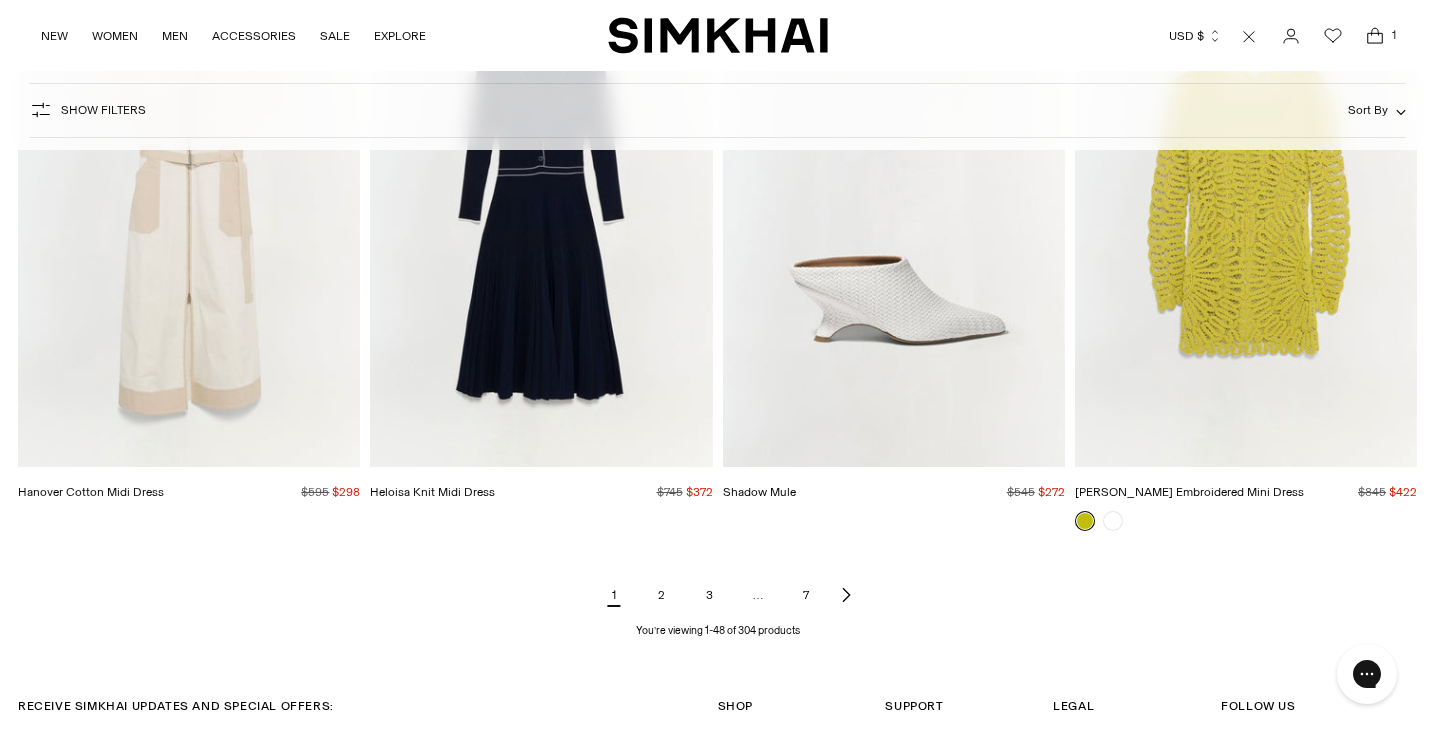 scroll, scrollTop: 0, scrollLeft: 0, axis: both 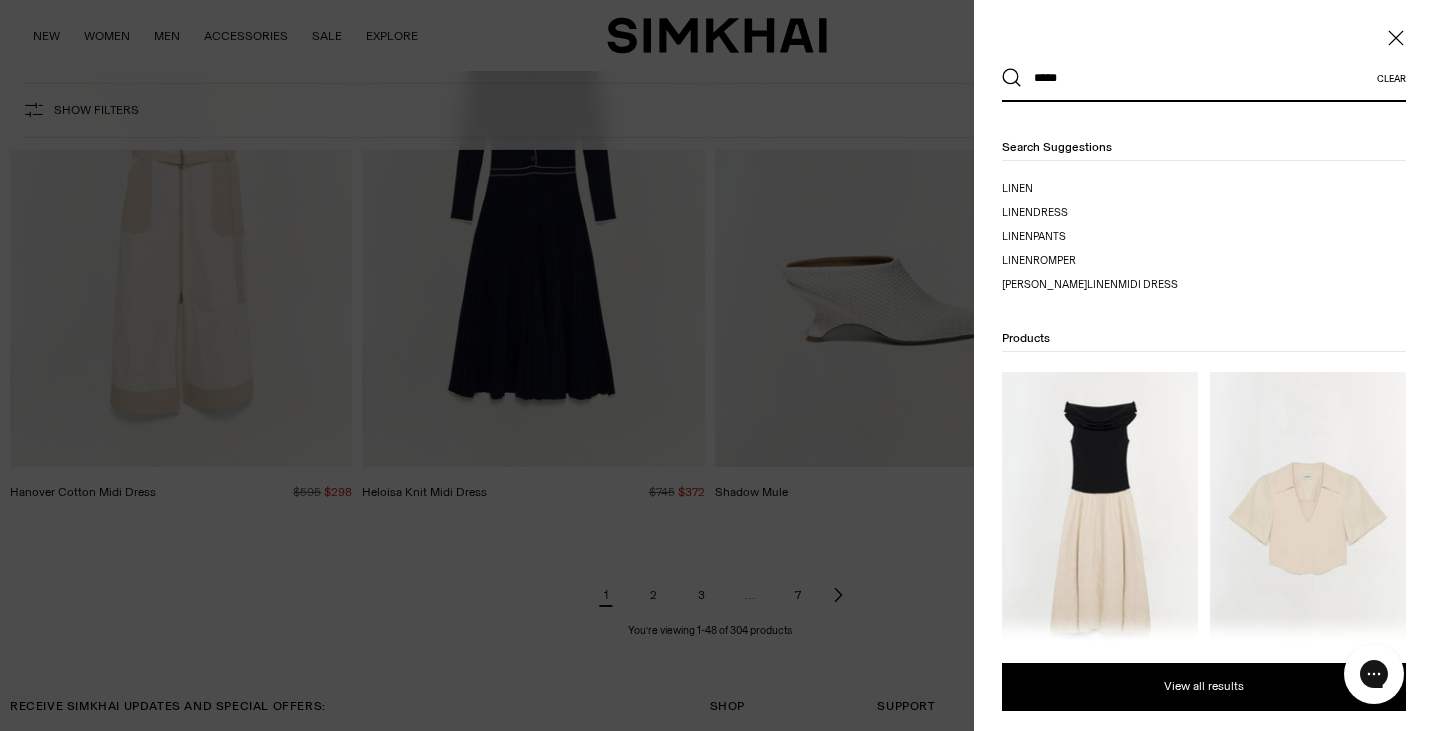 type on "*****" 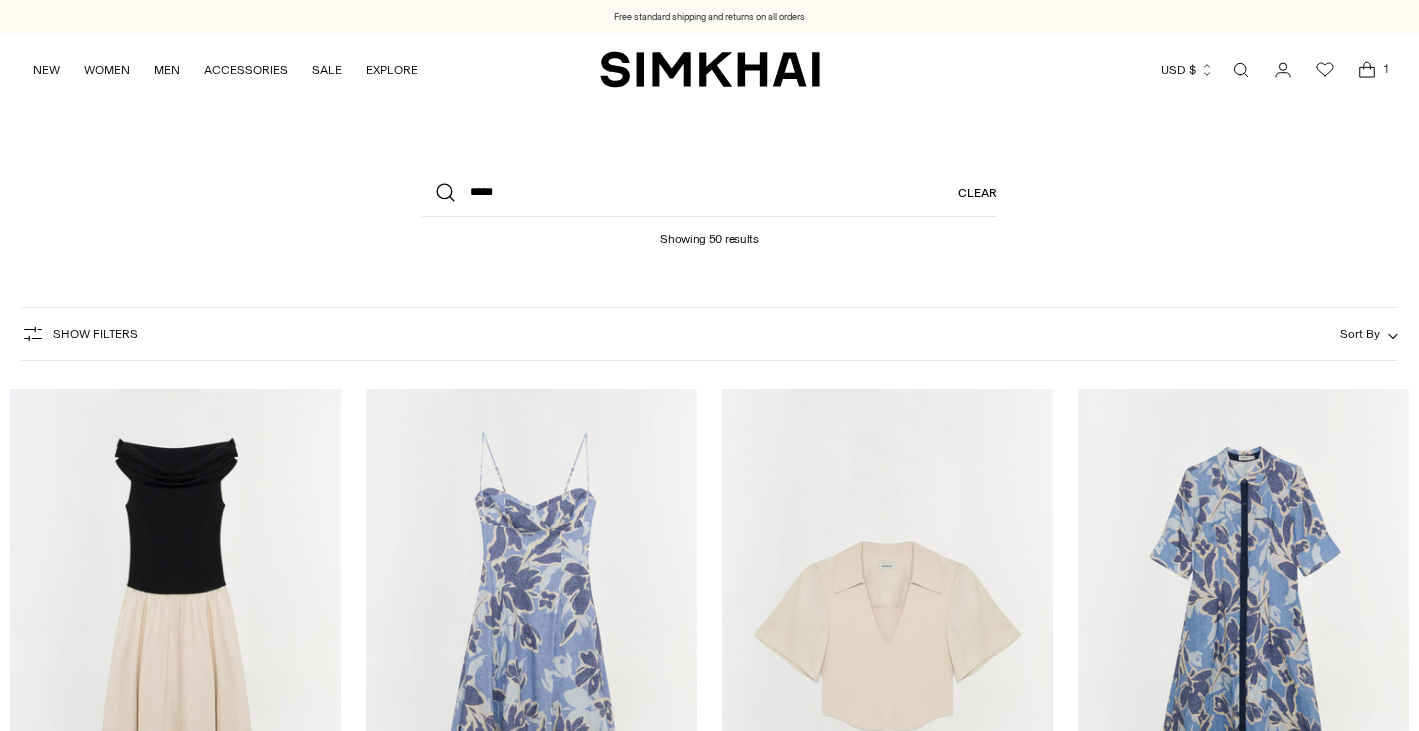 scroll, scrollTop: 0, scrollLeft: 0, axis: both 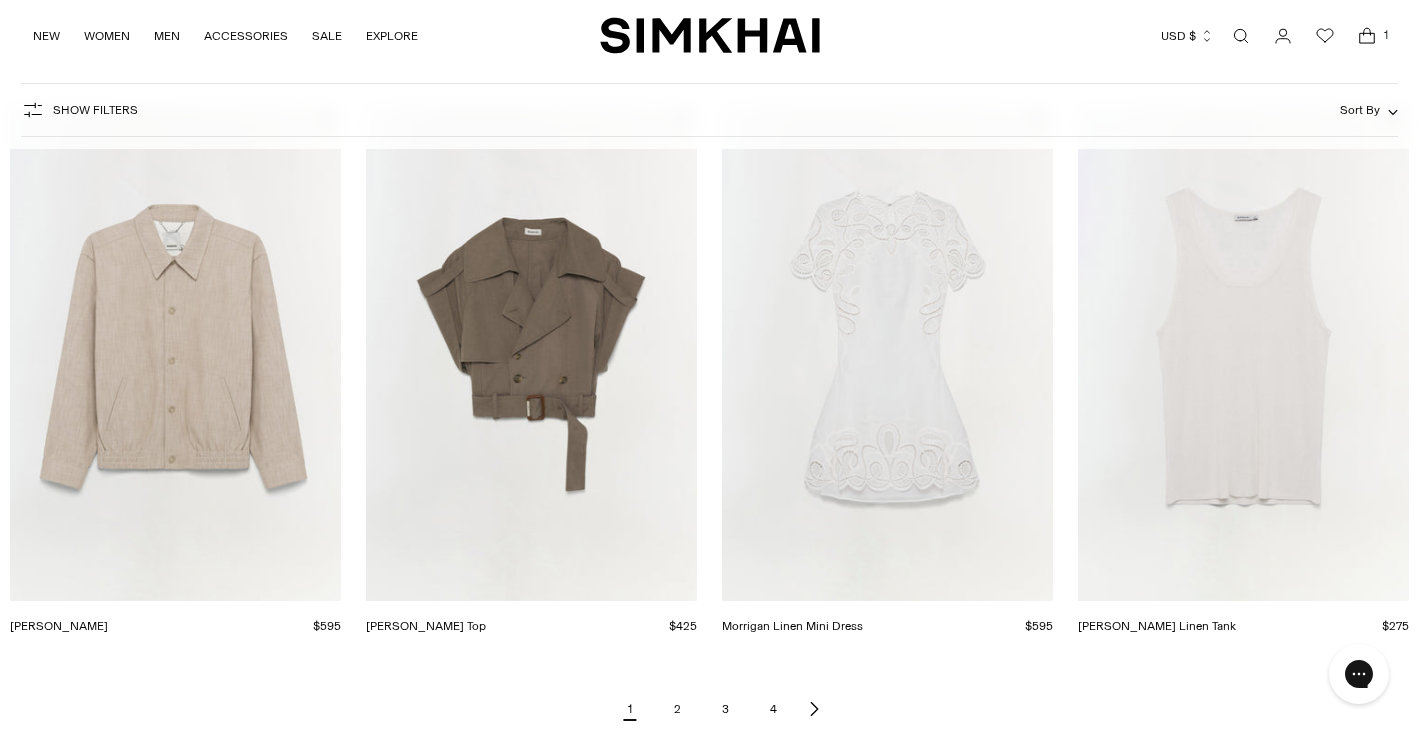 click on "2" at bounding box center (678, 709) 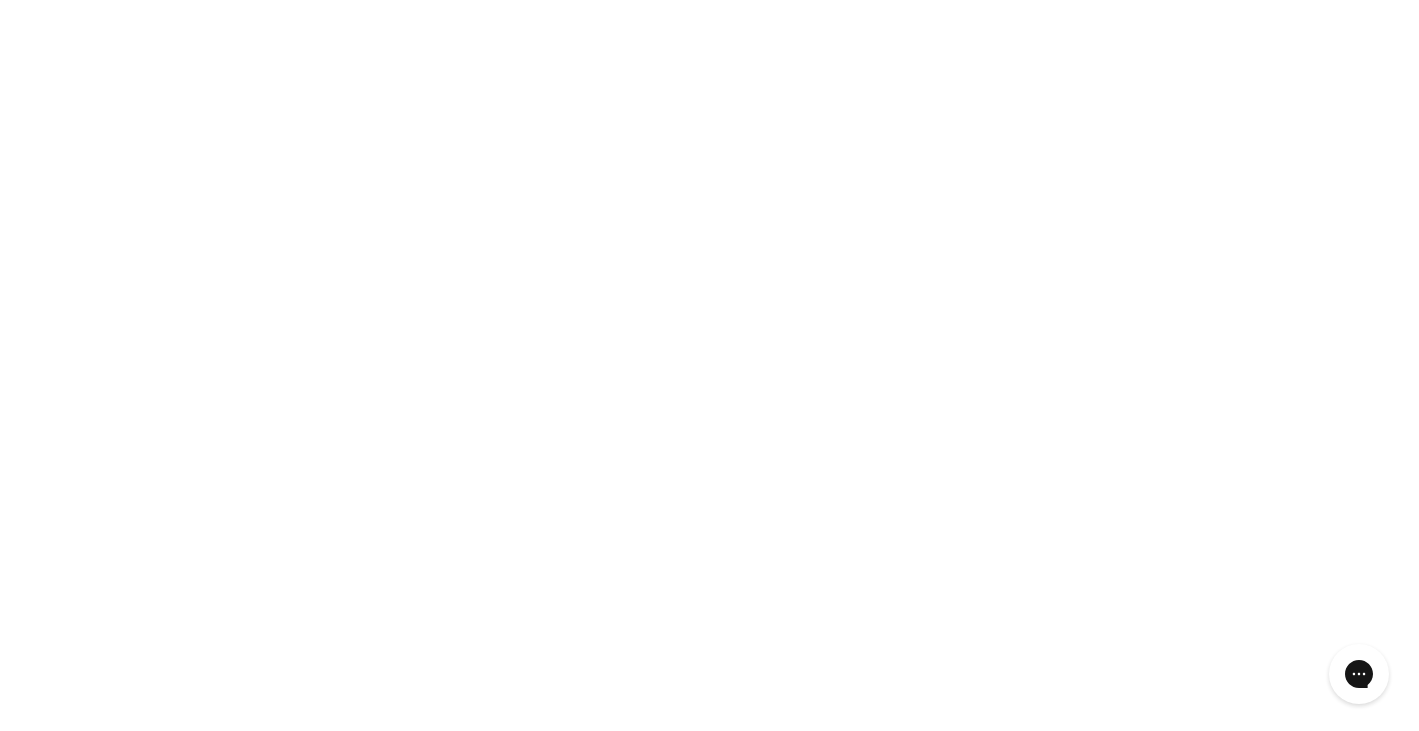 scroll, scrollTop: 2050, scrollLeft: 0, axis: vertical 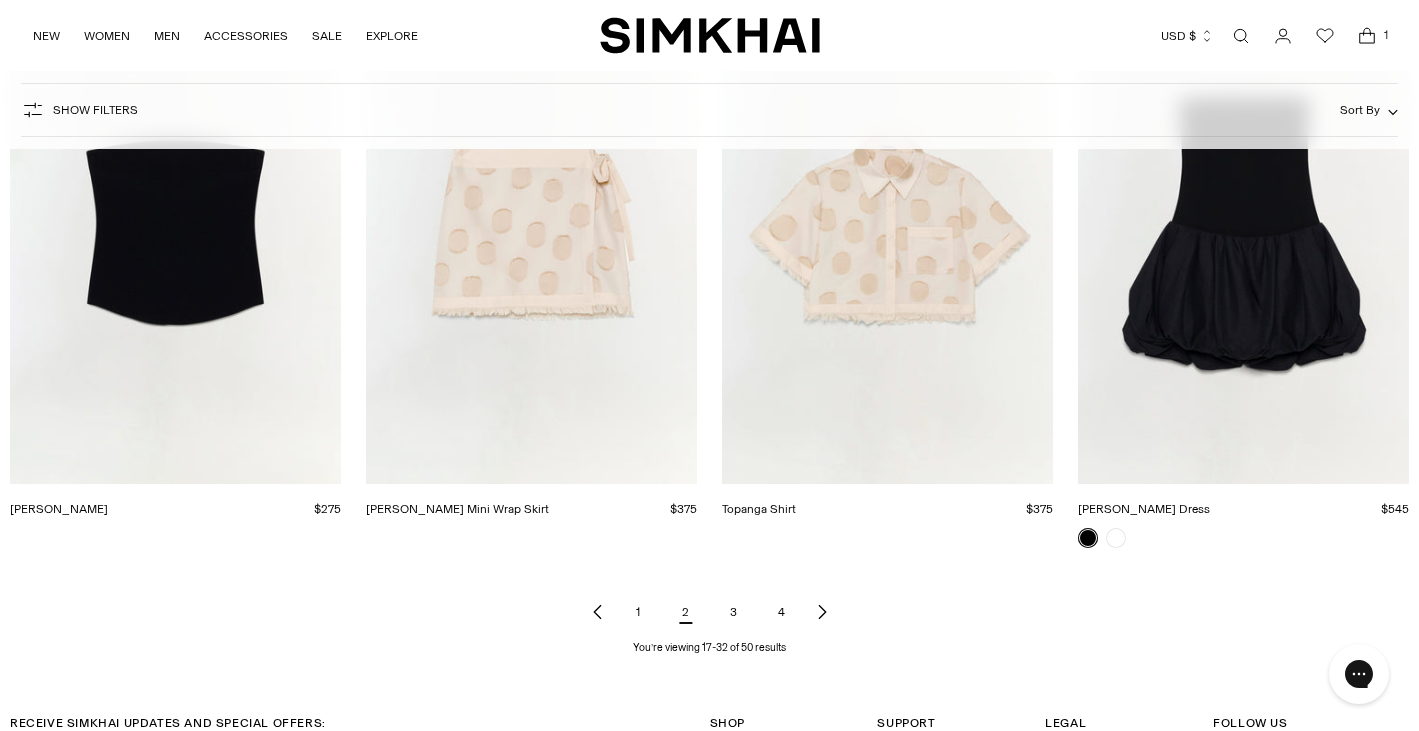 click on "3" at bounding box center [734, 612] 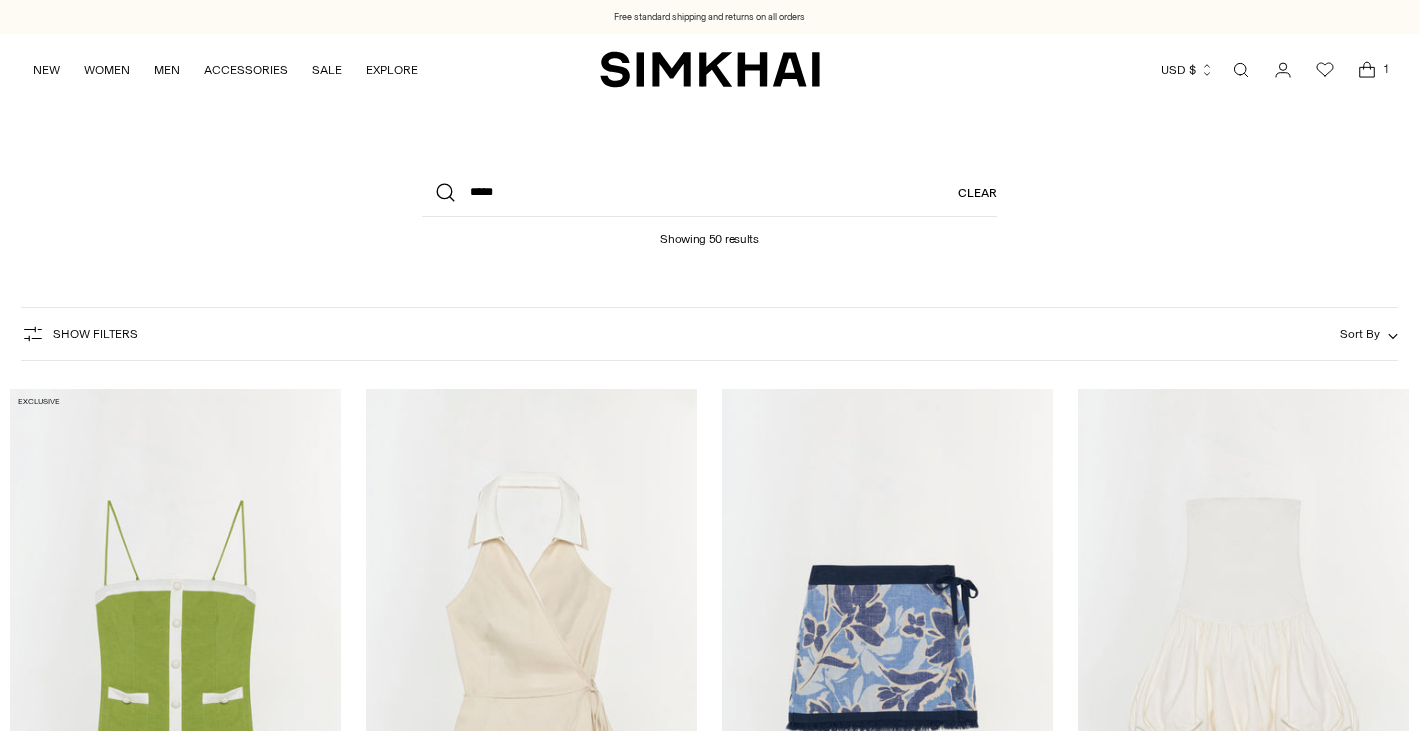 scroll, scrollTop: 0, scrollLeft: 0, axis: both 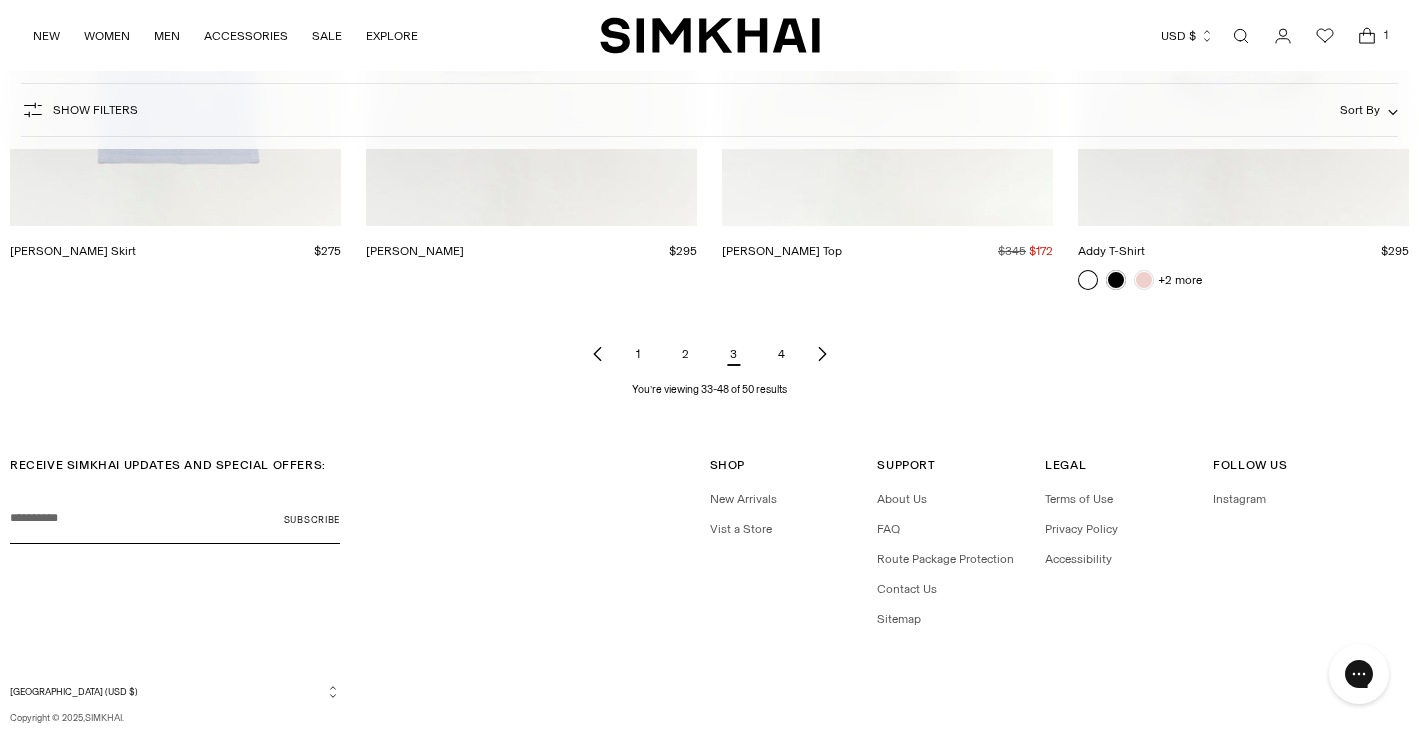 click on "4" at bounding box center (782, 354) 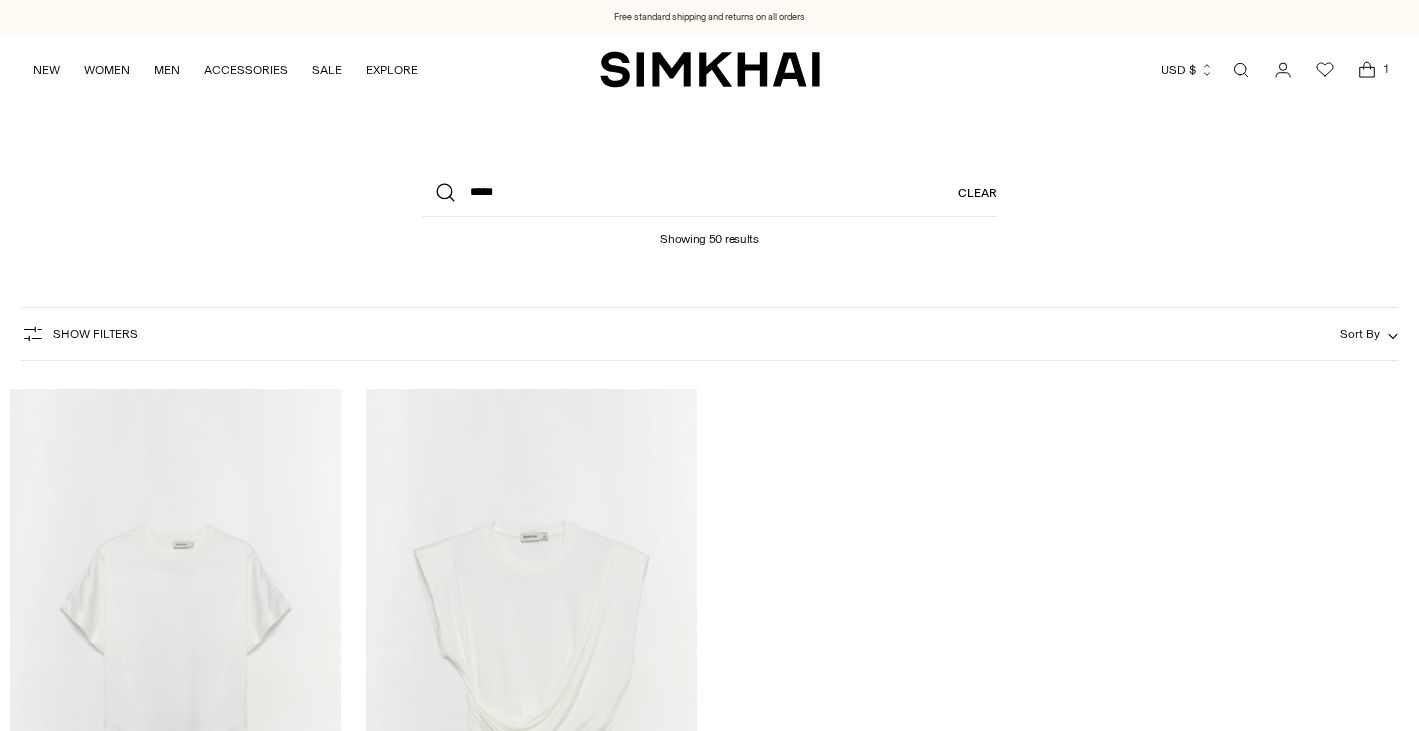 scroll, scrollTop: 0, scrollLeft: 0, axis: both 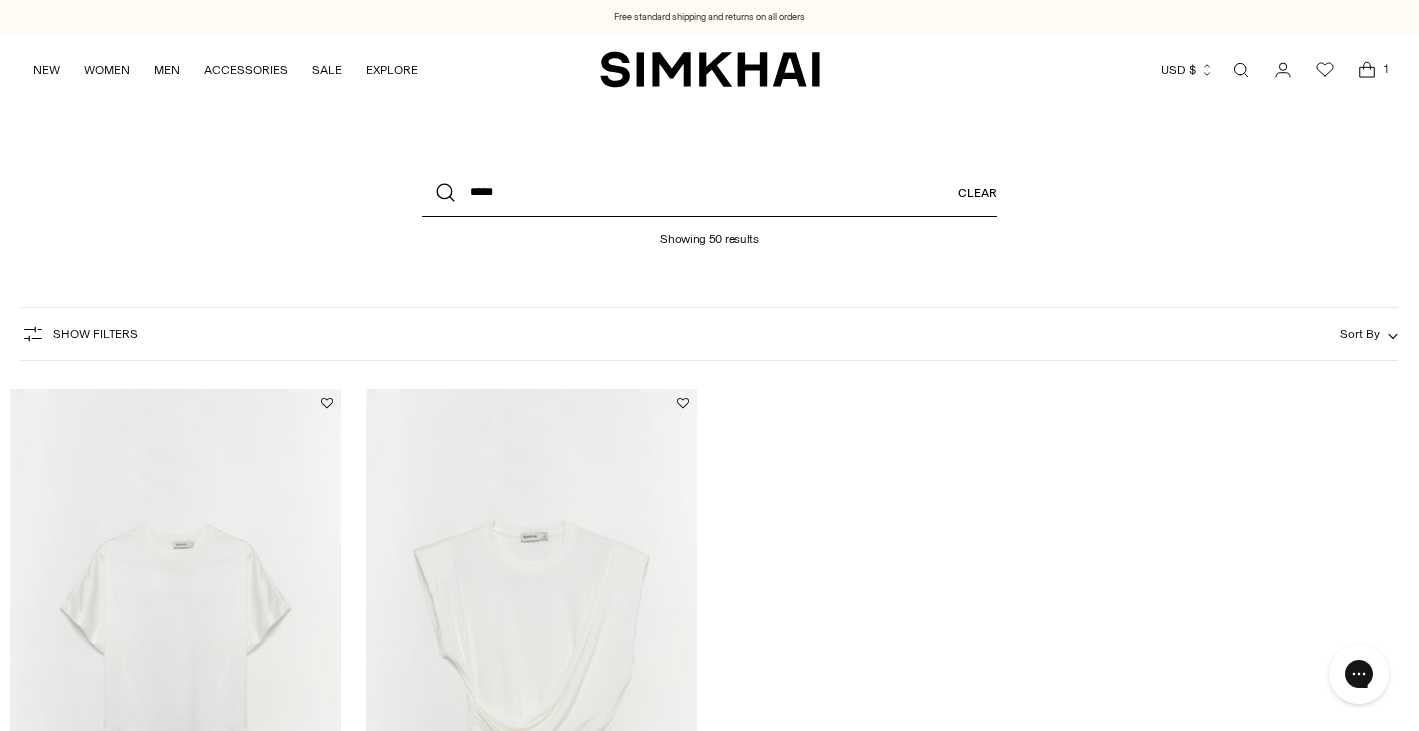 click on "*****" at bounding box center (709, 193) 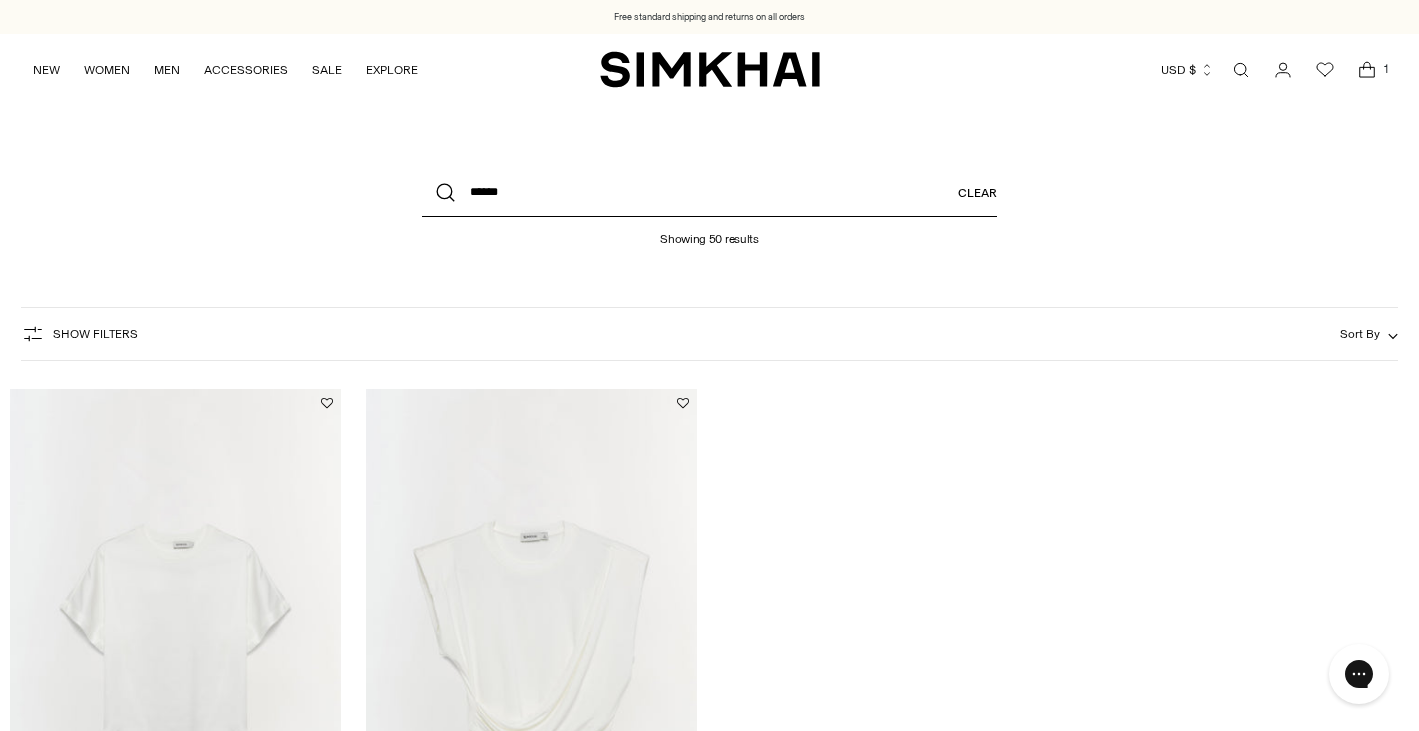 type on "******" 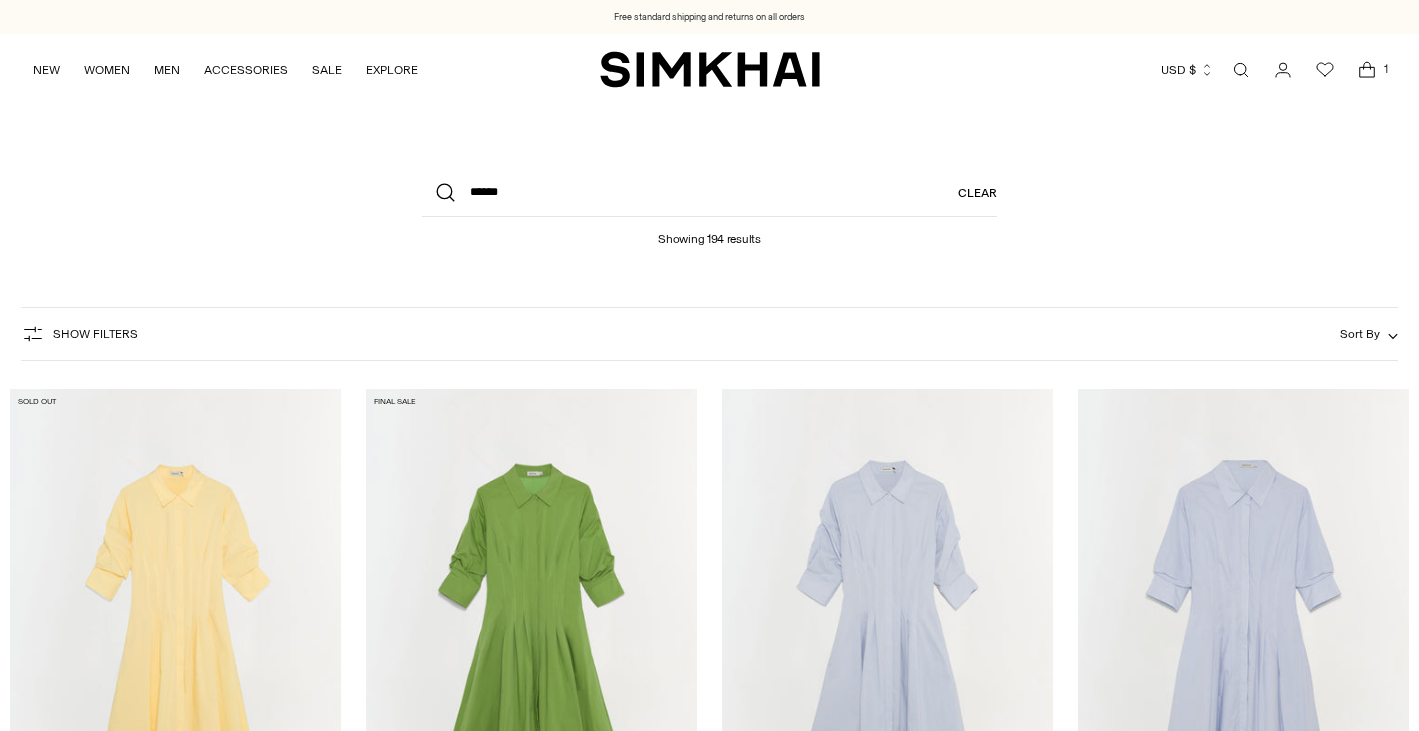 scroll, scrollTop: 0, scrollLeft: 0, axis: both 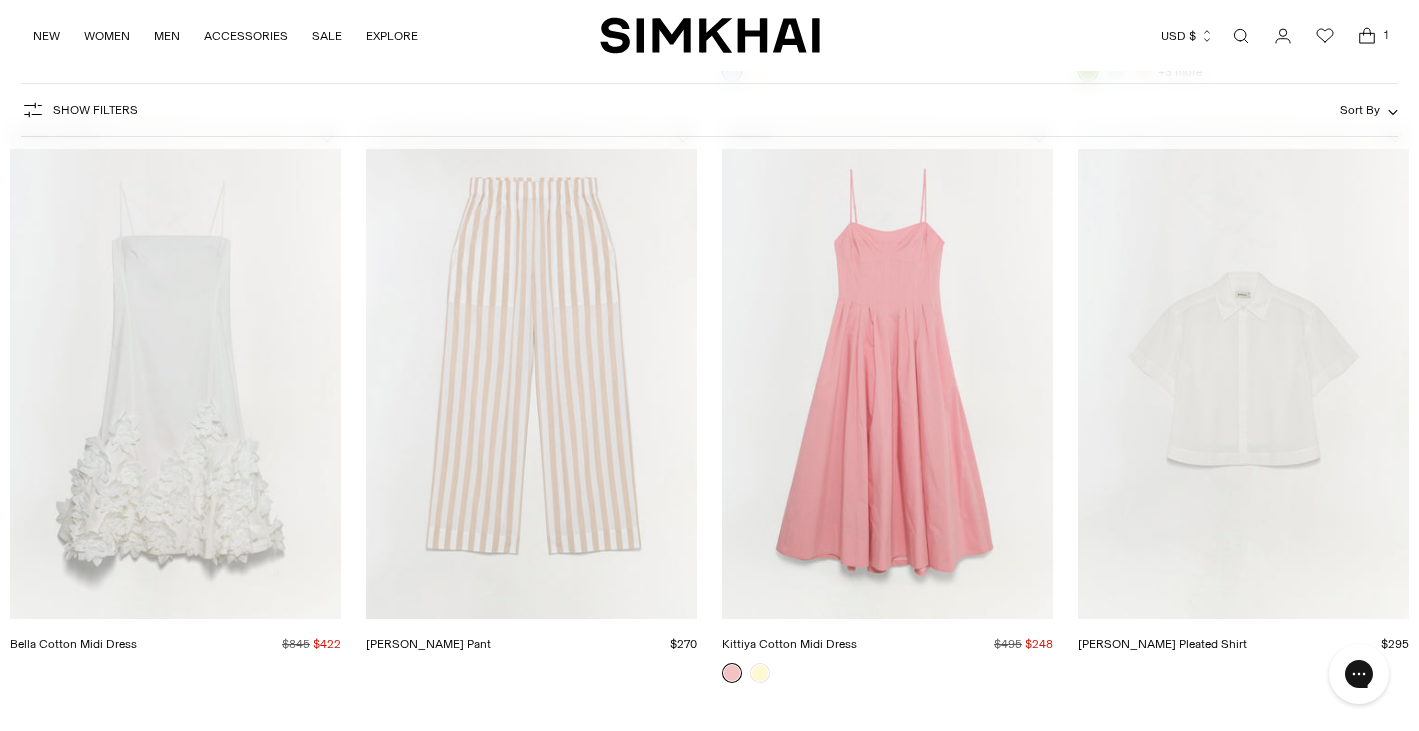 click at bounding box center [0, 0] 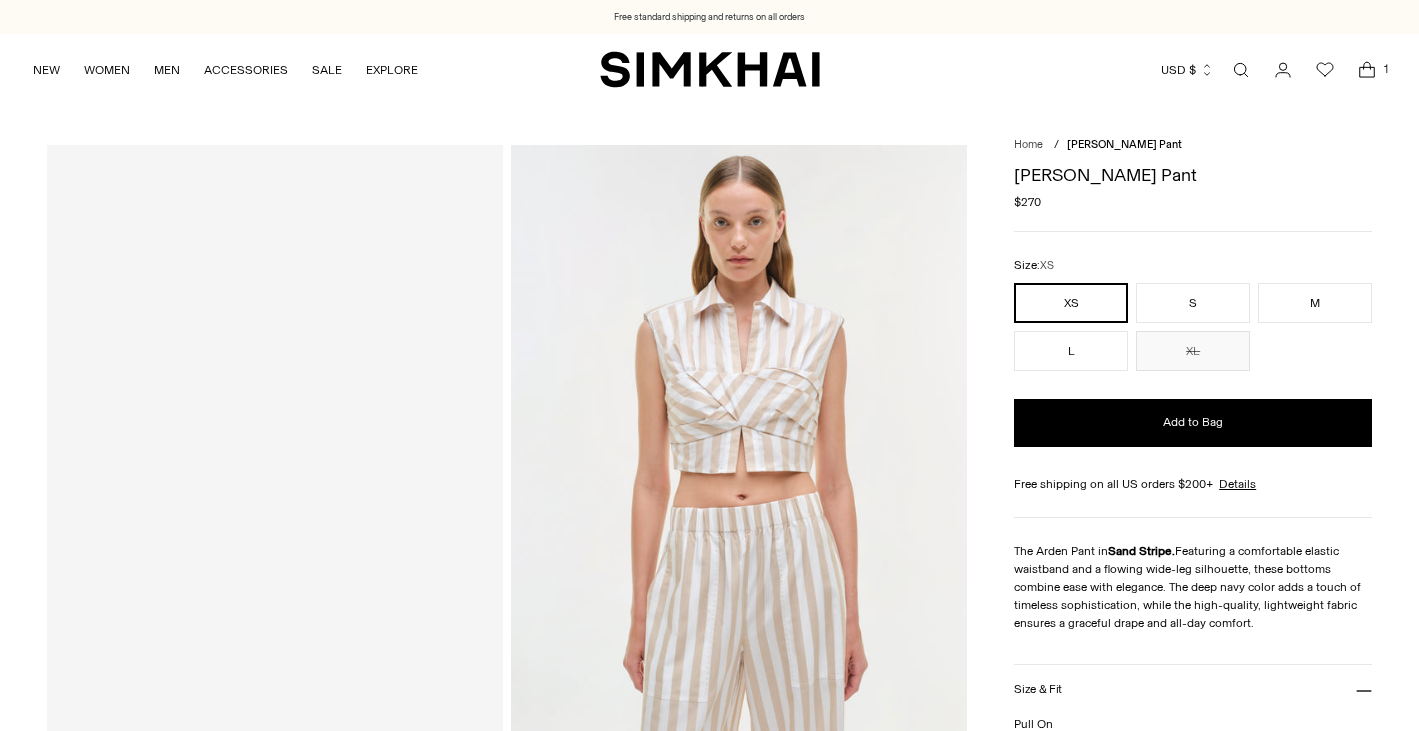 scroll, scrollTop: 0, scrollLeft: 0, axis: both 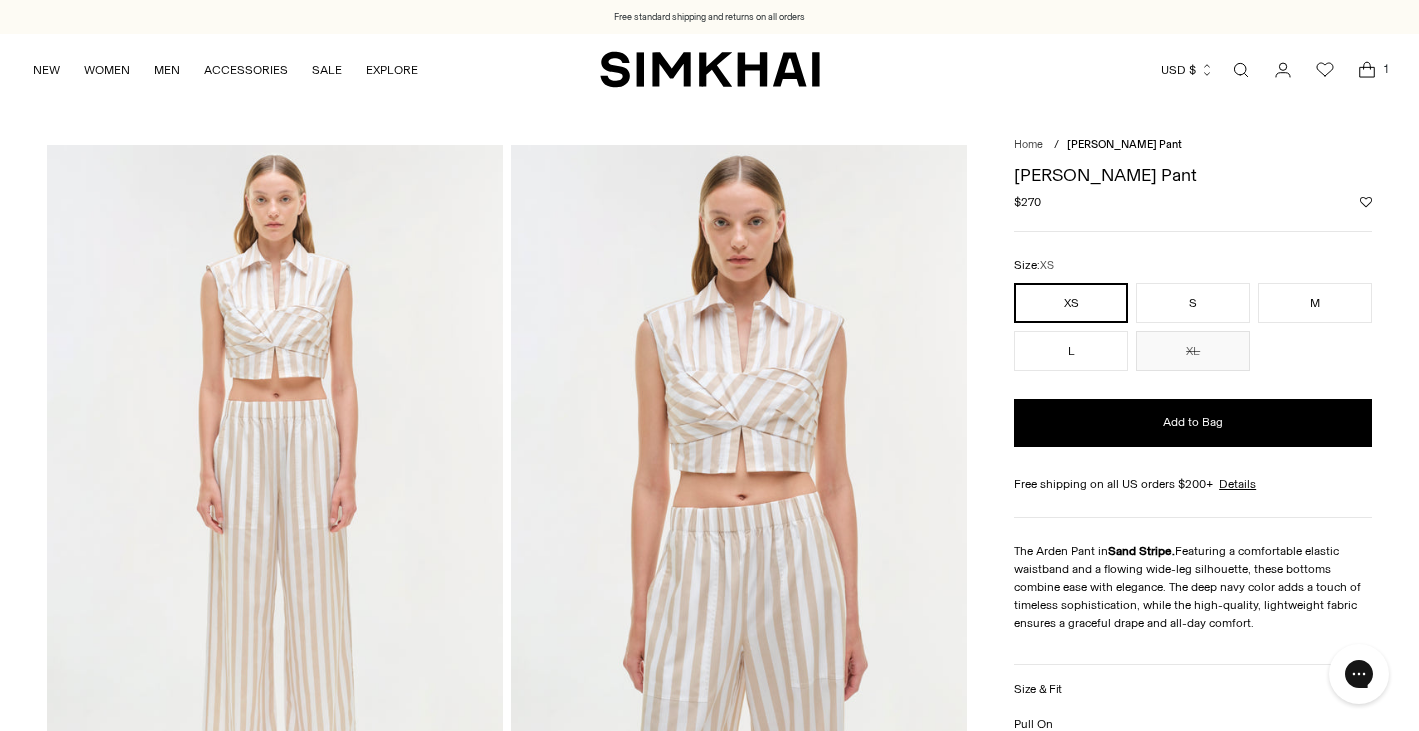 click on "[PERSON_NAME] Pant" at bounding box center (1193, 175) 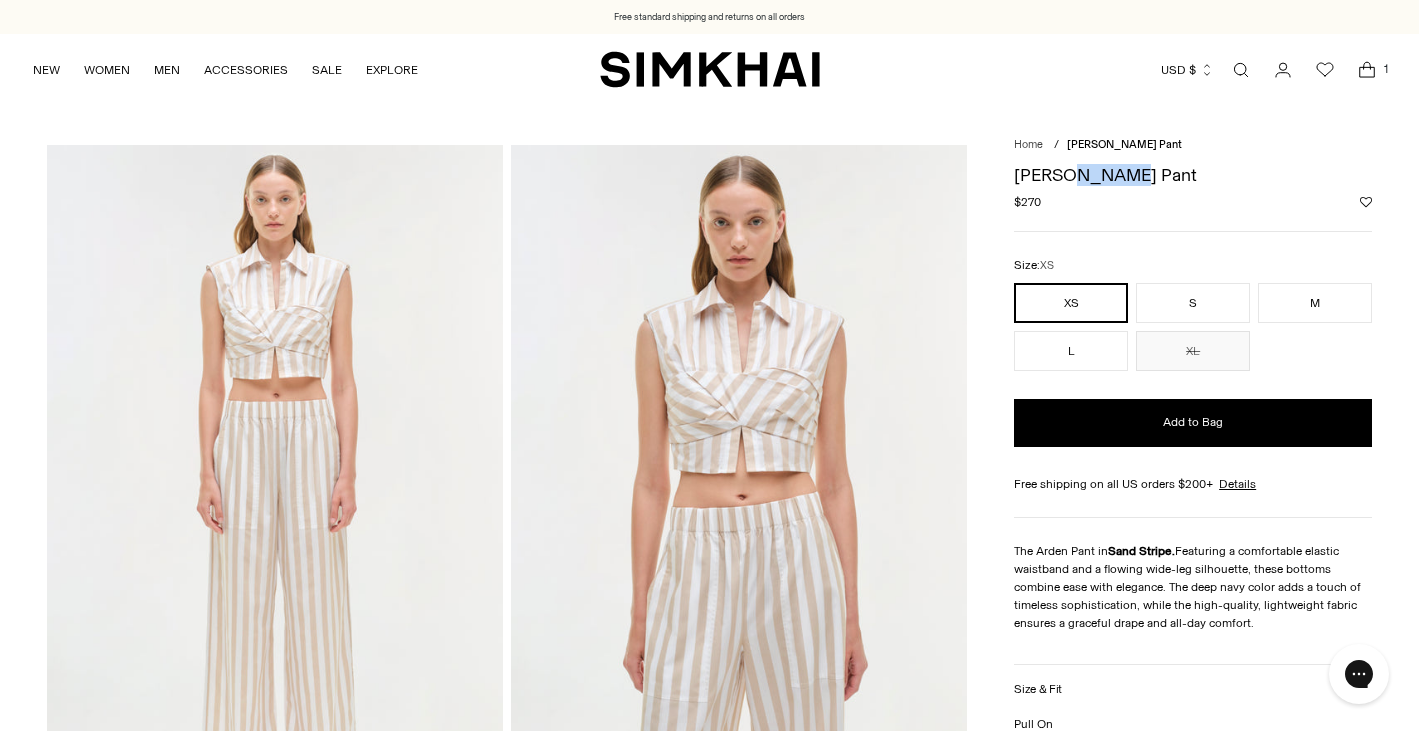 click on "[PERSON_NAME] Pant" at bounding box center (1193, 175) 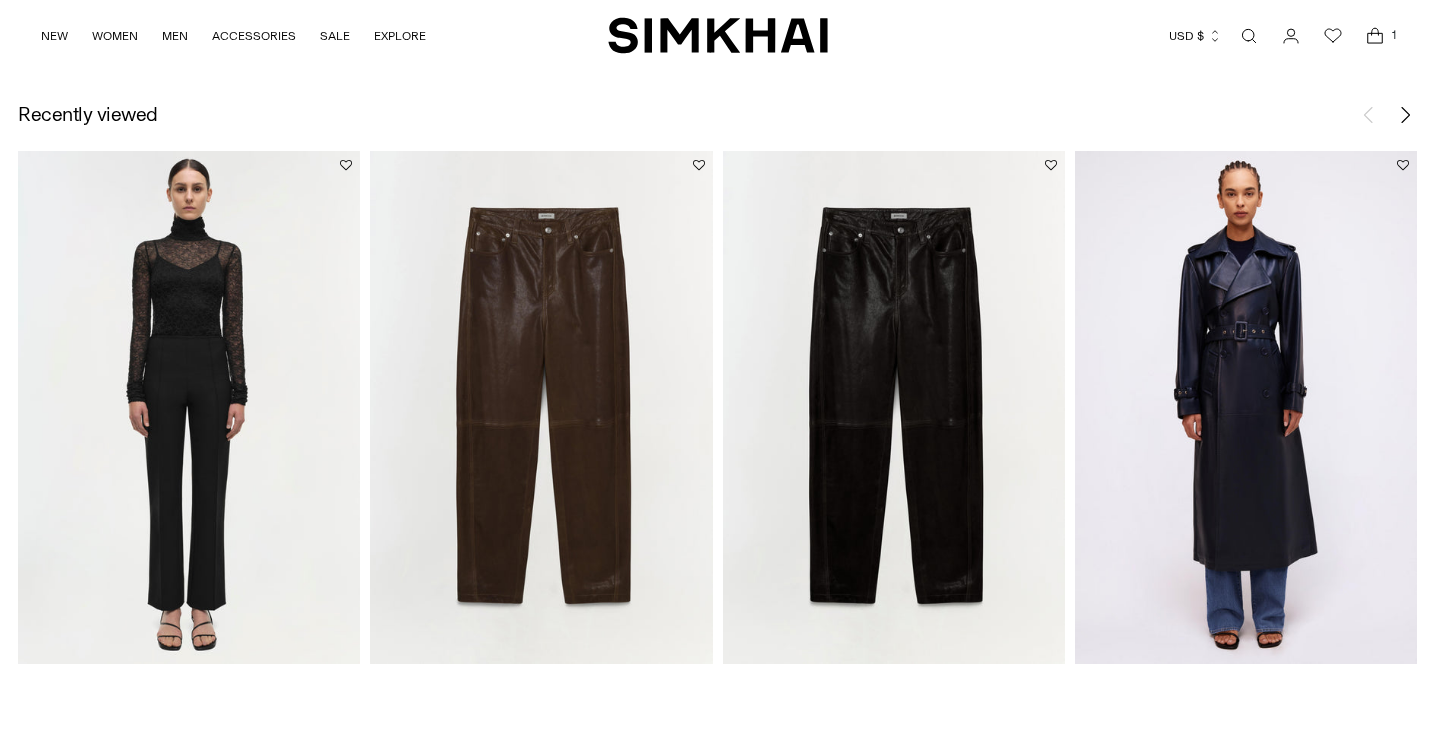 scroll, scrollTop: 0, scrollLeft: 0, axis: both 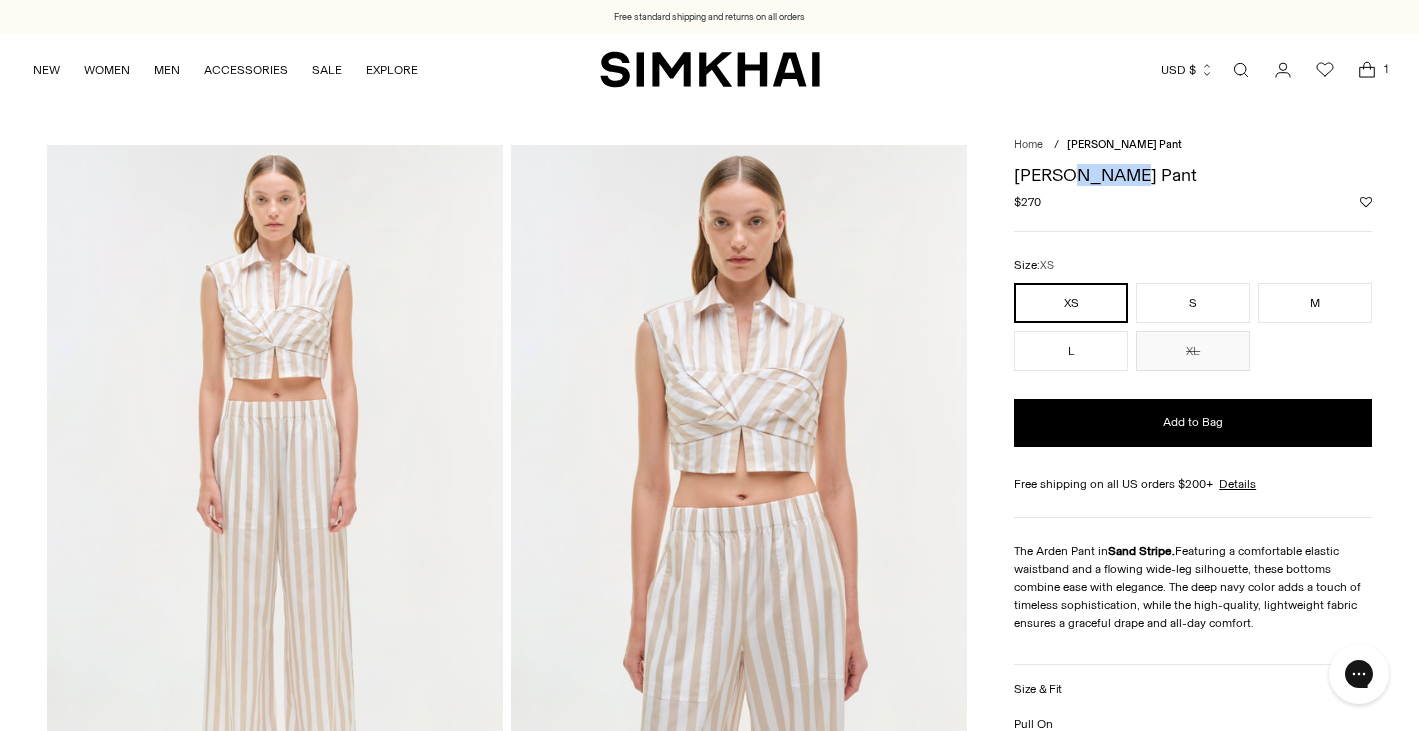 click at bounding box center [1241, 70] 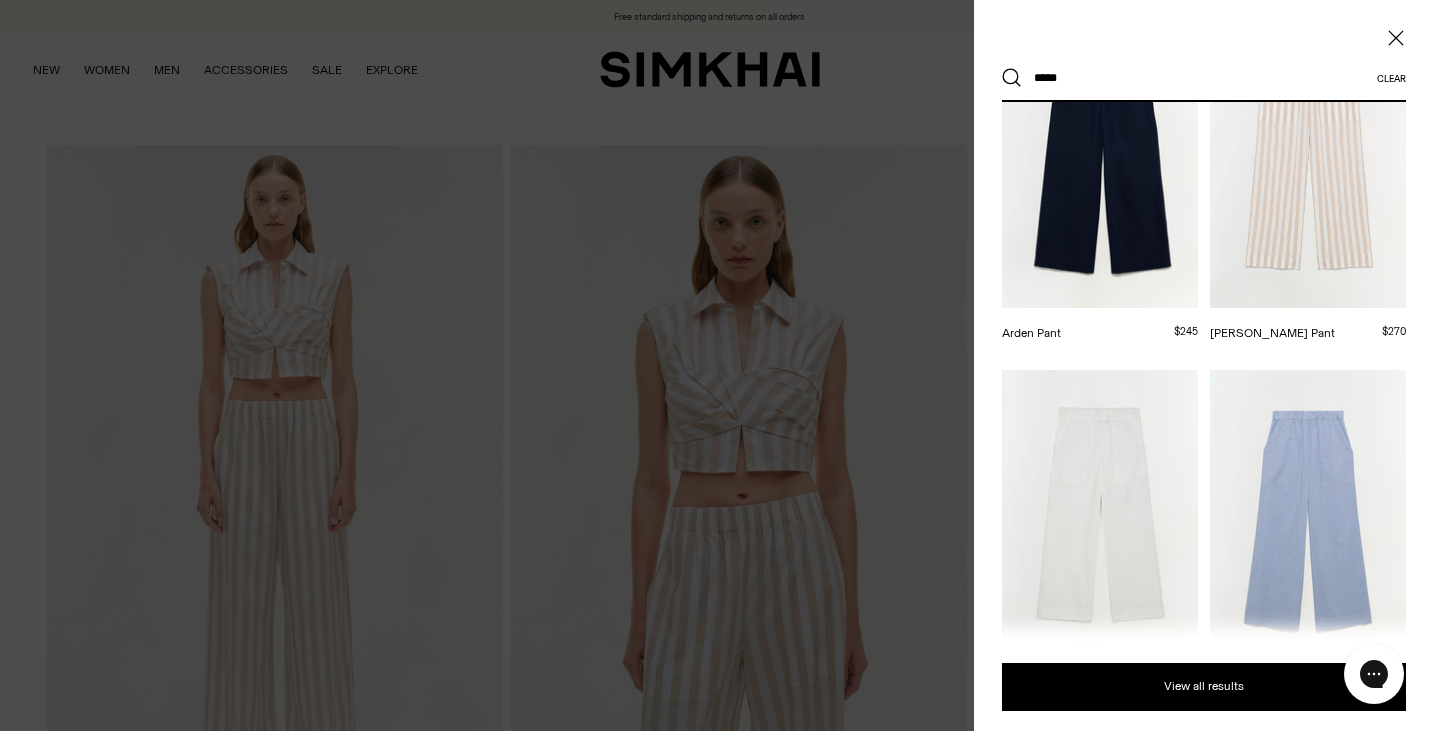scroll, scrollTop: 252, scrollLeft: 0, axis: vertical 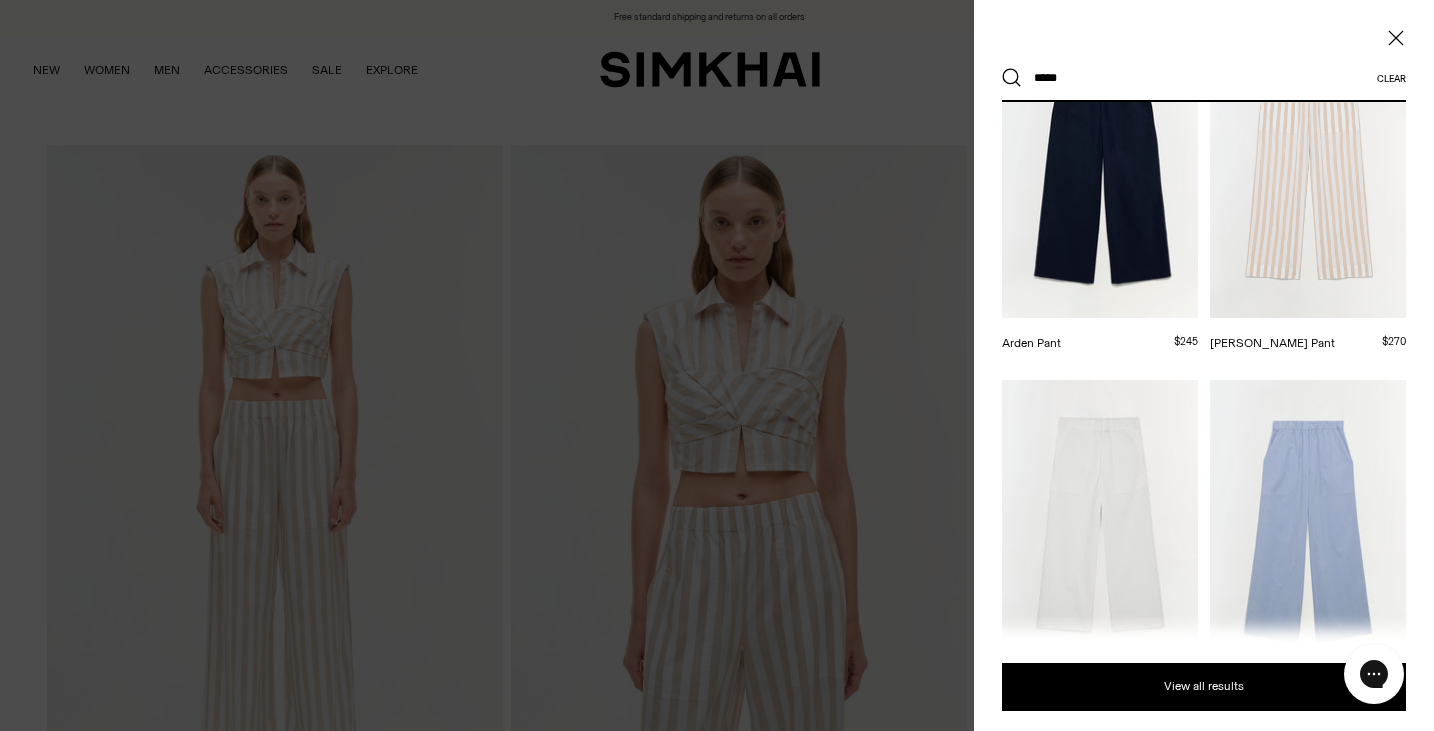 type on "*****" 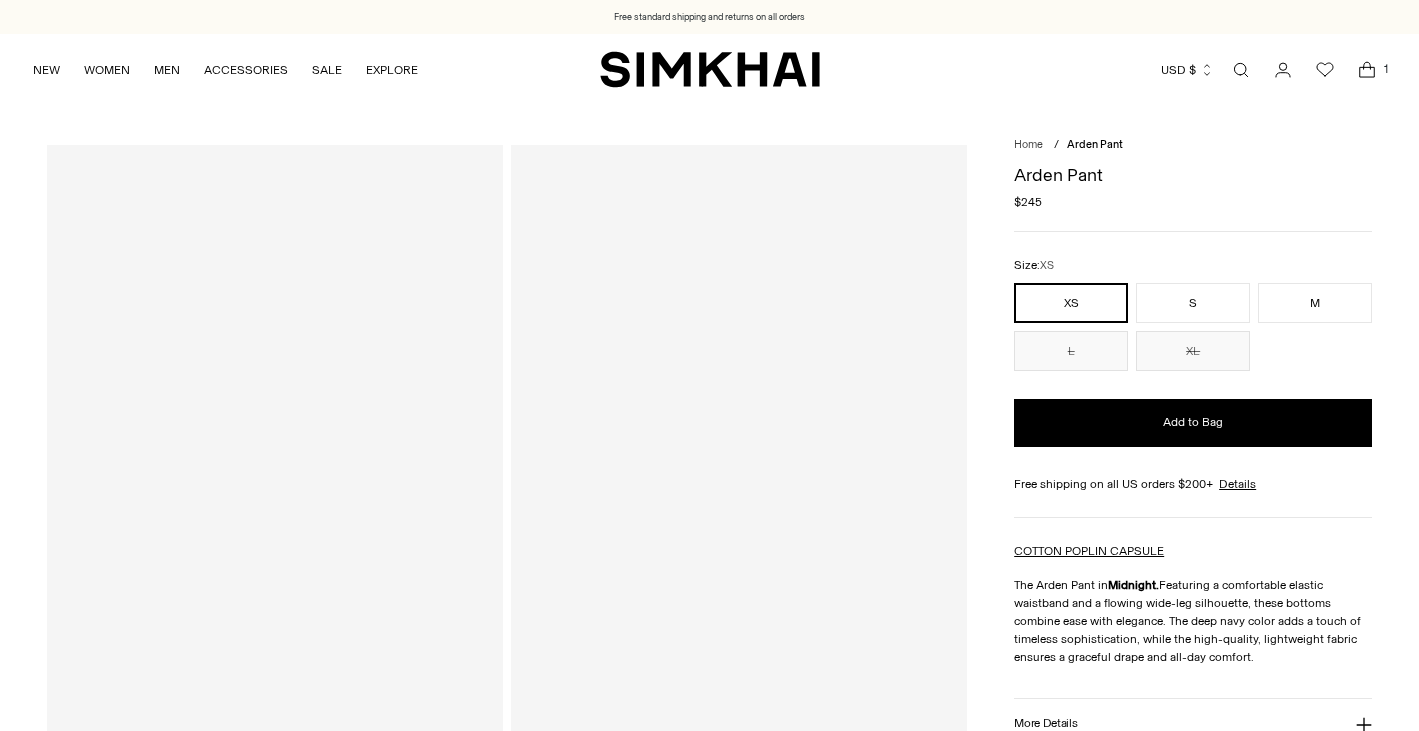 scroll, scrollTop: 0, scrollLeft: 0, axis: both 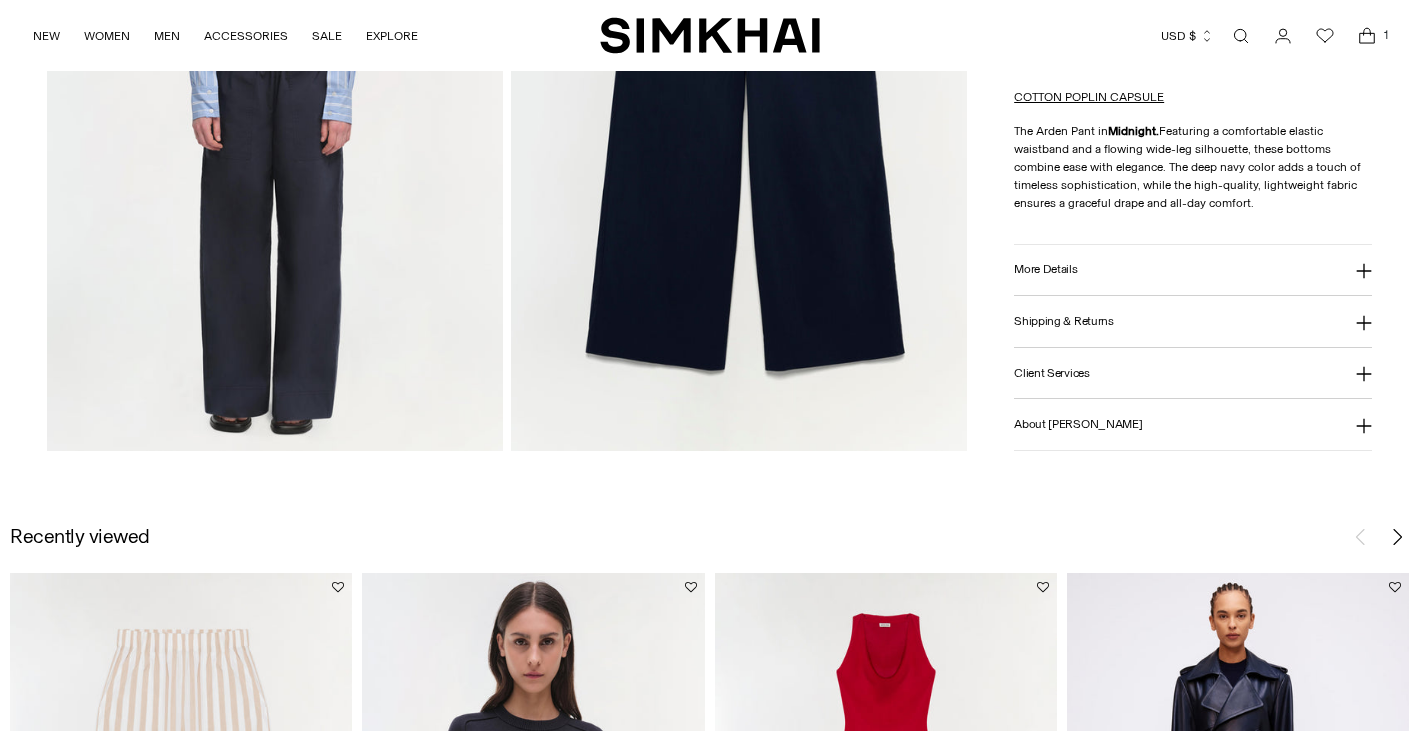 click on "More Details" at bounding box center [1193, 269] 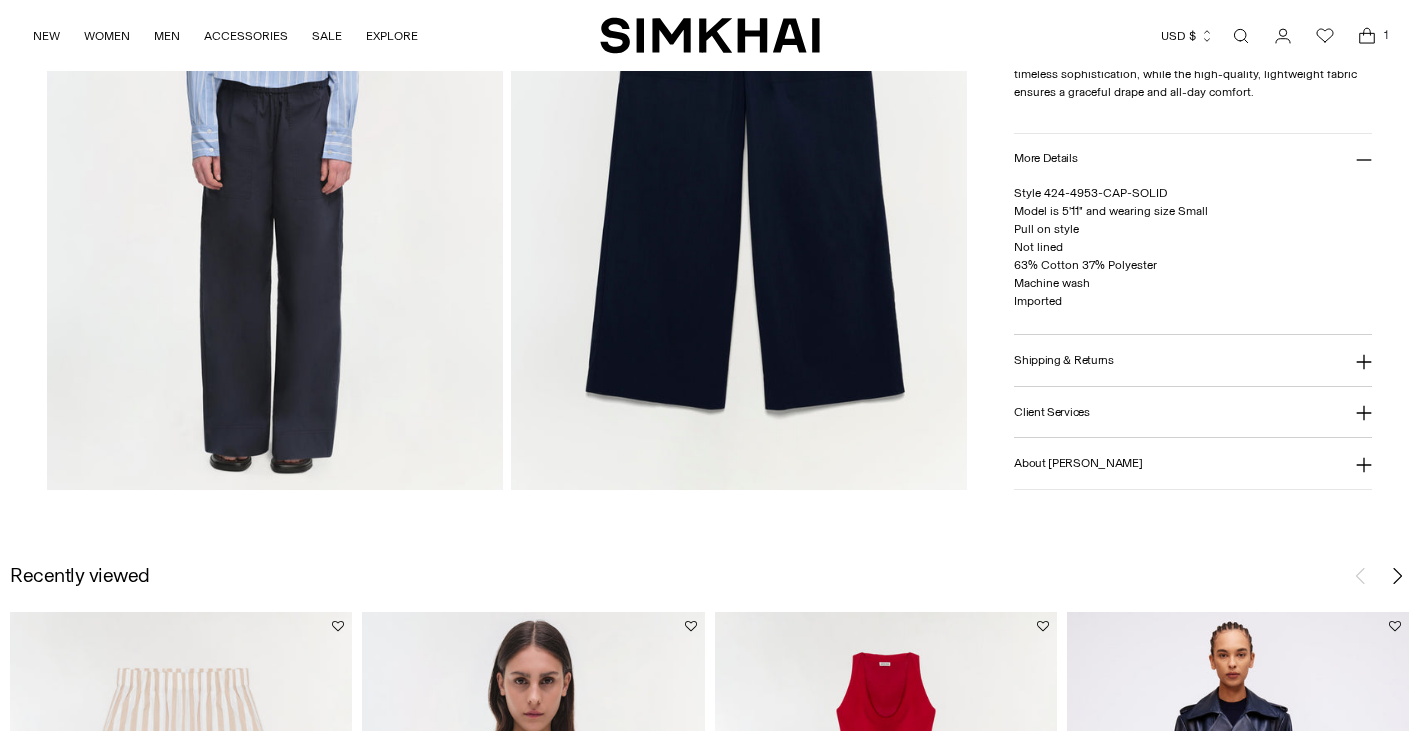 scroll, scrollTop: 1839, scrollLeft: 0, axis: vertical 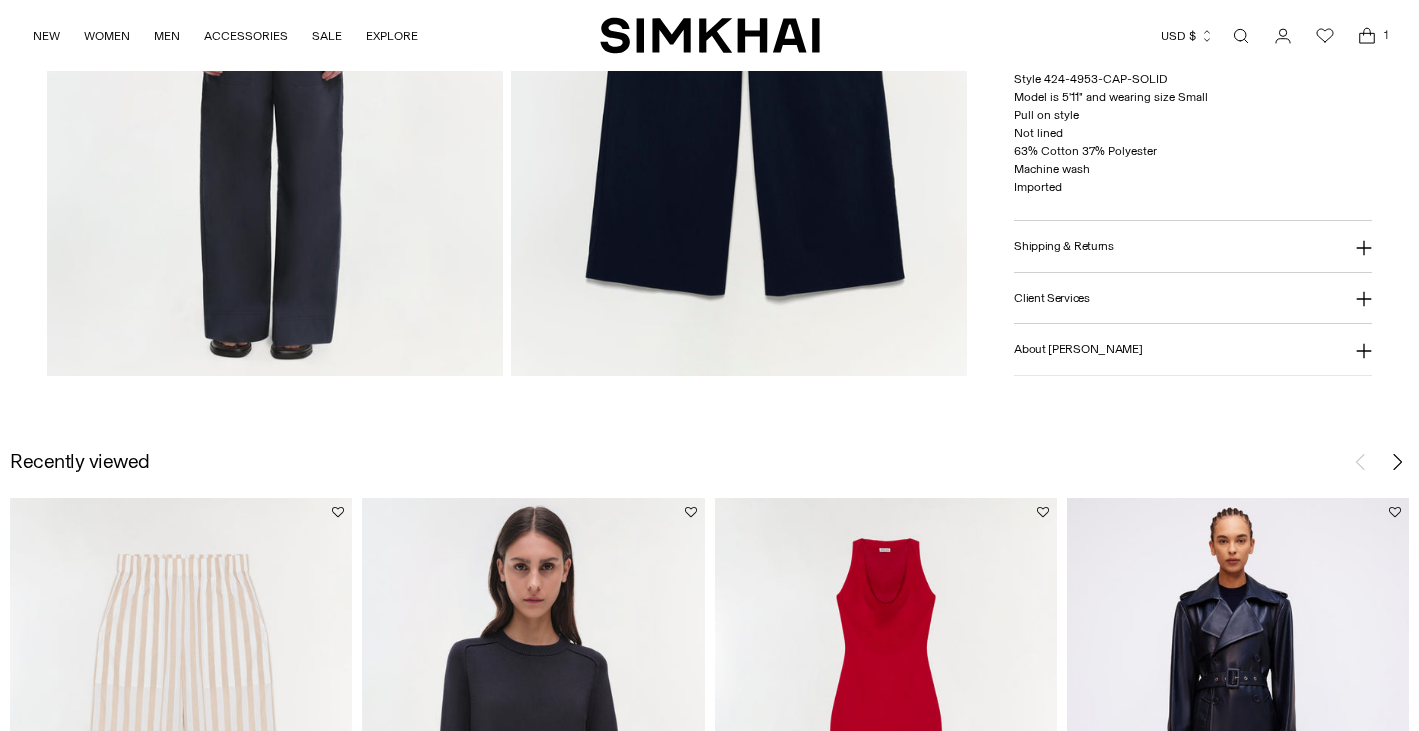click on "Shipping & Returns" at bounding box center (1193, 246) 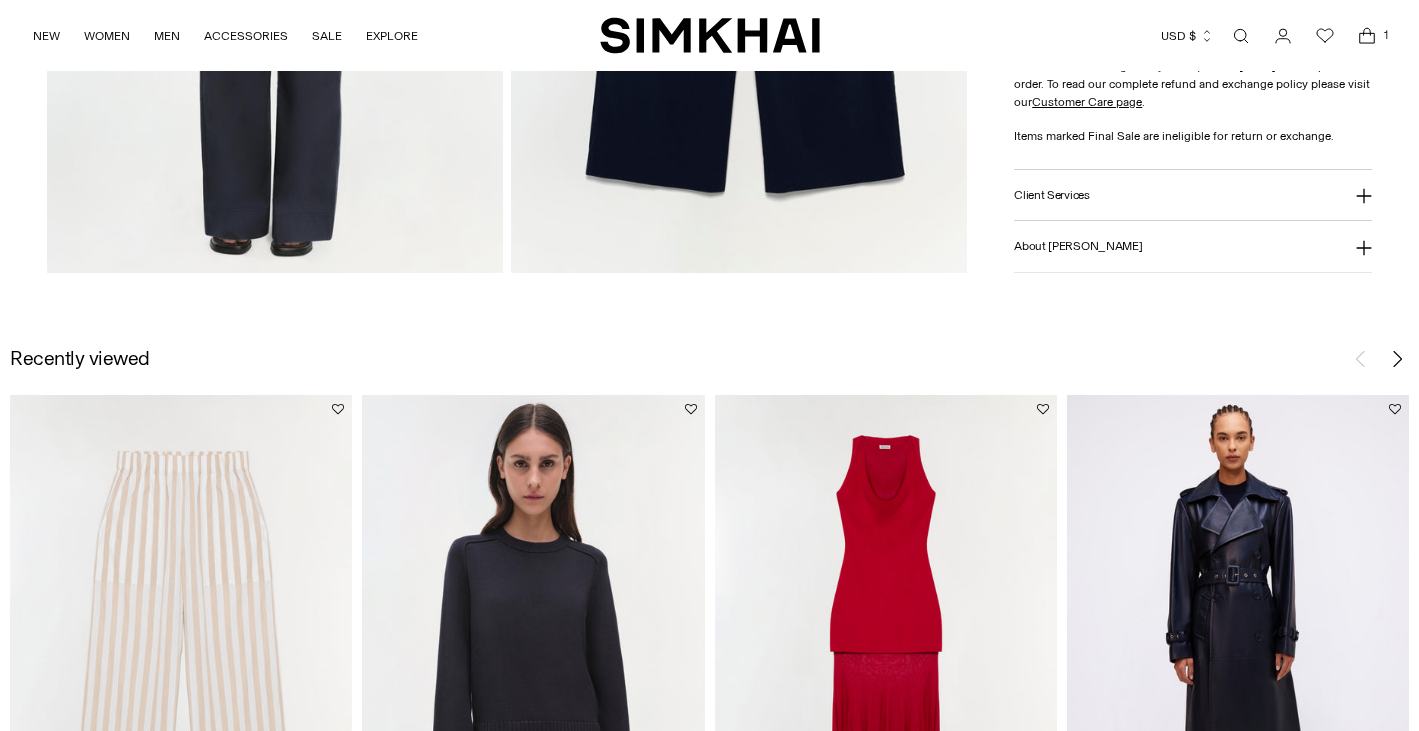 click on "About Jonathan Simkhai" at bounding box center (1193, 246) 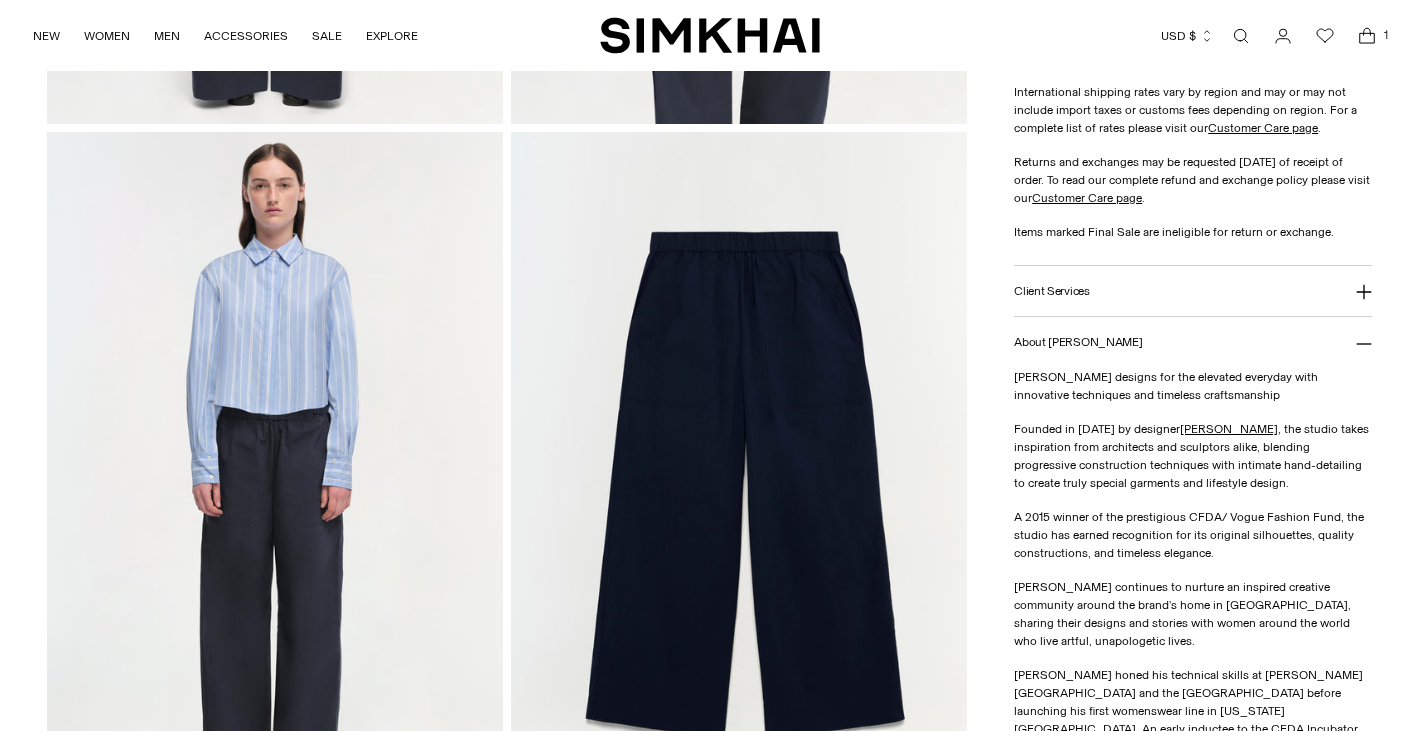 click on "Client Services" at bounding box center [1193, 291] 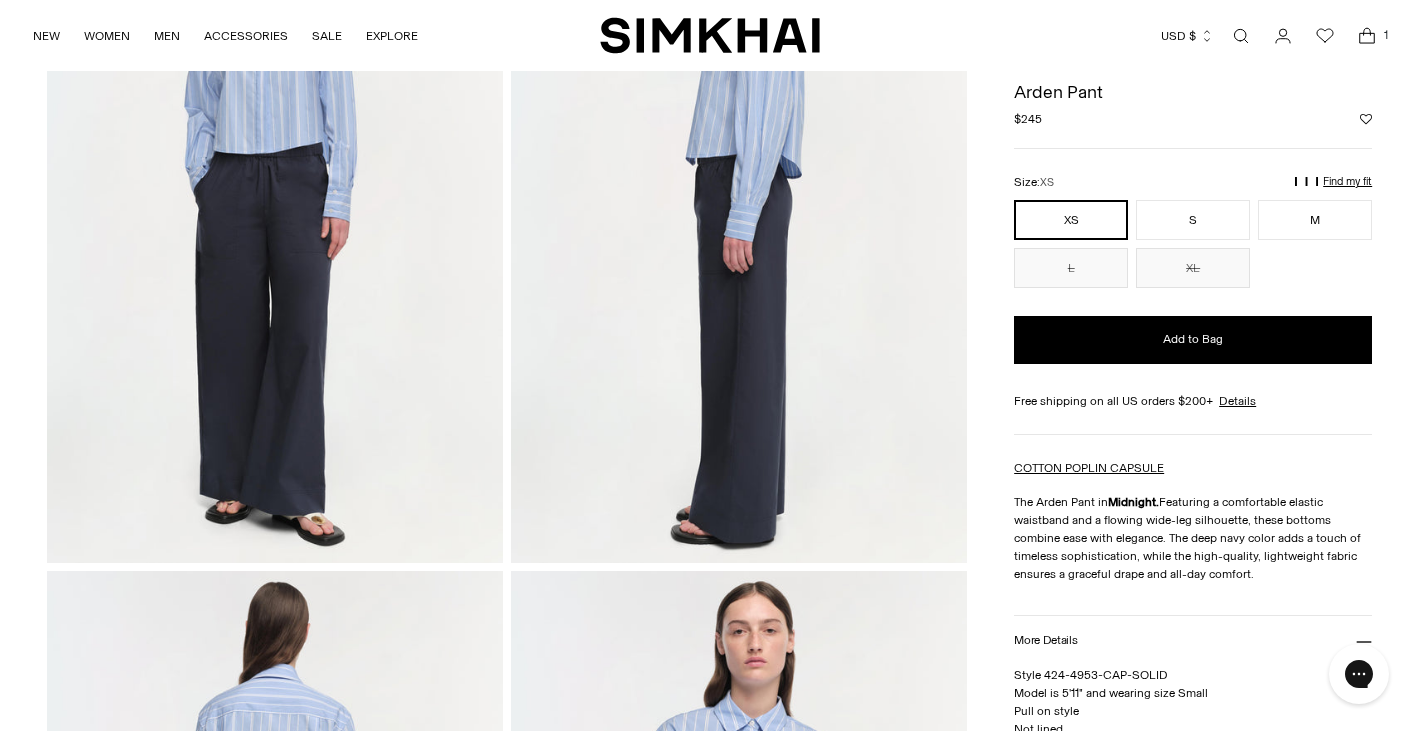 scroll, scrollTop: 238, scrollLeft: 0, axis: vertical 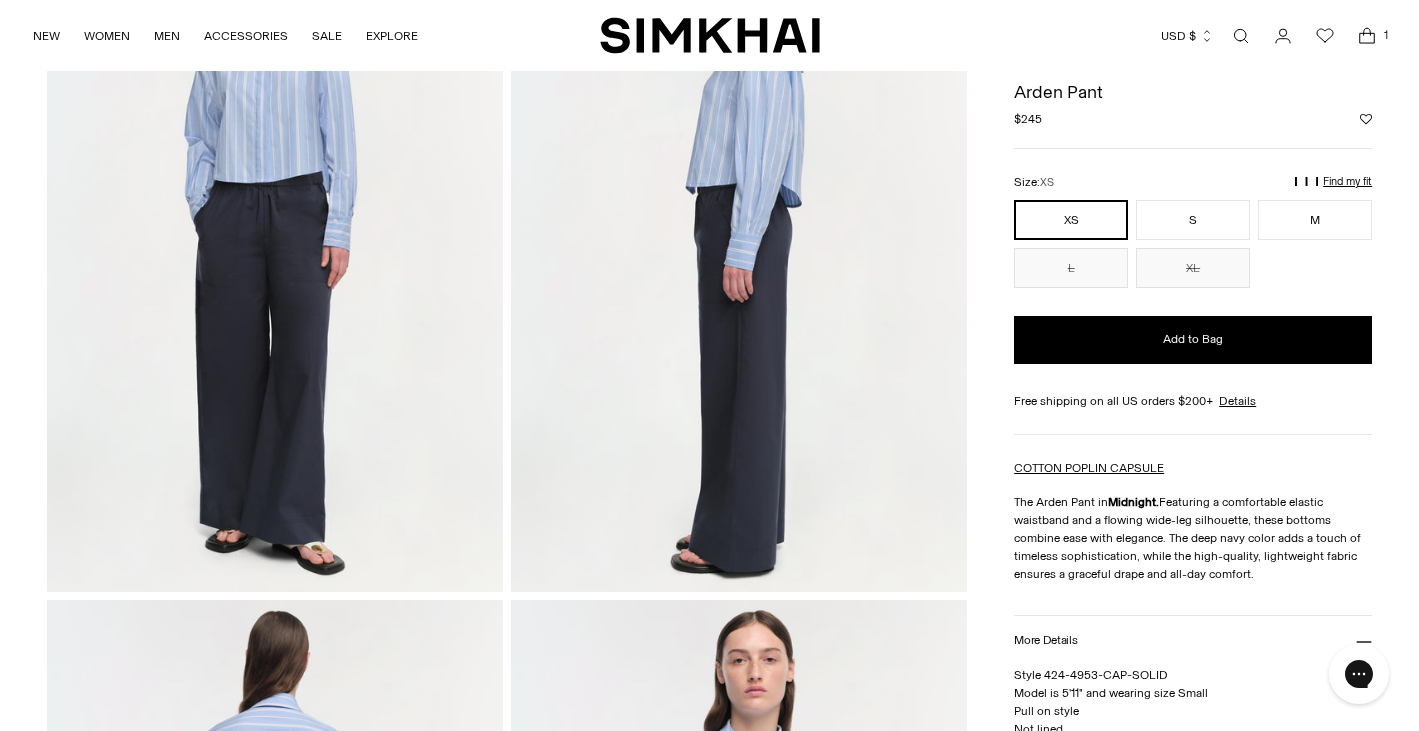 click at bounding box center [739, 249] 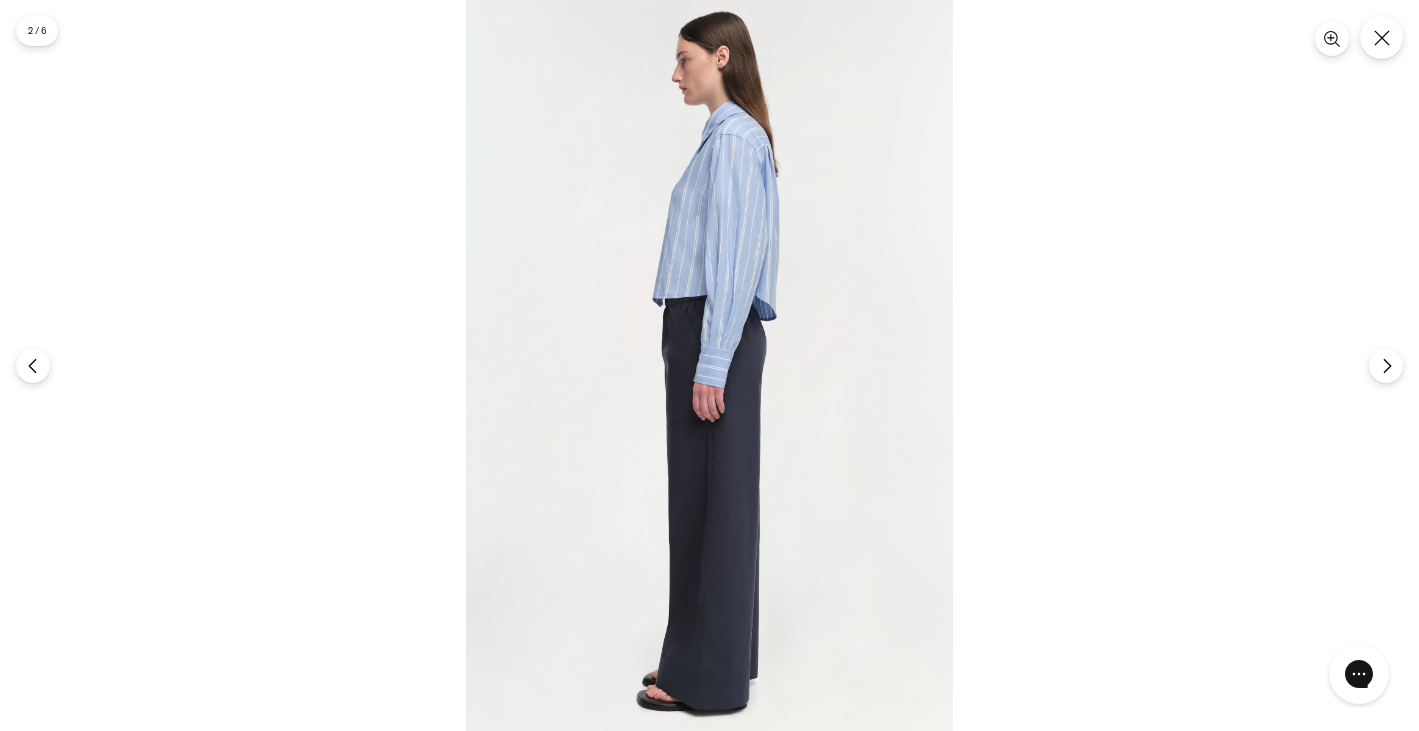 click at bounding box center [709, 365] 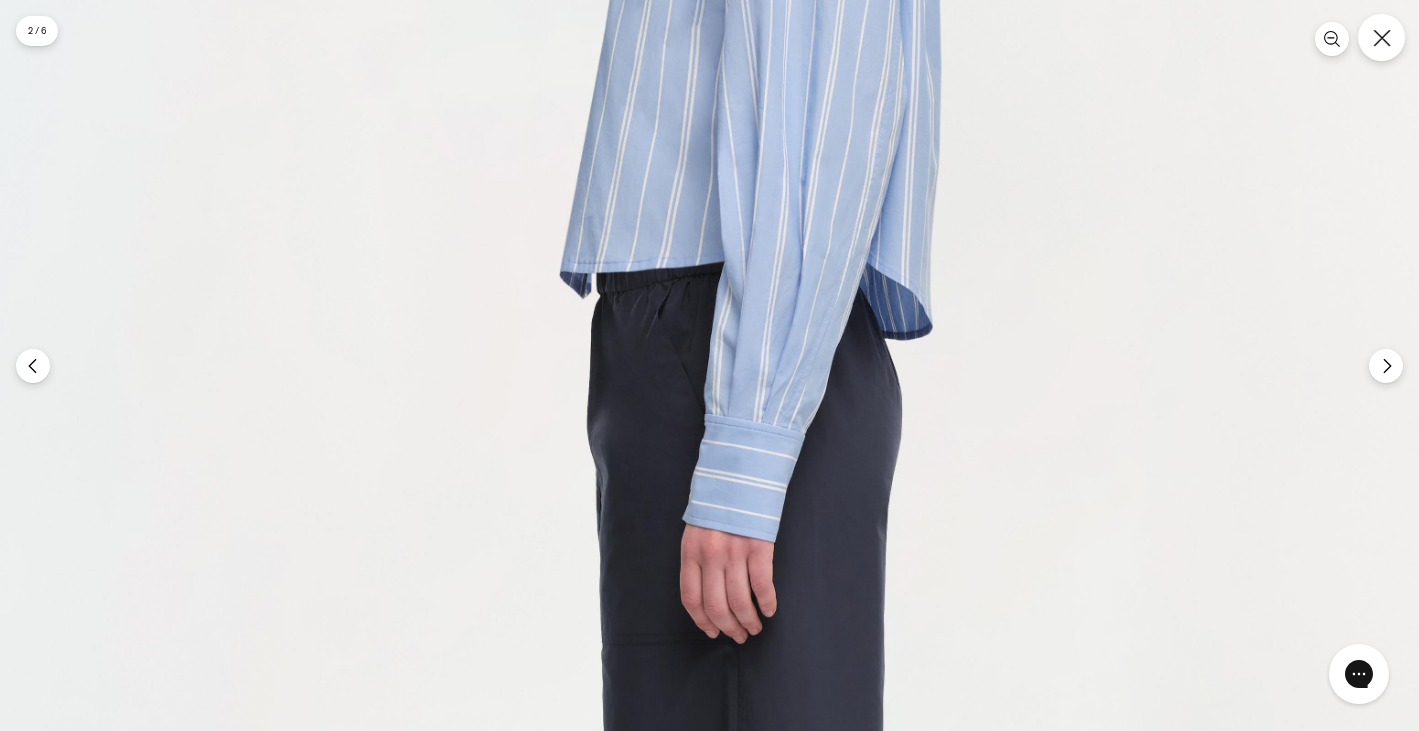 click 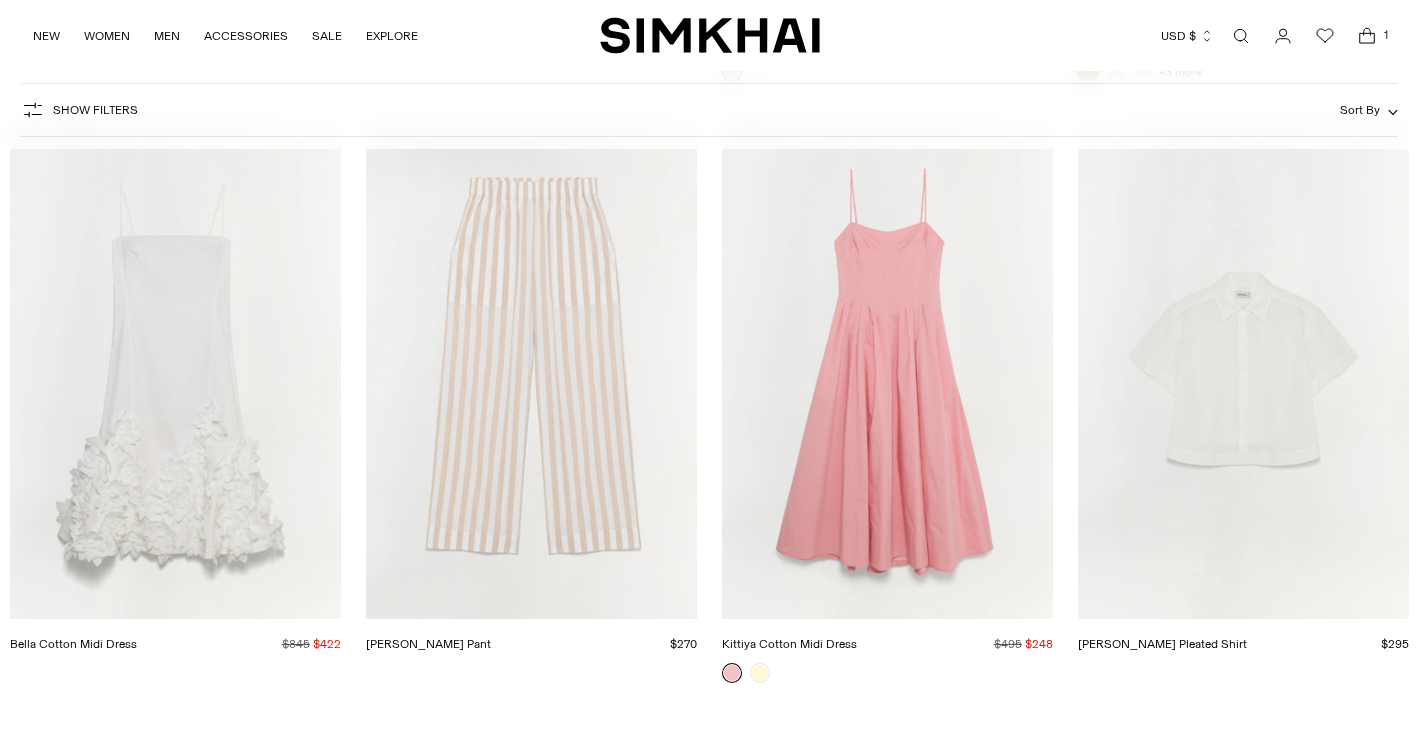 scroll, scrollTop: 2071, scrollLeft: 0, axis: vertical 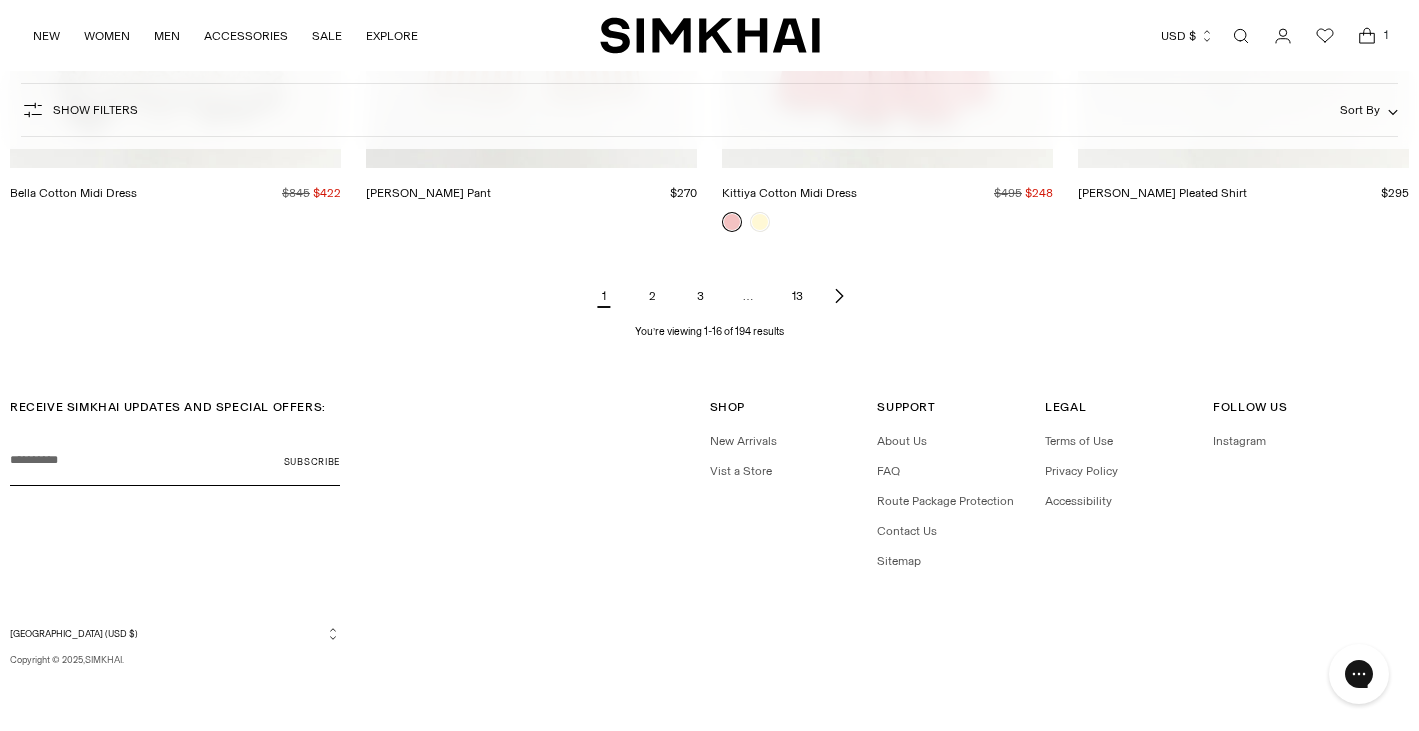 click on "2" at bounding box center (652, 296) 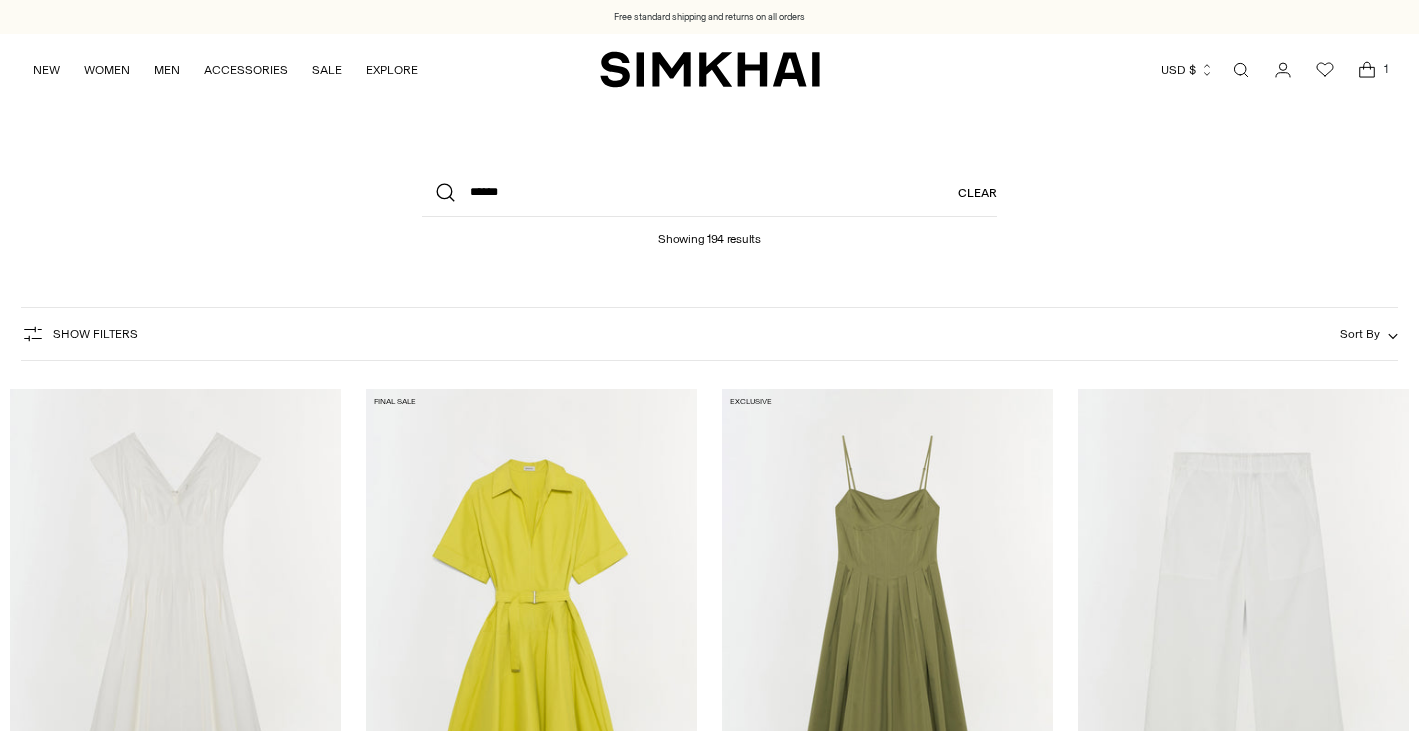 scroll, scrollTop: 0, scrollLeft: 0, axis: both 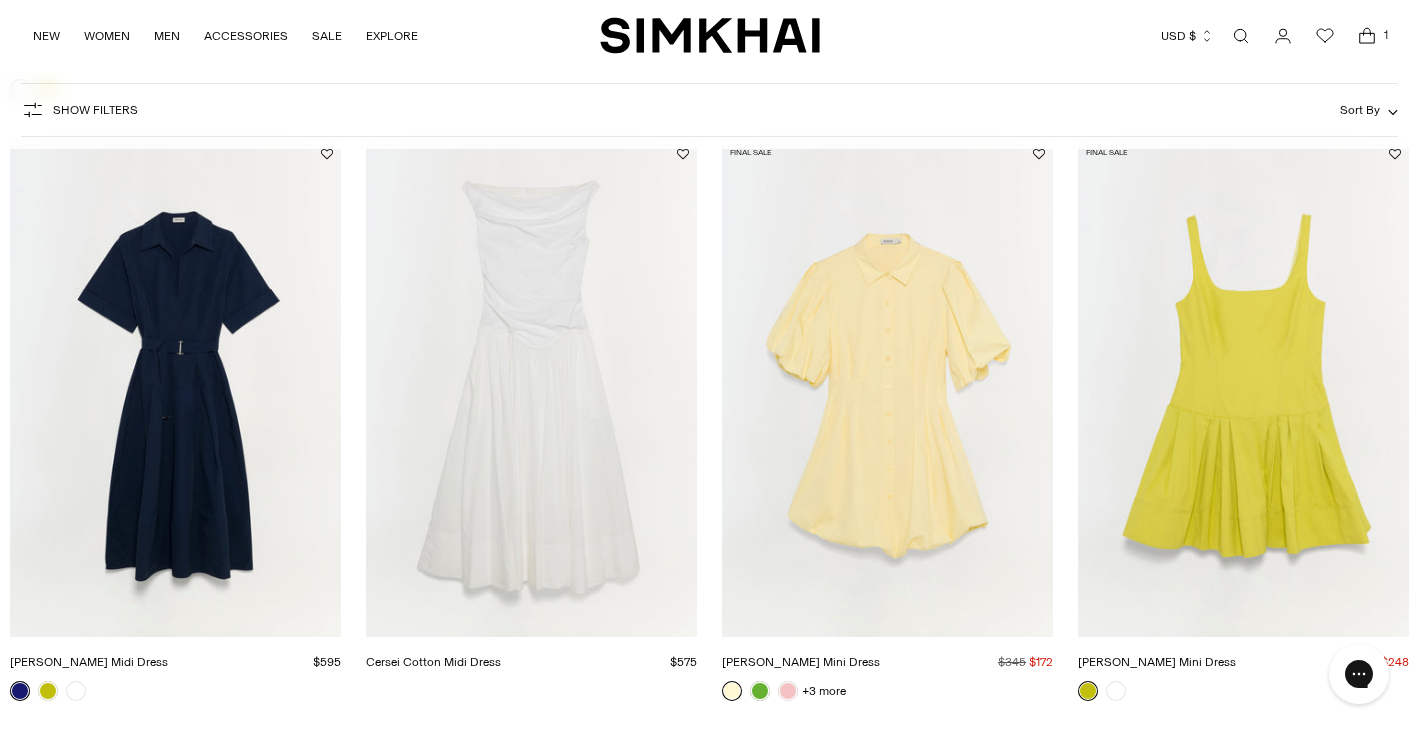 click at bounding box center (0, 0) 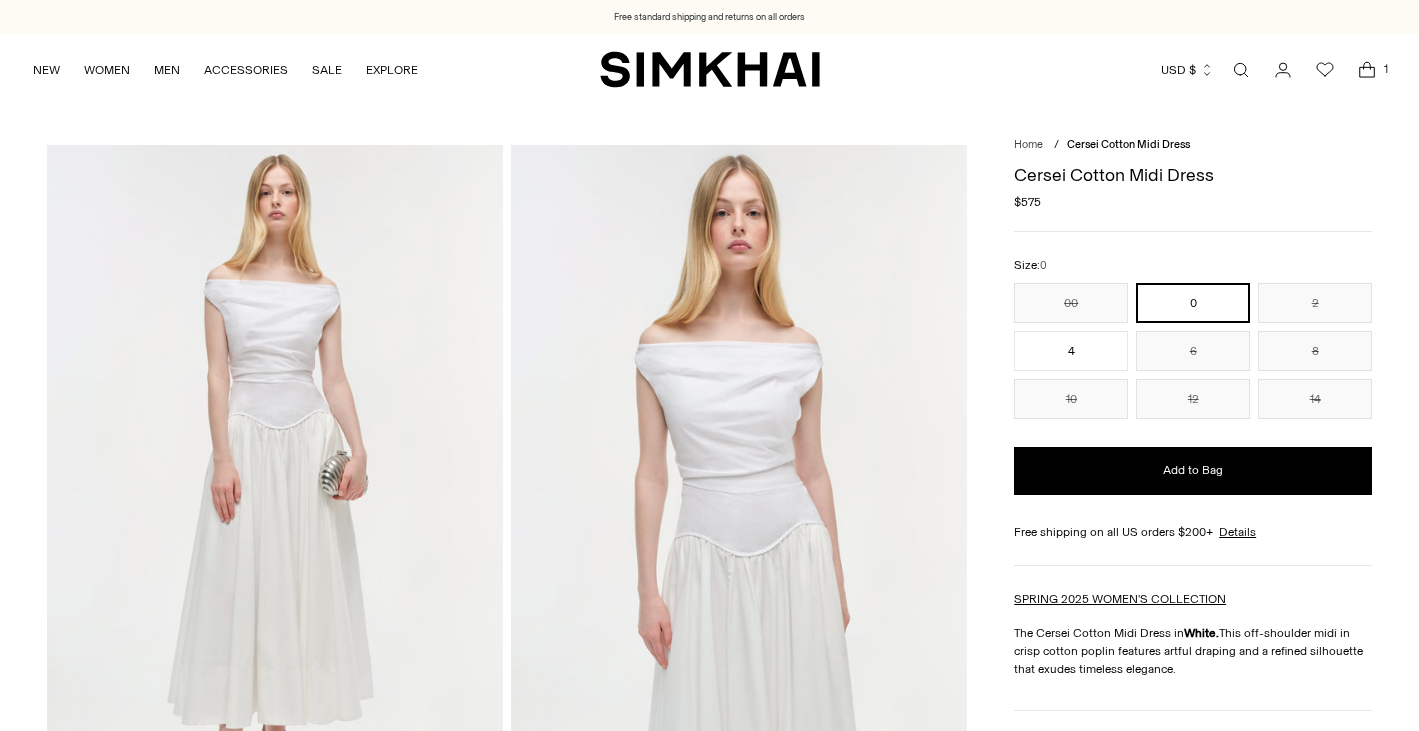 scroll, scrollTop: 0, scrollLeft: 0, axis: both 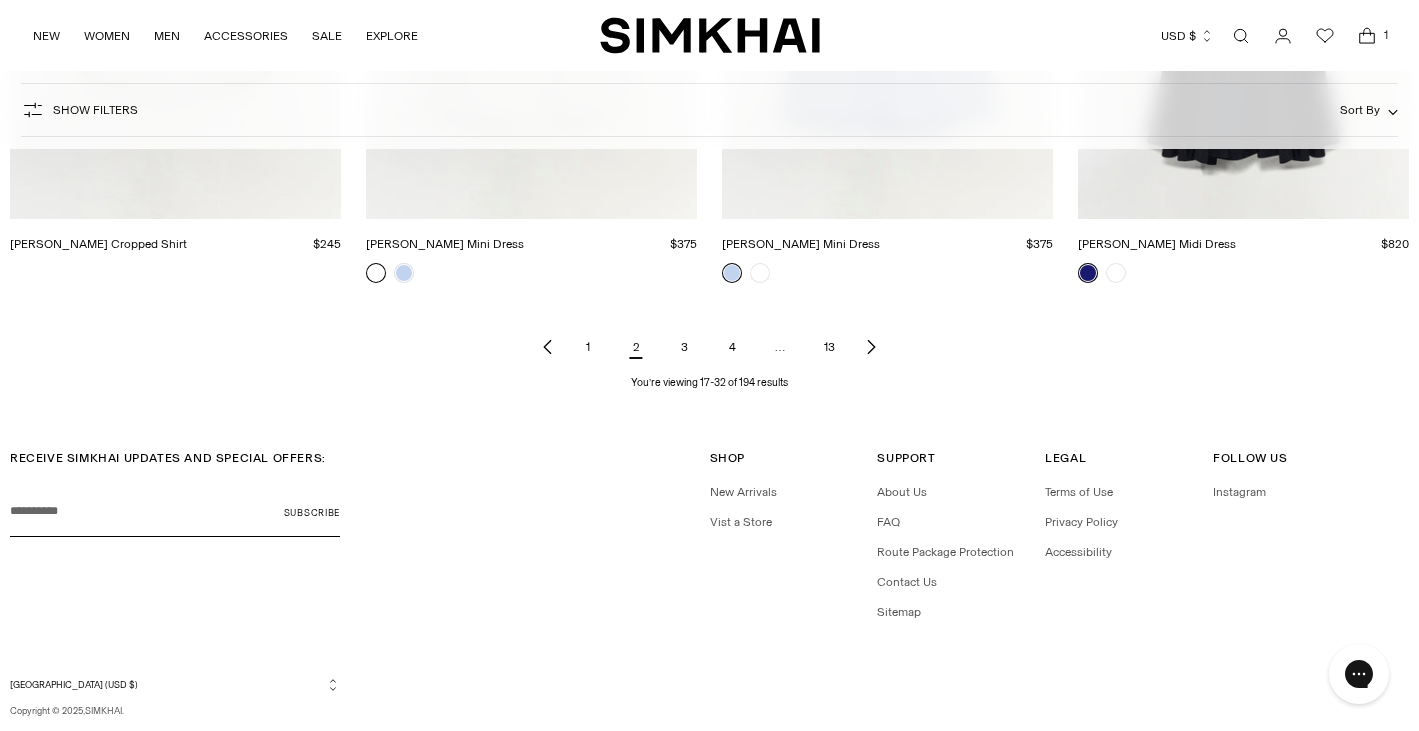 click on "3" at bounding box center (684, 347) 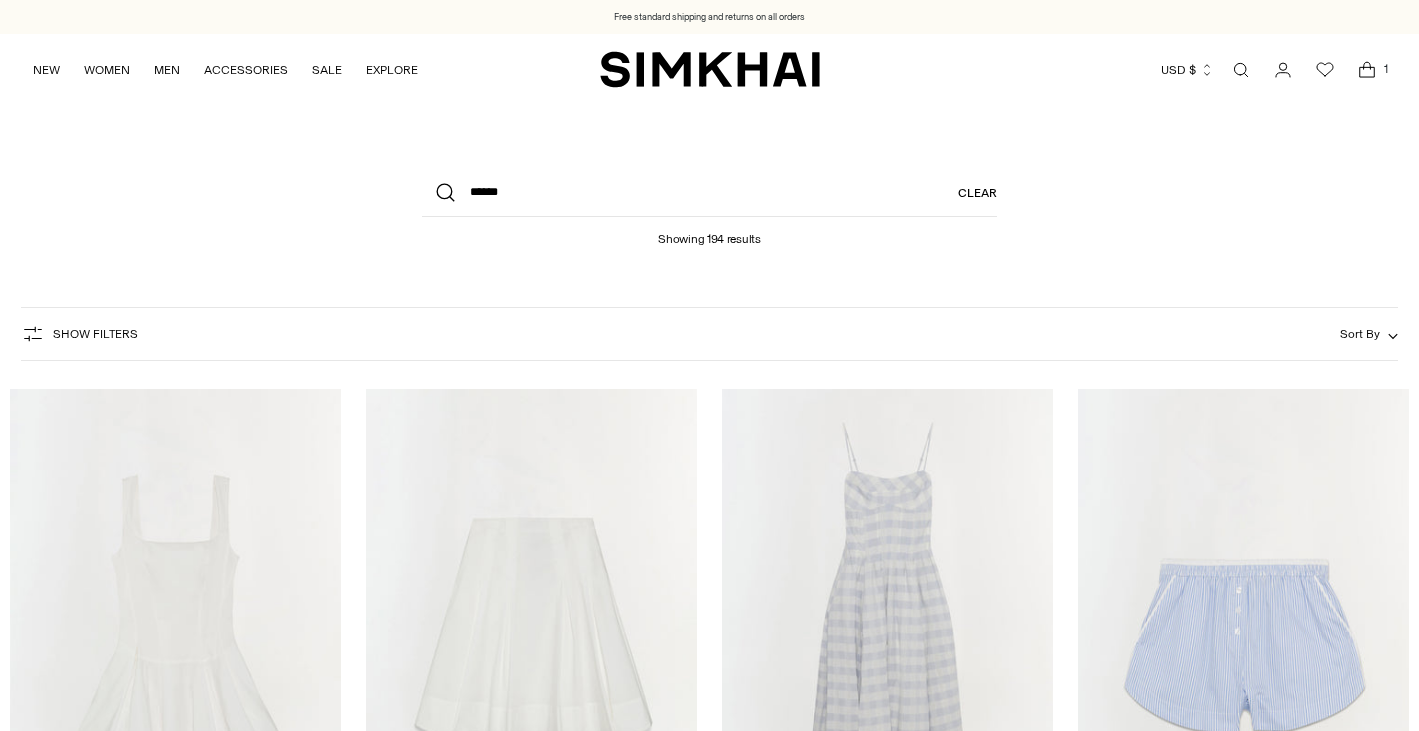 scroll, scrollTop: 0, scrollLeft: 0, axis: both 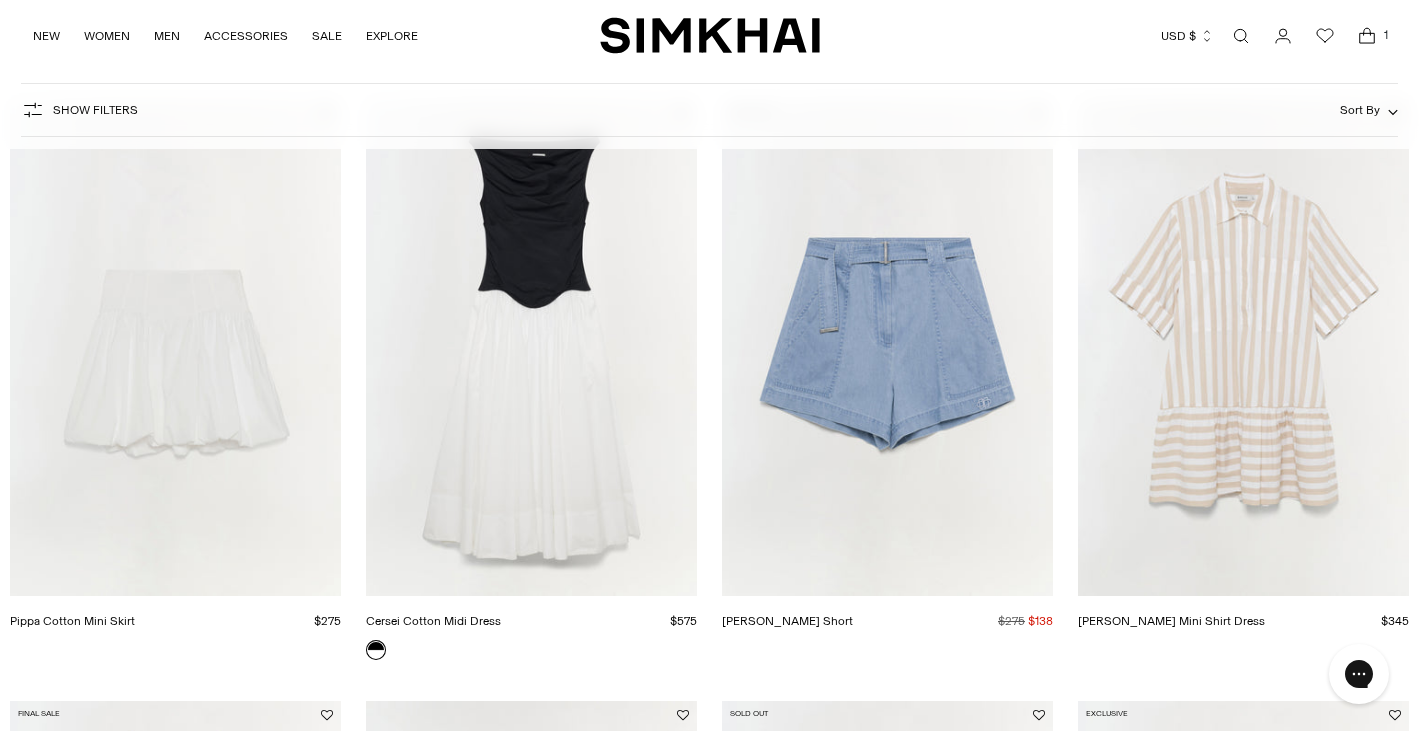 click at bounding box center (0, 0) 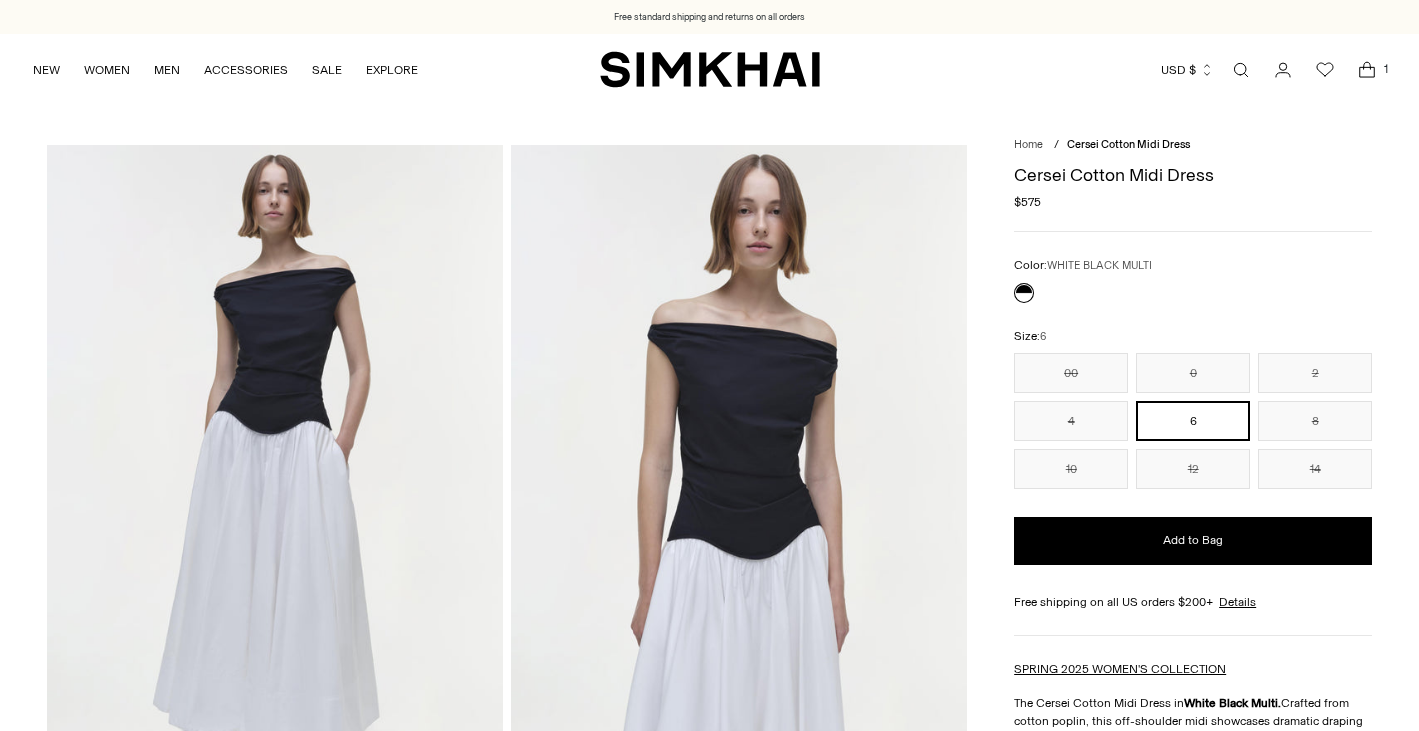 scroll, scrollTop: 0, scrollLeft: 0, axis: both 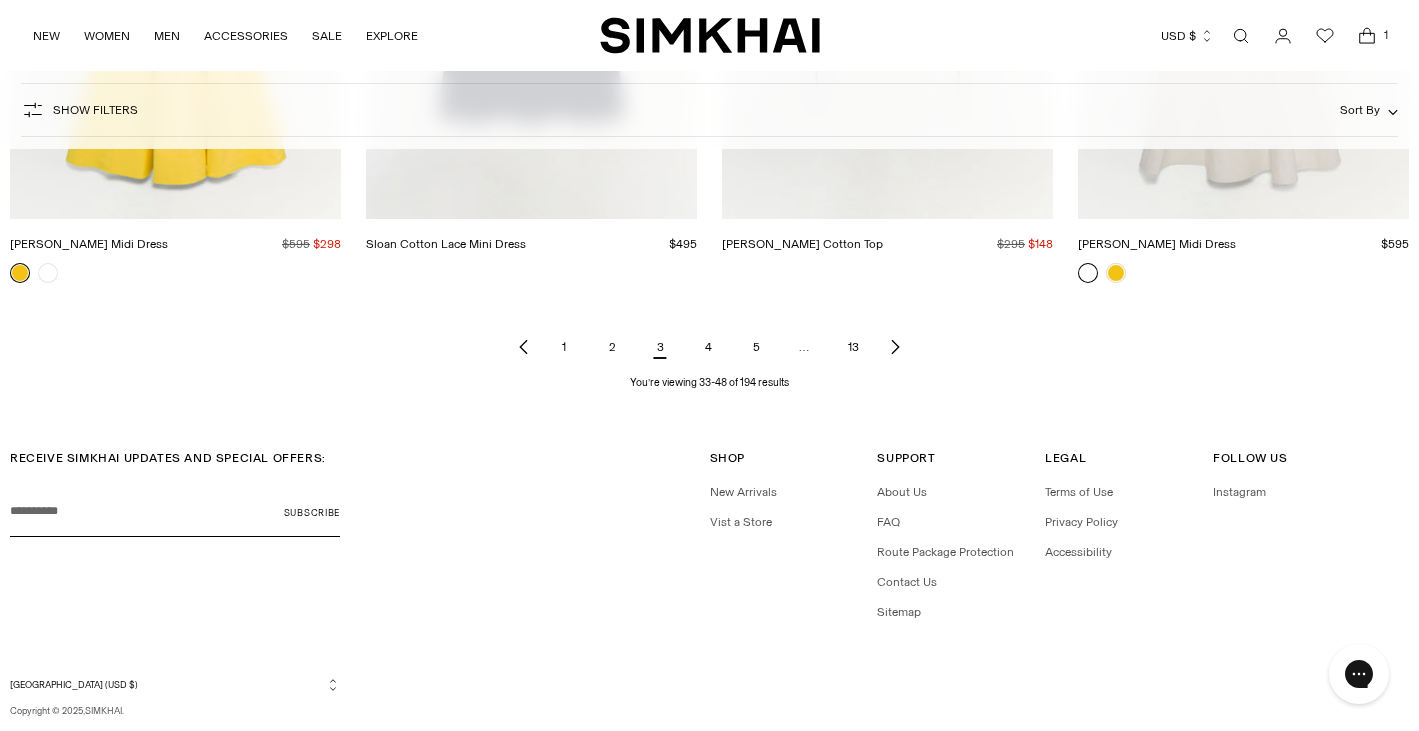 click on "4" at bounding box center (708, 347) 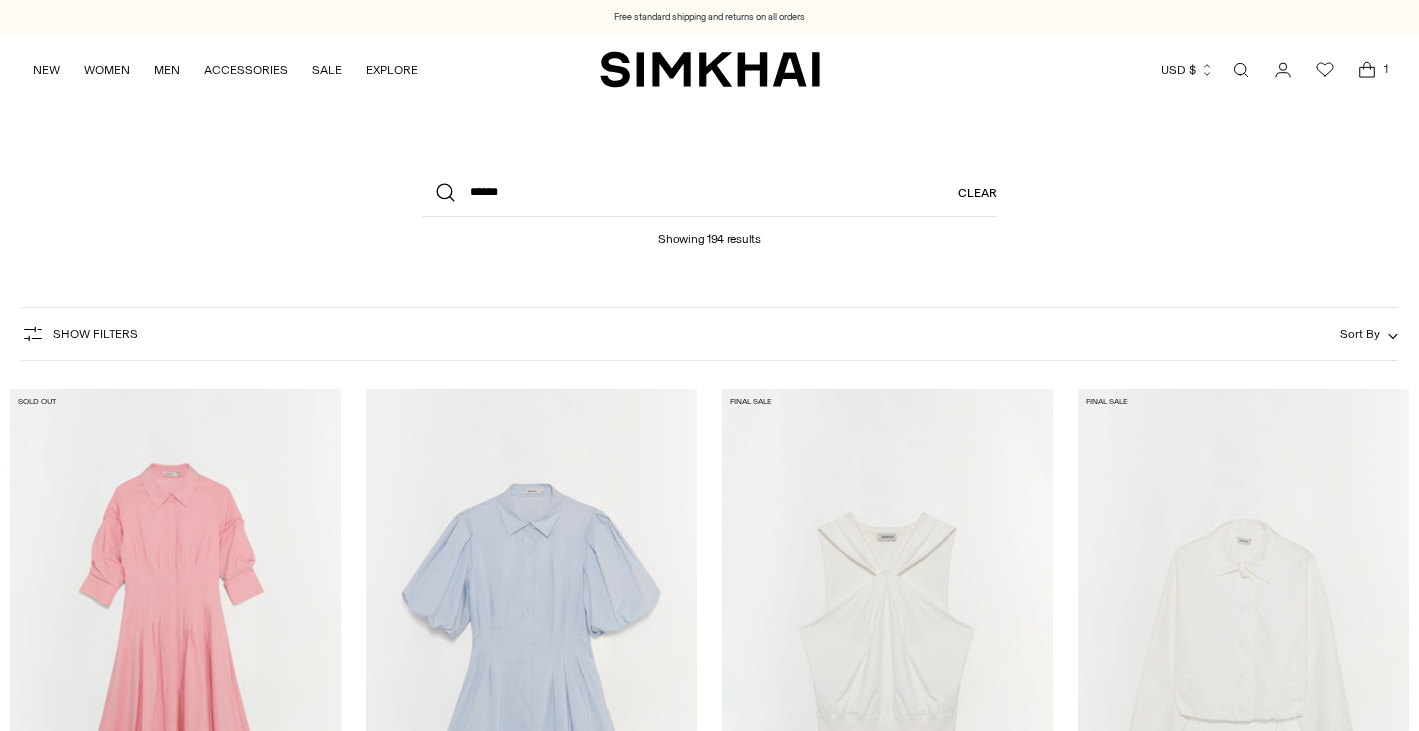 scroll, scrollTop: 0, scrollLeft: 0, axis: both 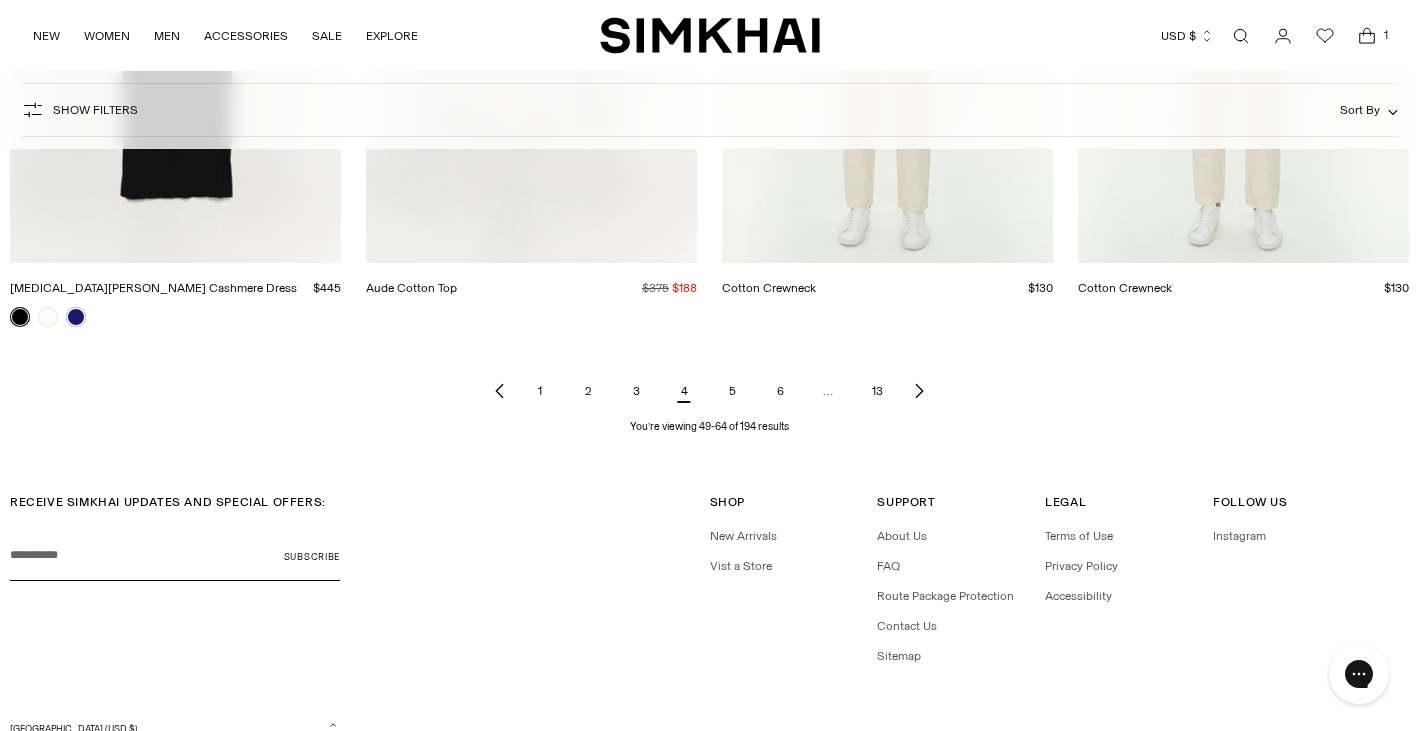 click on "5" at bounding box center [732, 391] 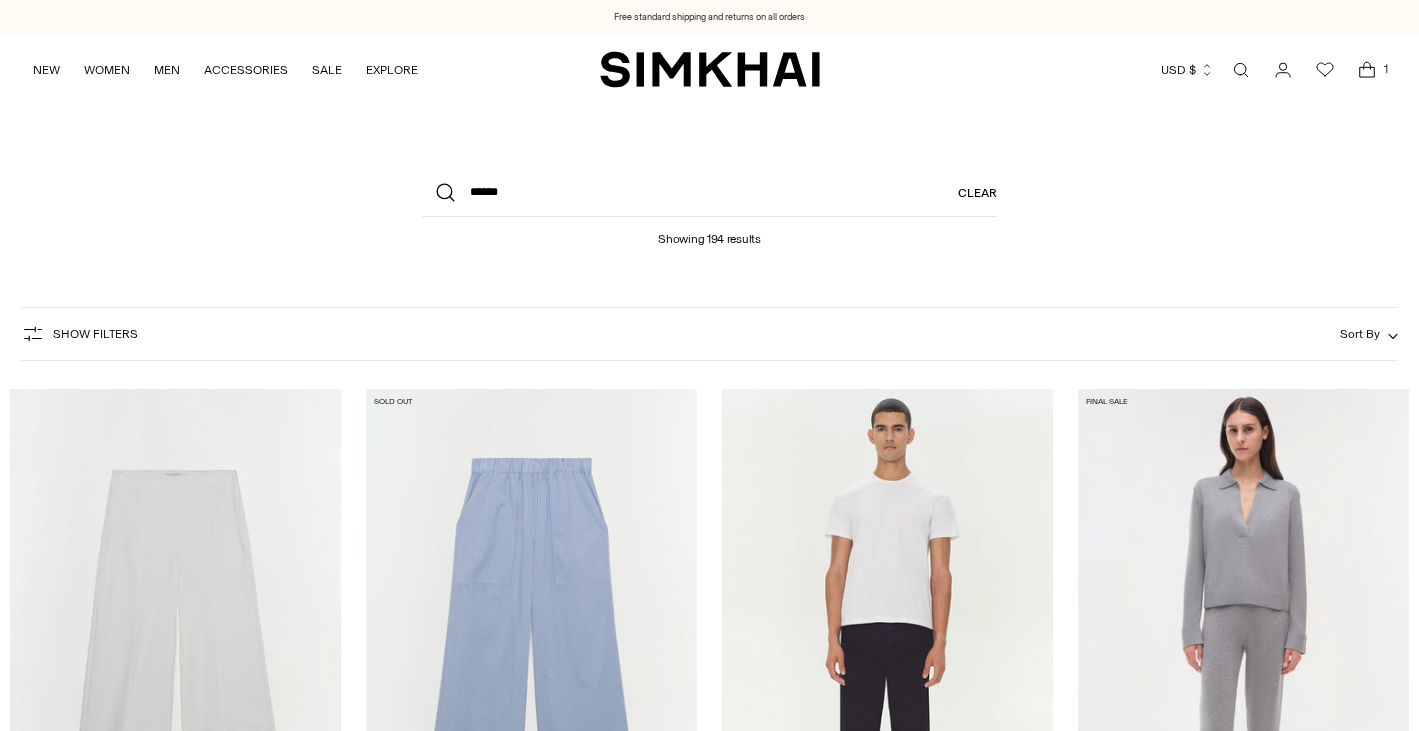 scroll, scrollTop: 0, scrollLeft: 0, axis: both 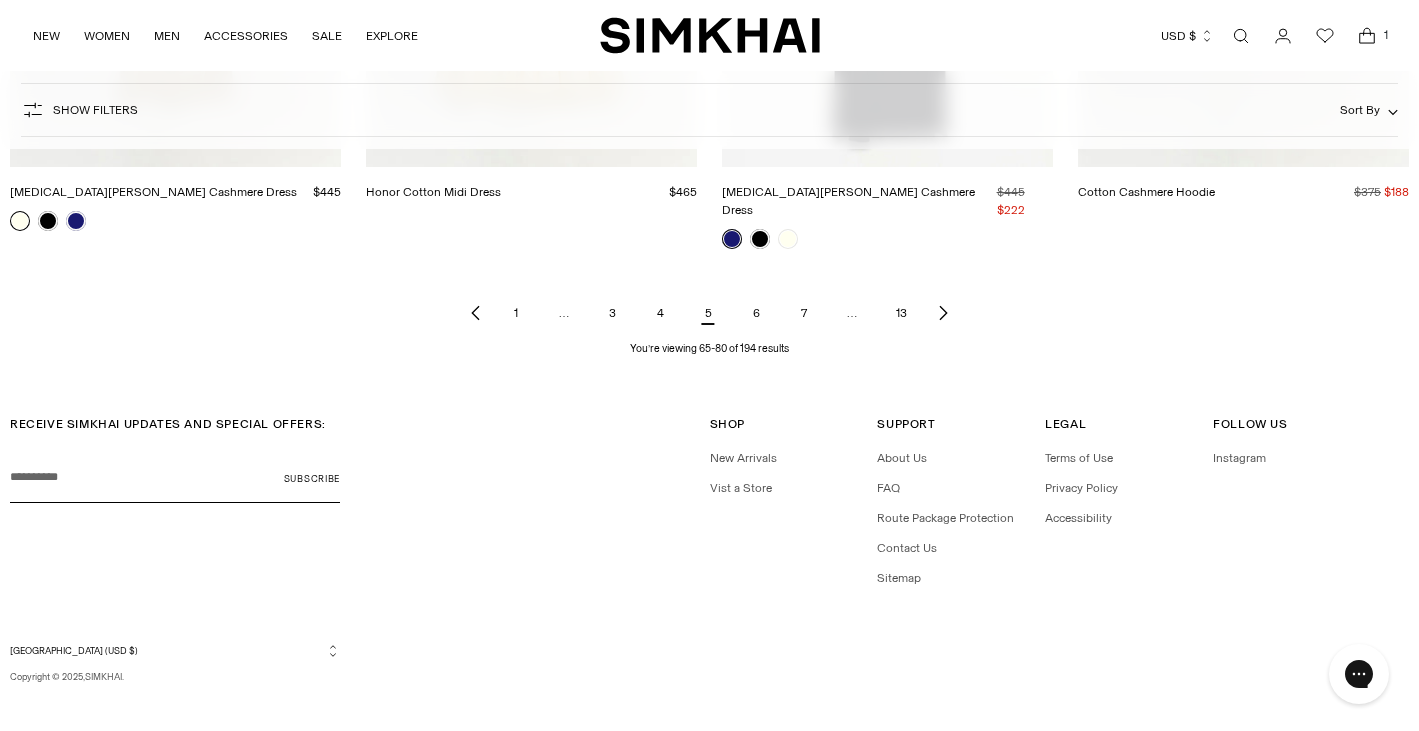 click on "6" 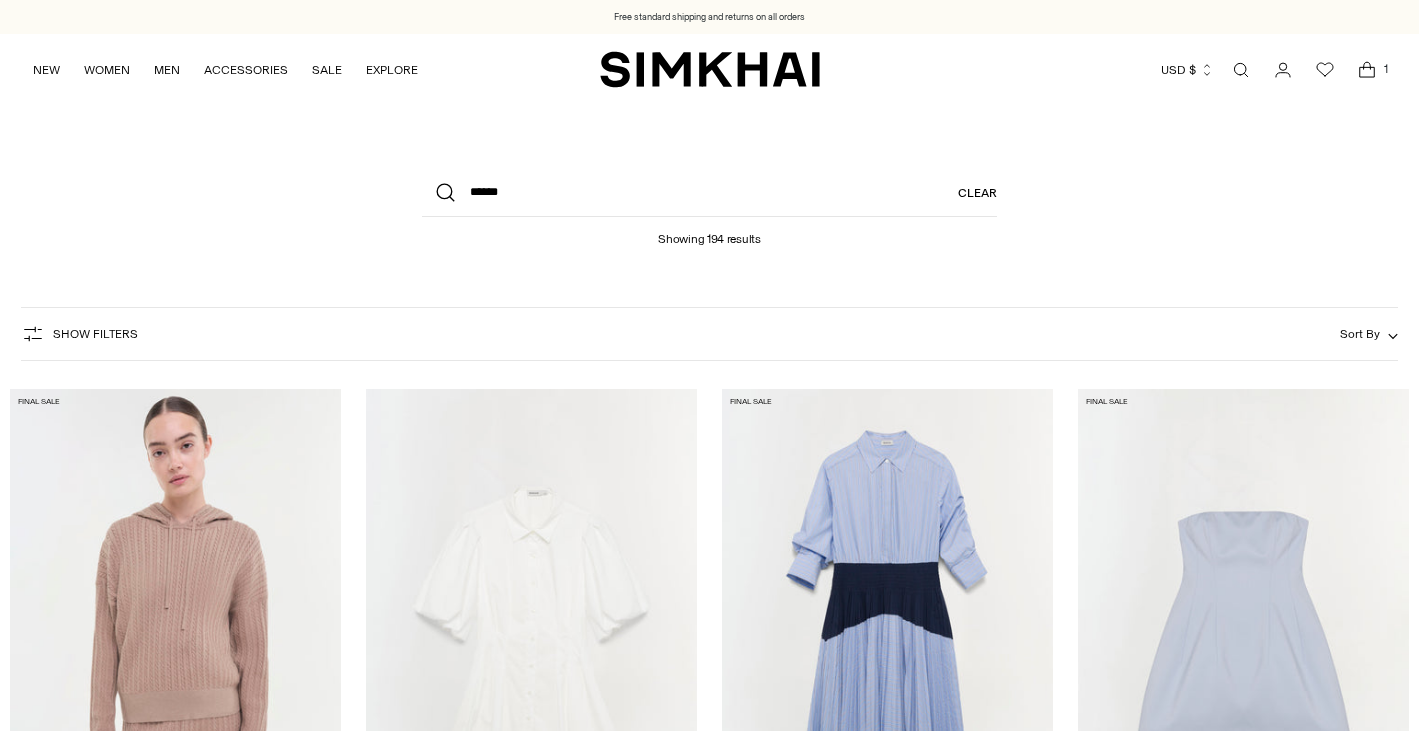 scroll, scrollTop: 0, scrollLeft: 0, axis: both 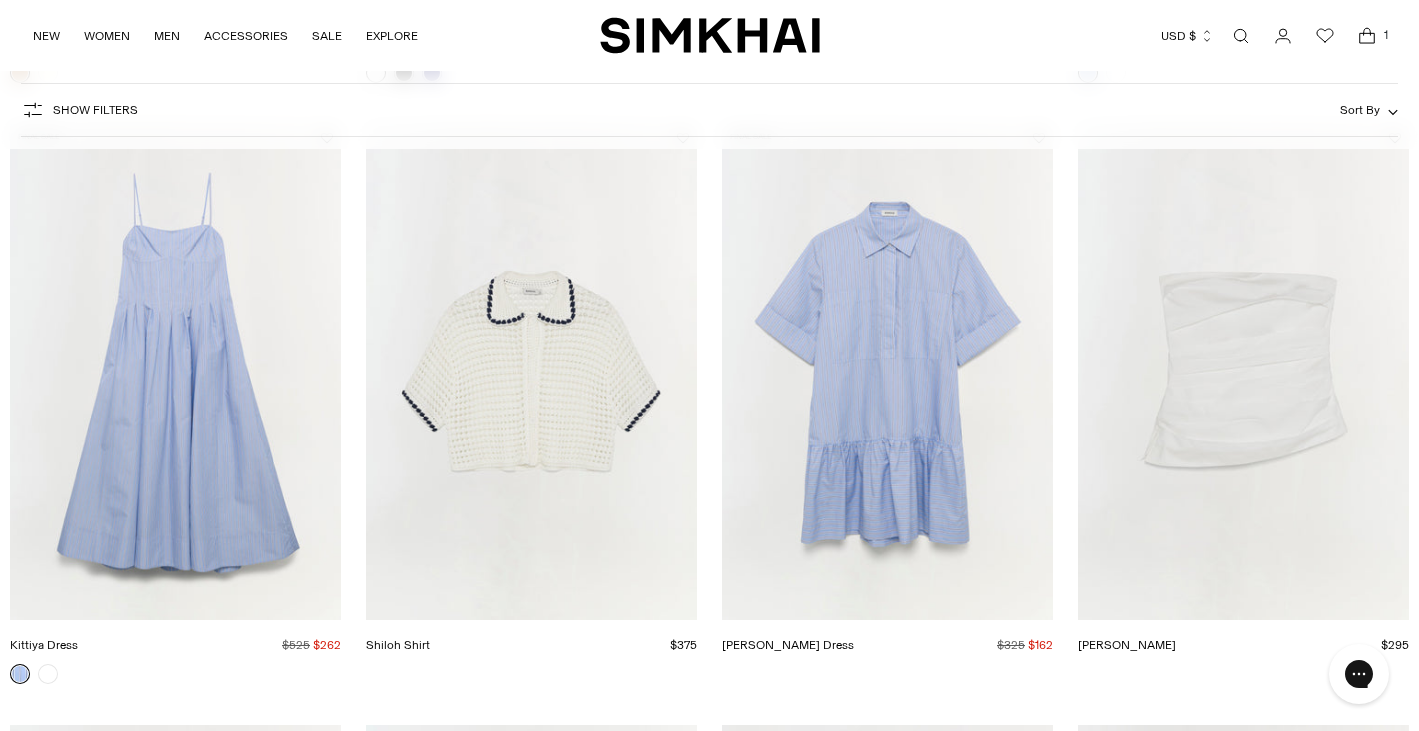 click at bounding box center [0, 0] 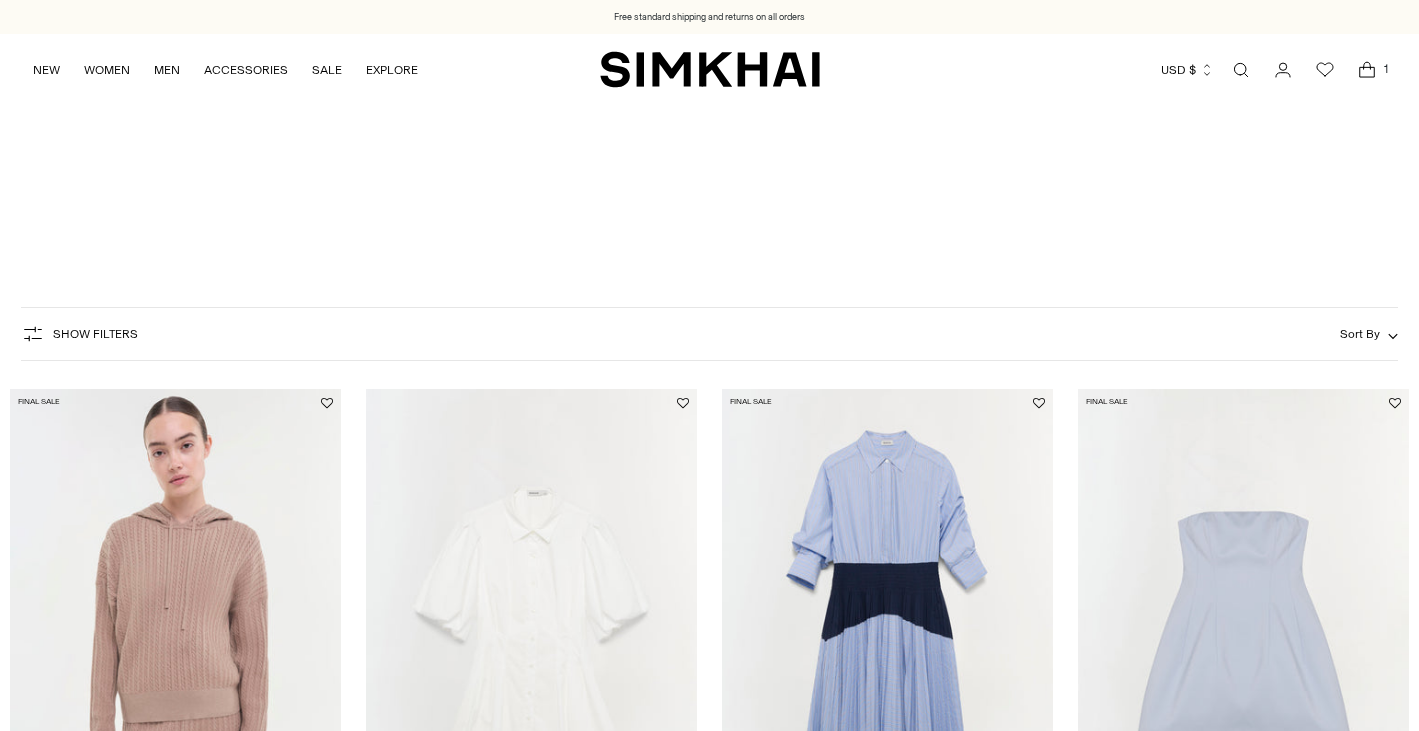 scroll, scrollTop: 867, scrollLeft: 0, axis: vertical 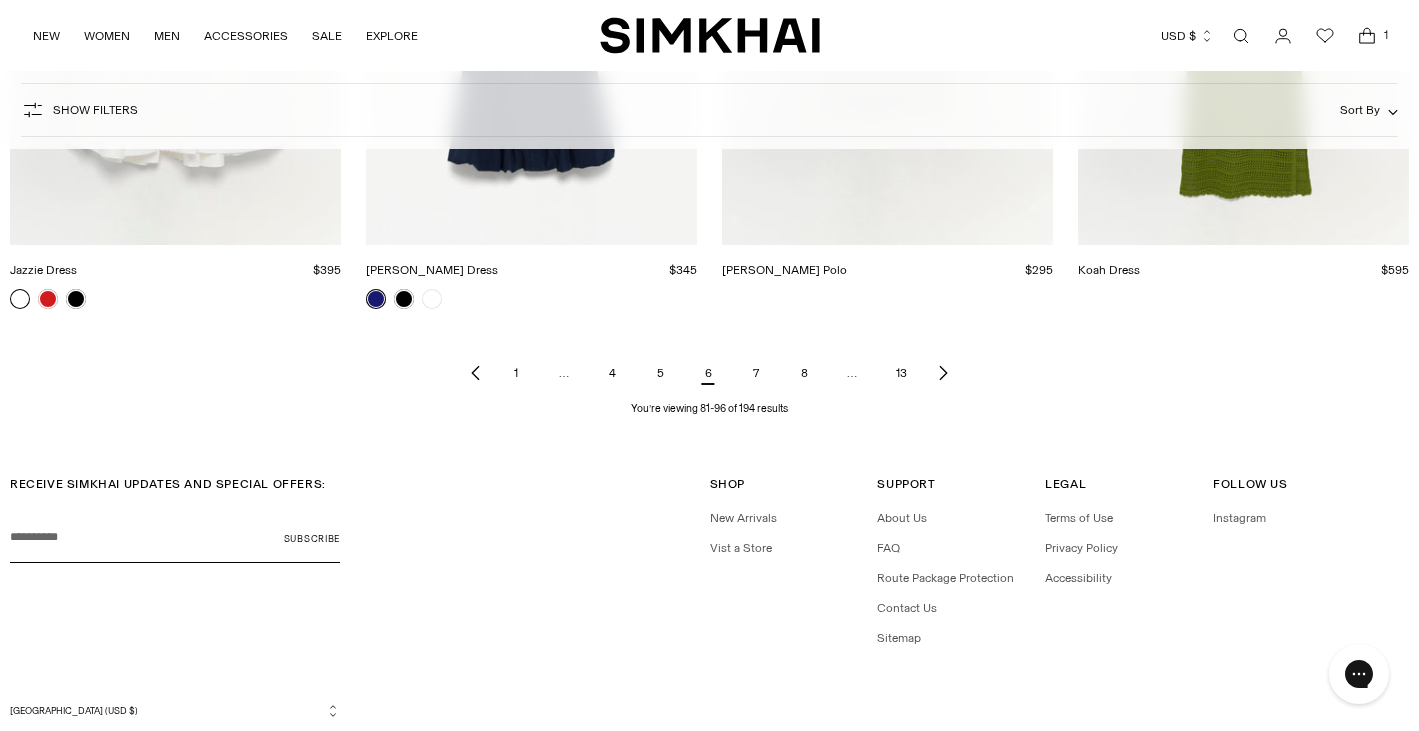 click on "7" at bounding box center [756, 373] 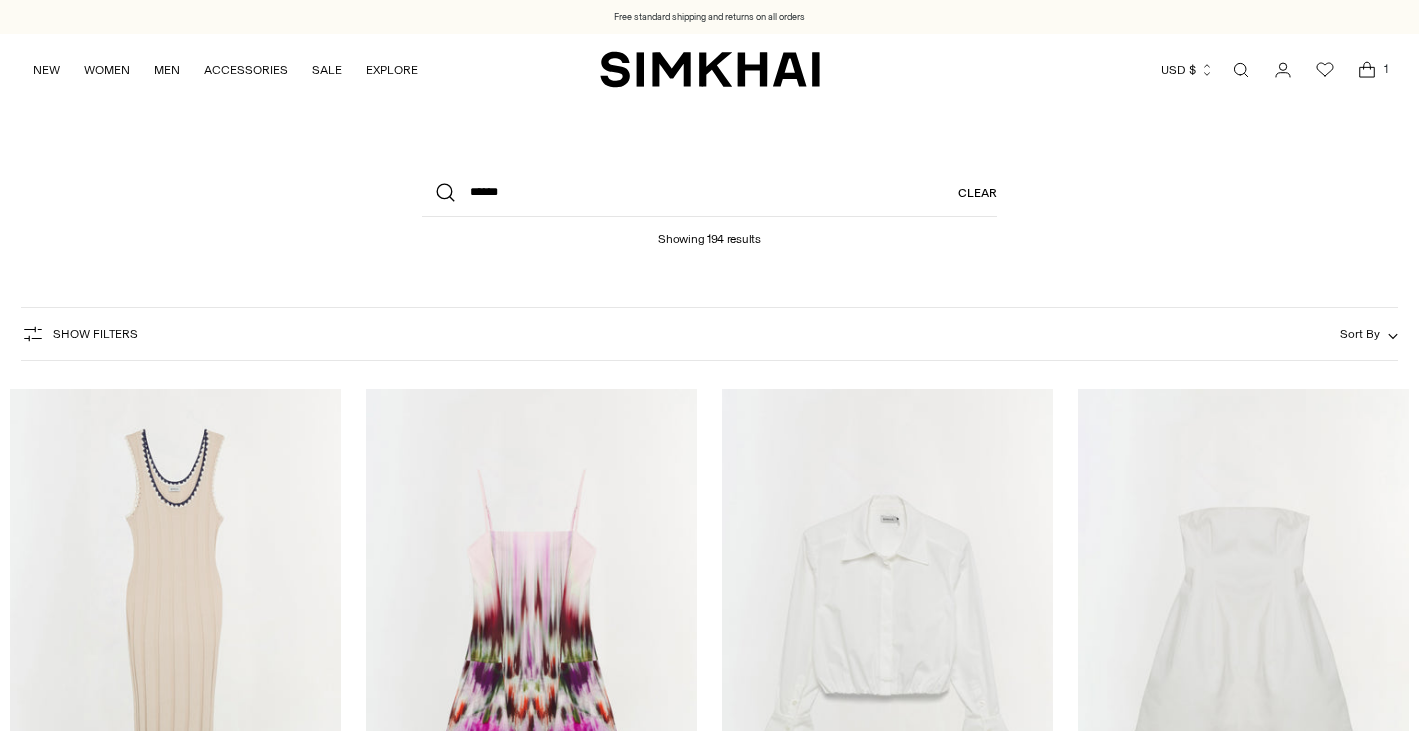 scroll, scrollTop: 0, scrollLeft: 0, axis: both 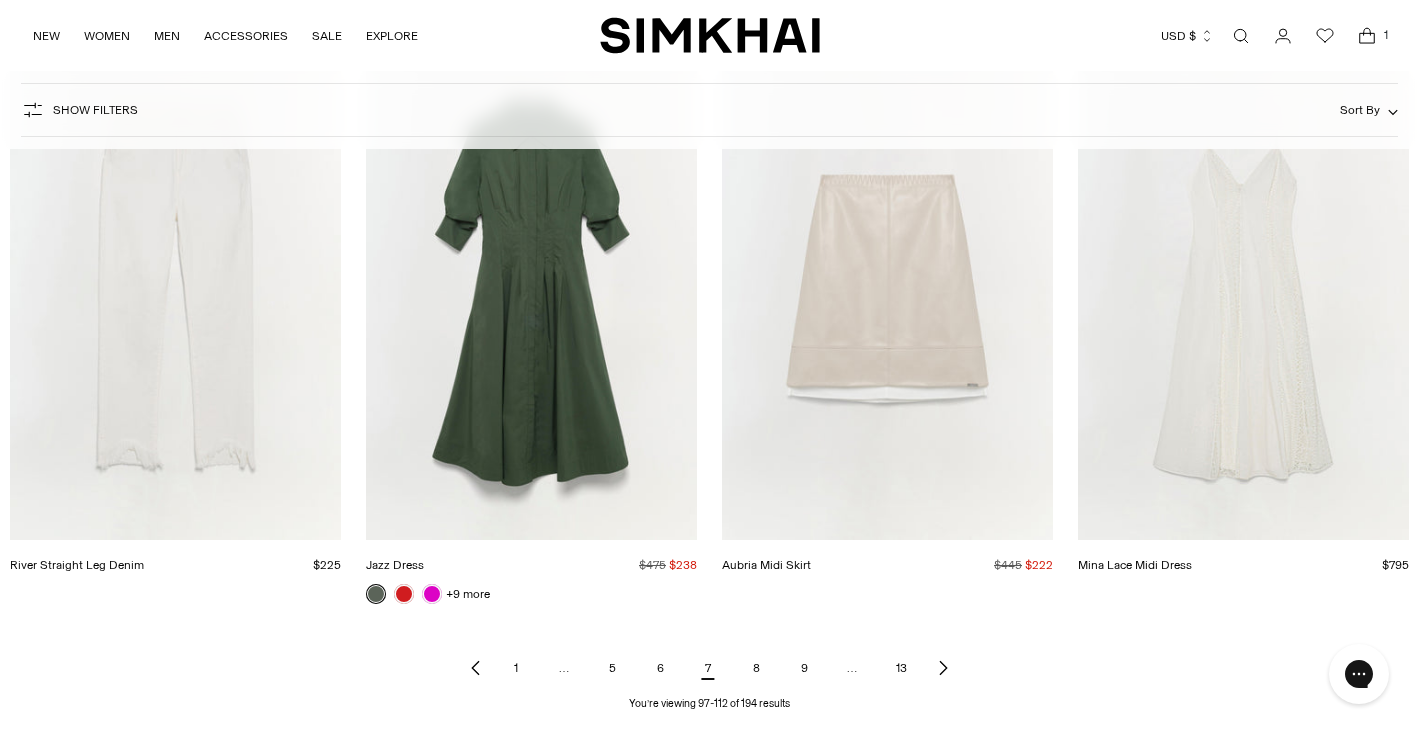 click on "8" at bounding box center [756, 668] 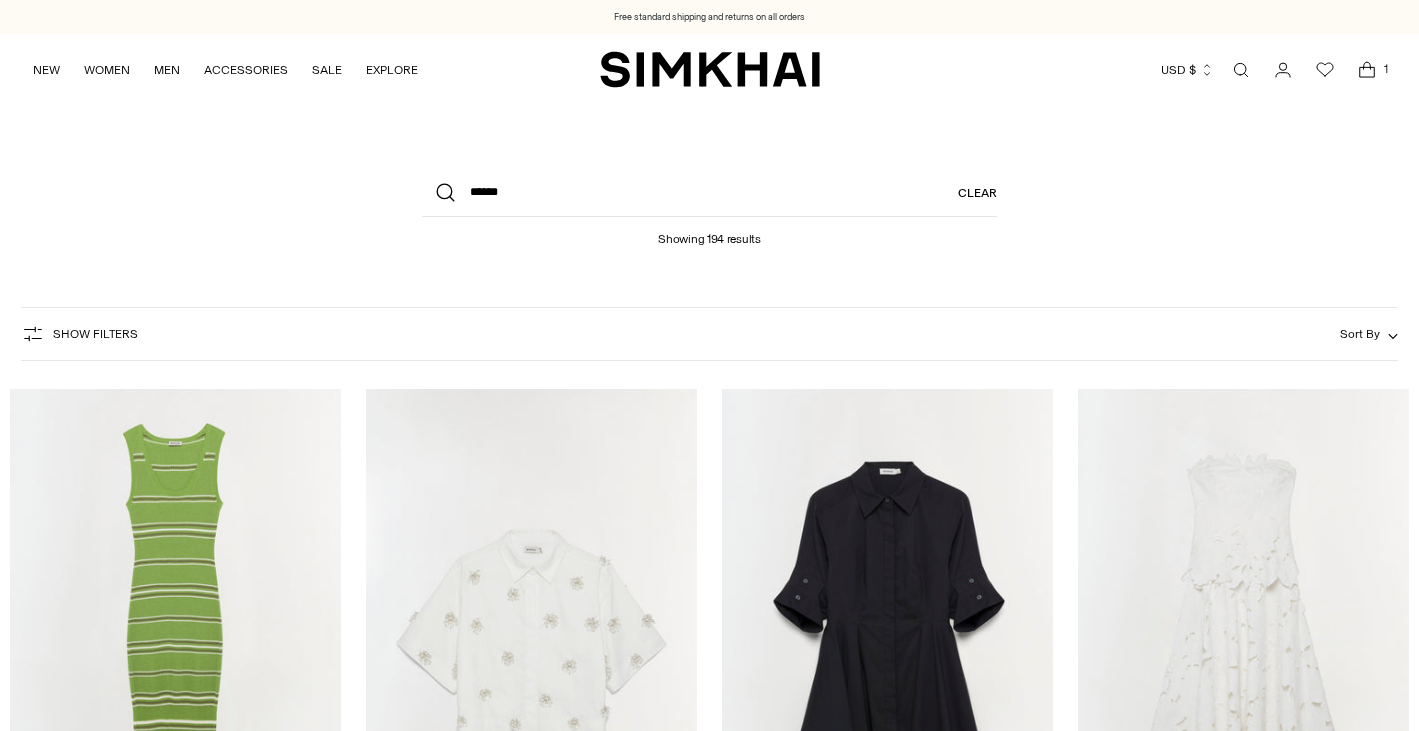 scroll, scrollTop: 0, scrollLeft: 0, axis: both 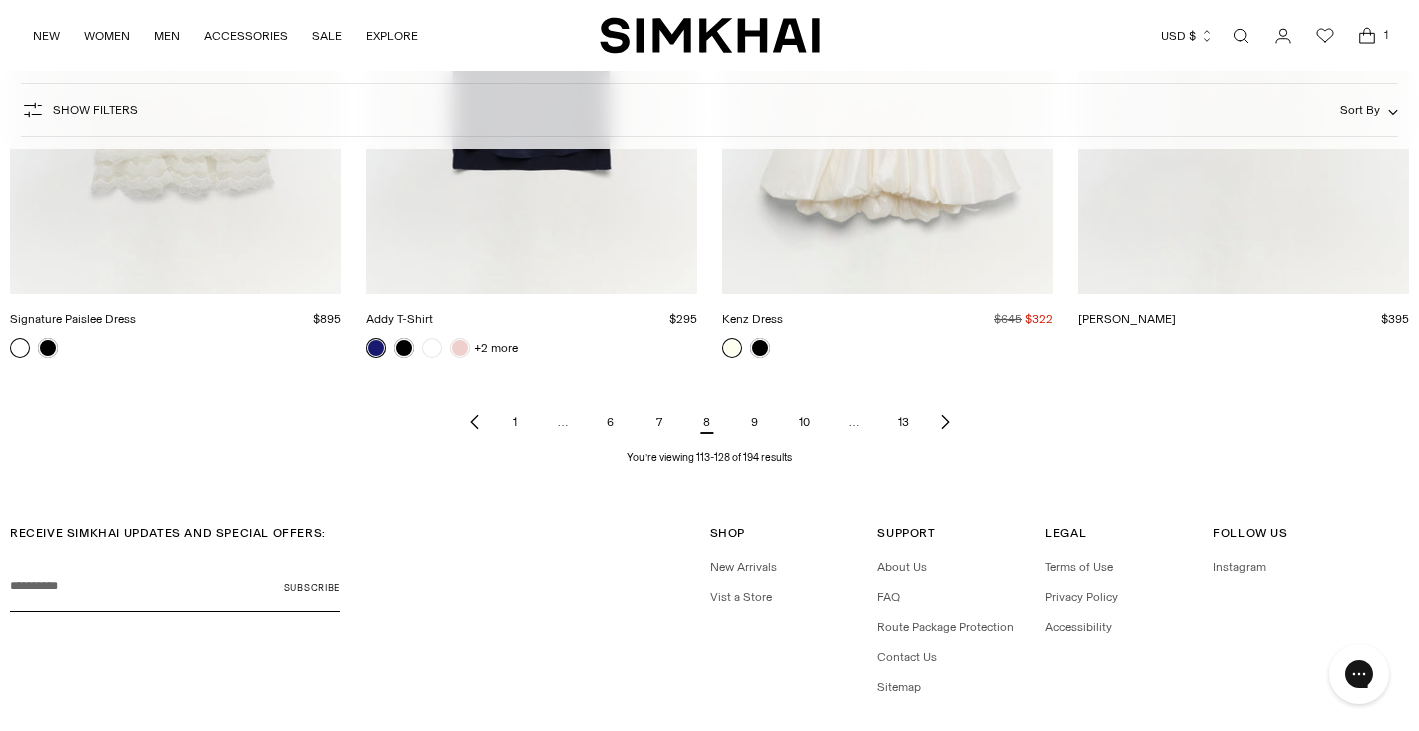 click on "9" at bounding box center (755, 422) 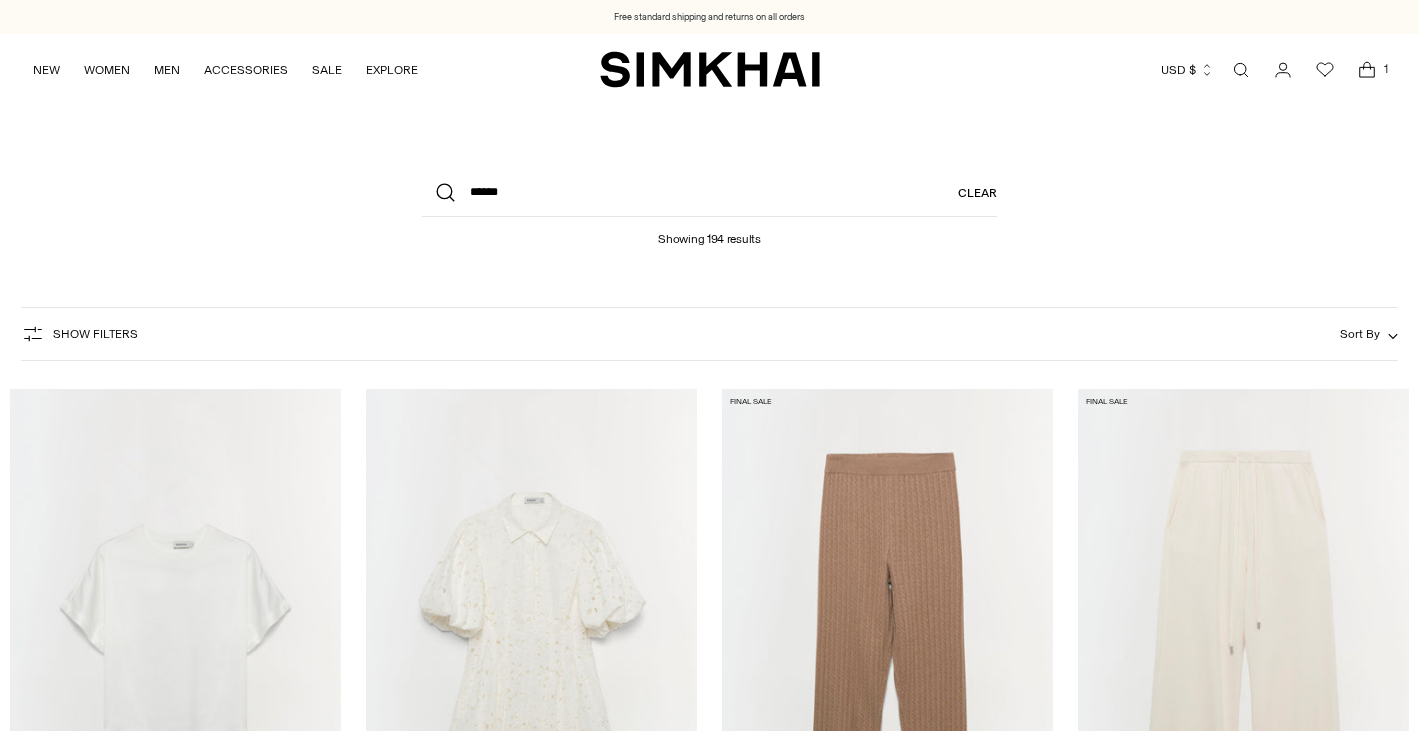 scroll, scrollTop: 0, scrollLeft: 0, axis: both 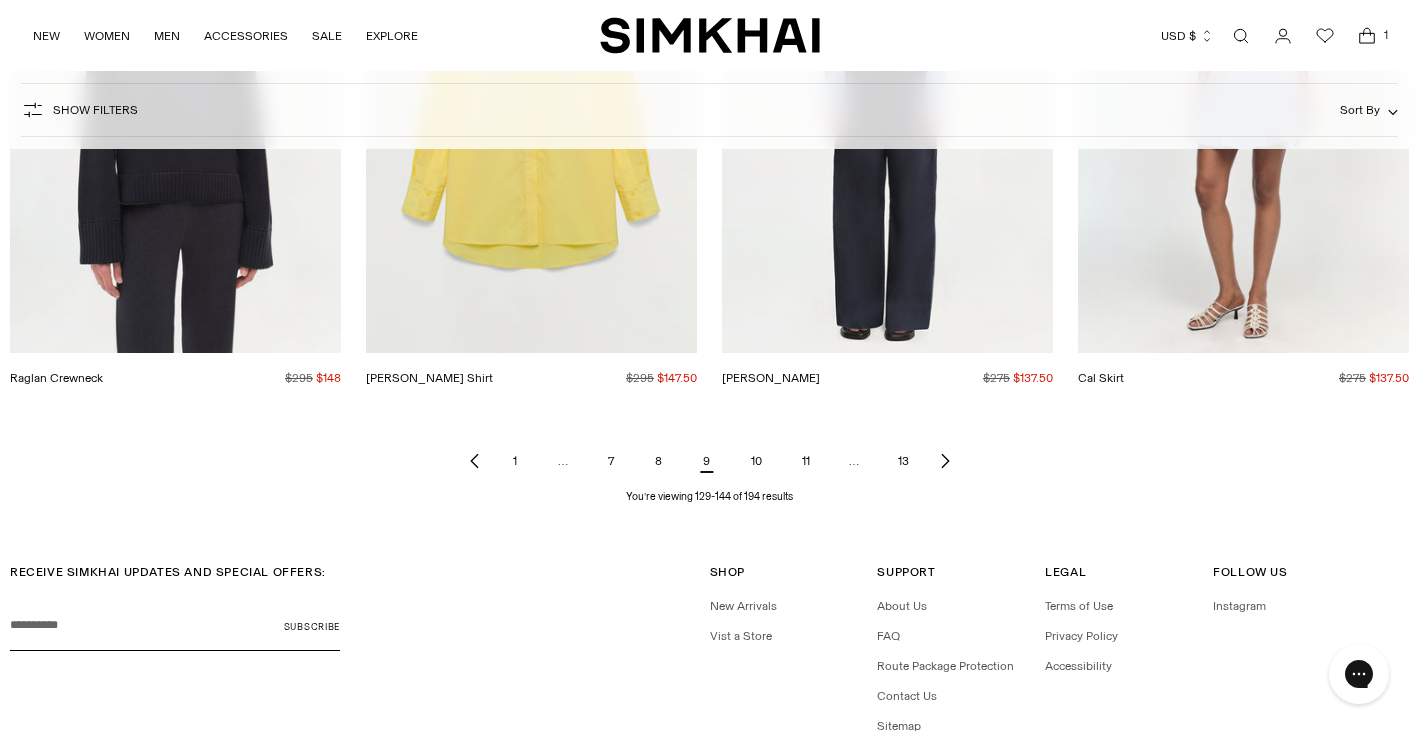 click on "10" at bounding box center (756, 461) 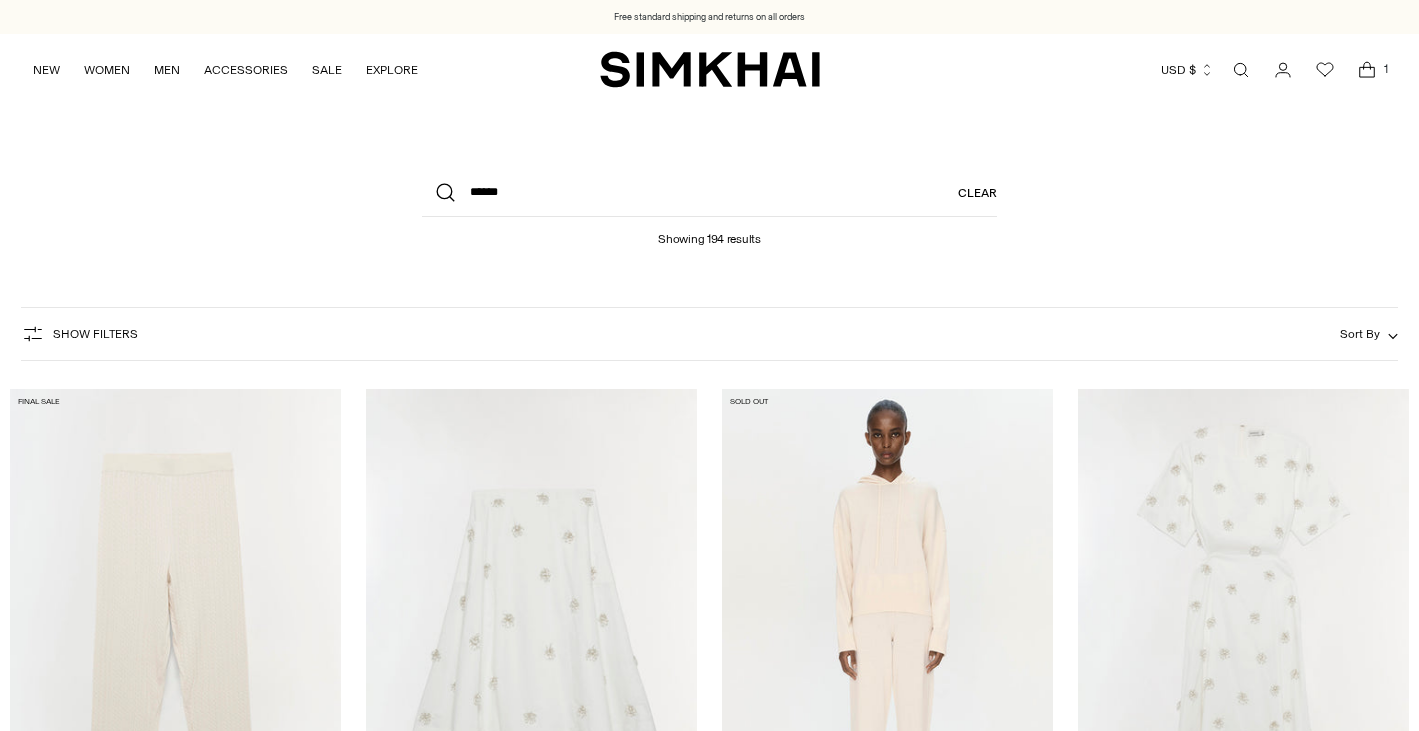 scroll, scrollTop: 0, scrollLeft: 0, axis: both 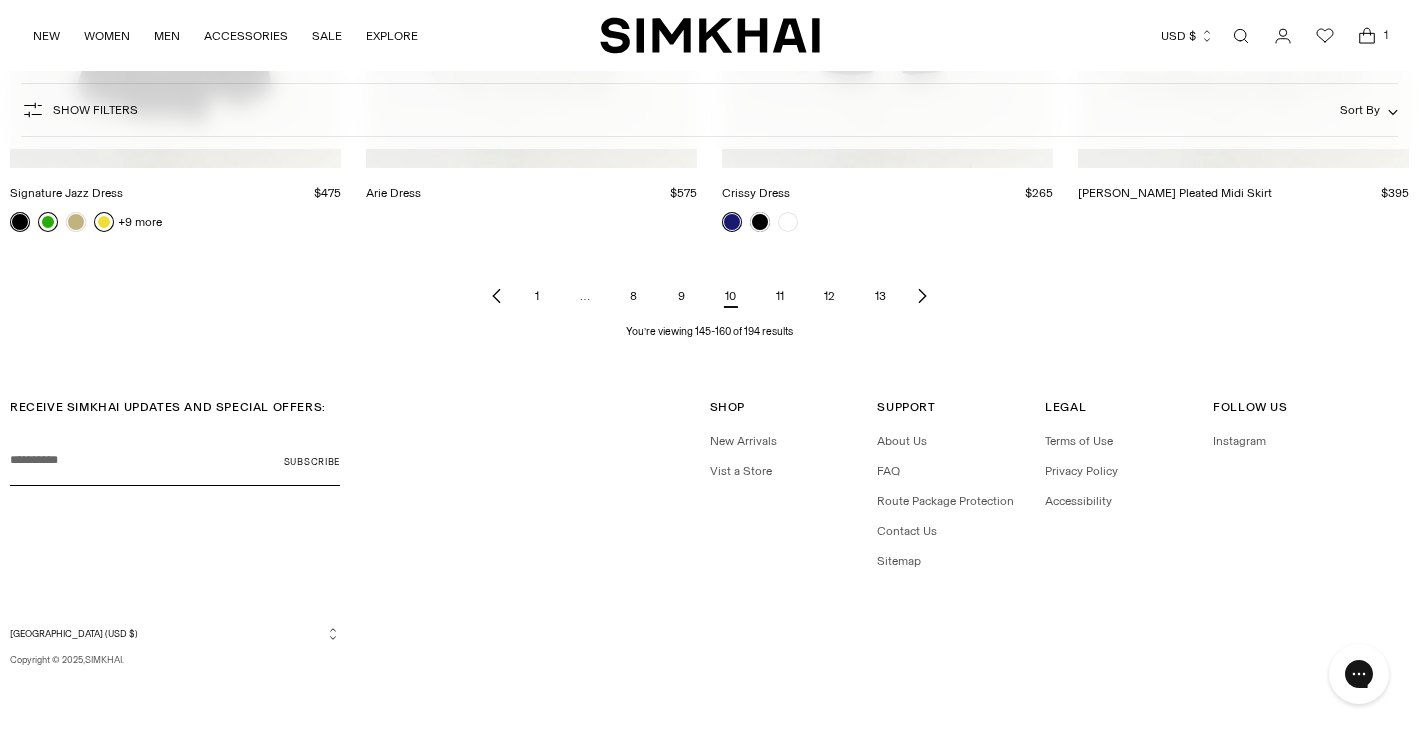 click on "11" at bounding box center (780, 296) 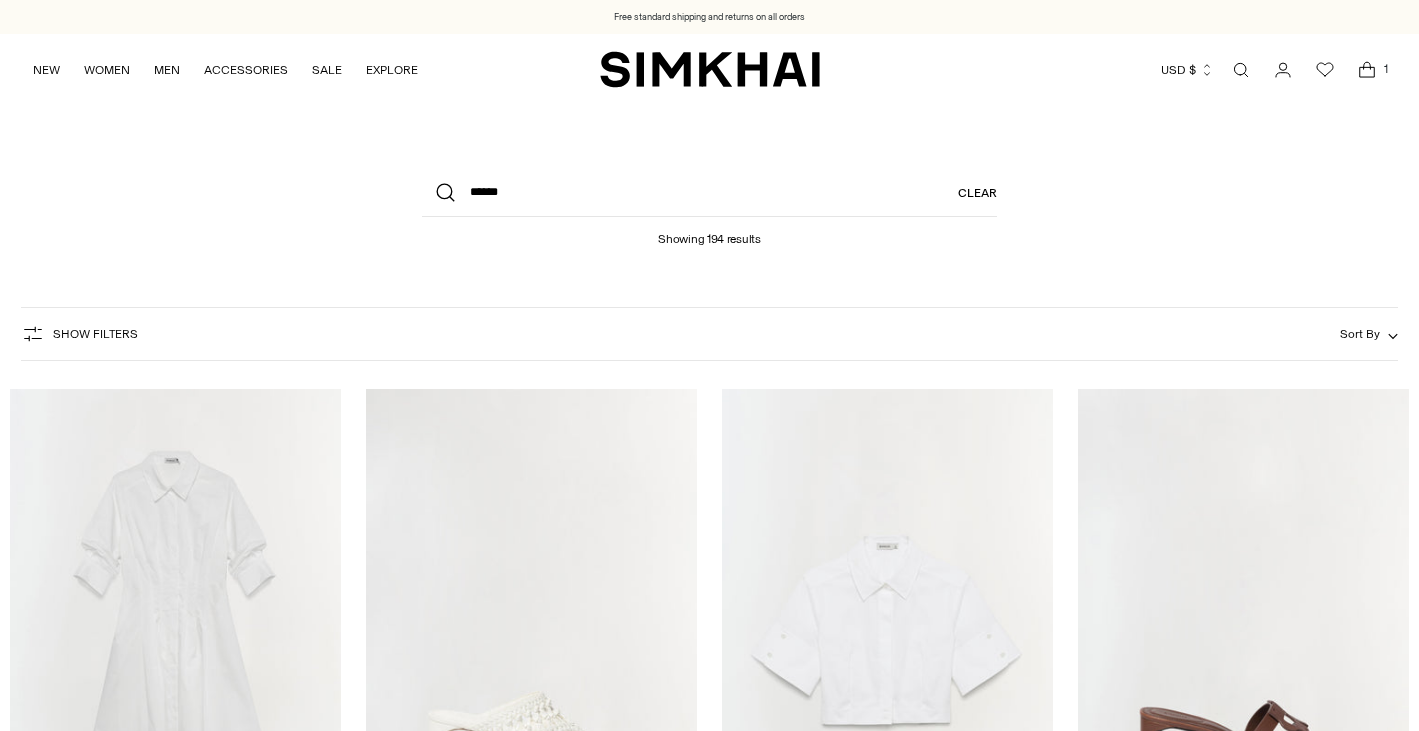 scroll, scrollTop: 0, scrollLeft: 0, axis: both 